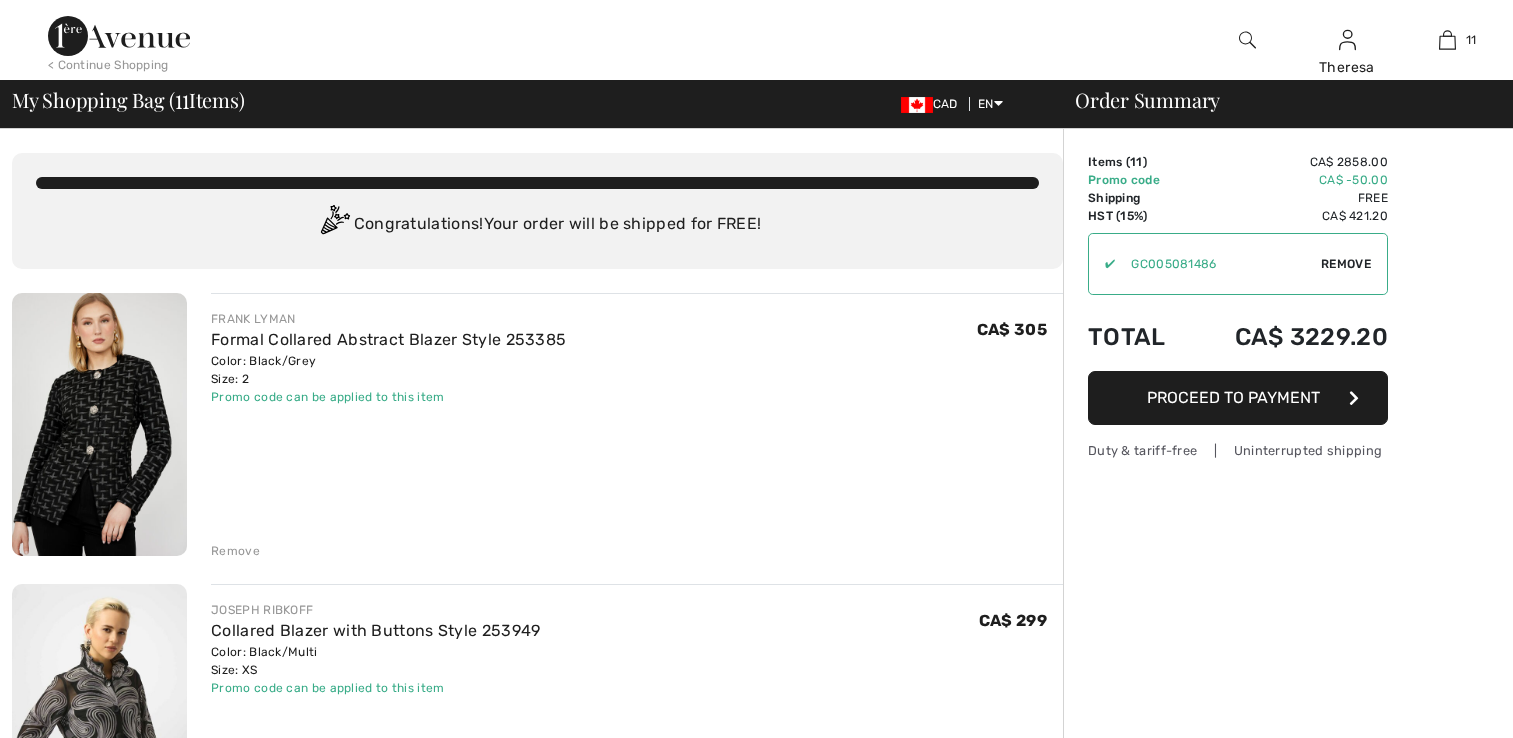 scroll, scrollTop: 573, scrollLeft: 0, axis: vertical 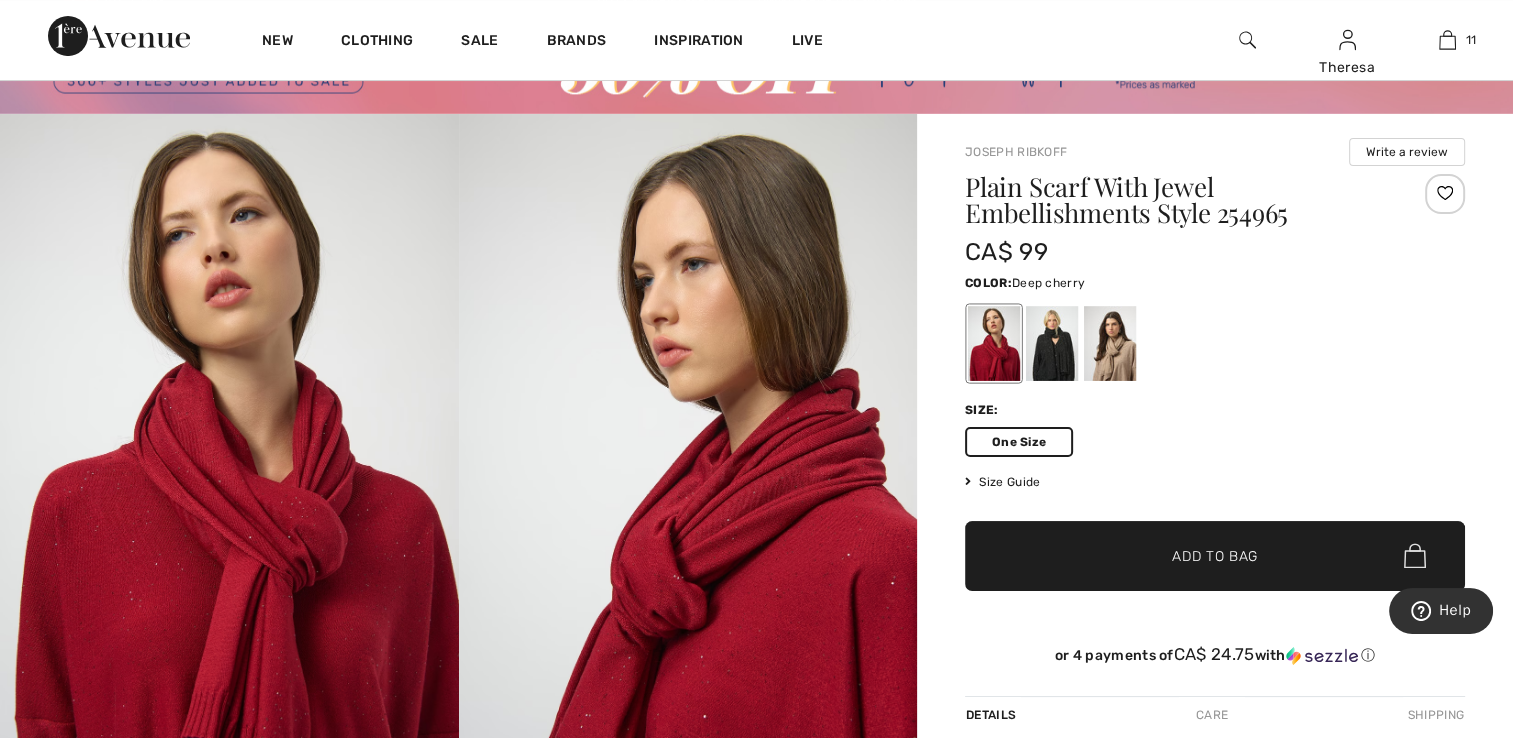 click on "✔ Added to Bag
Add to Bag" at bounding box center (1215, 556) 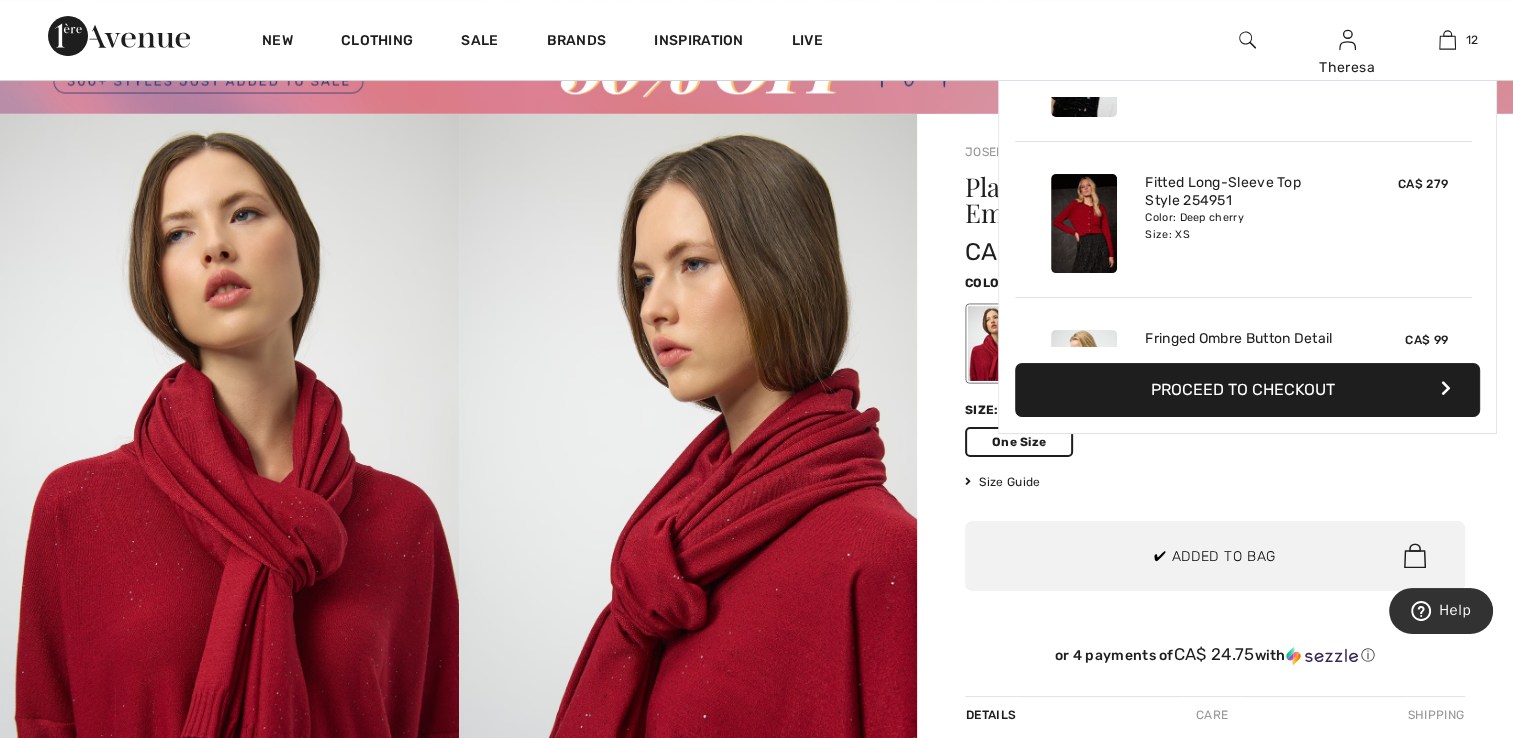 scroll, scrollTop: 1619, scrollLeft: 0, axis: vertical 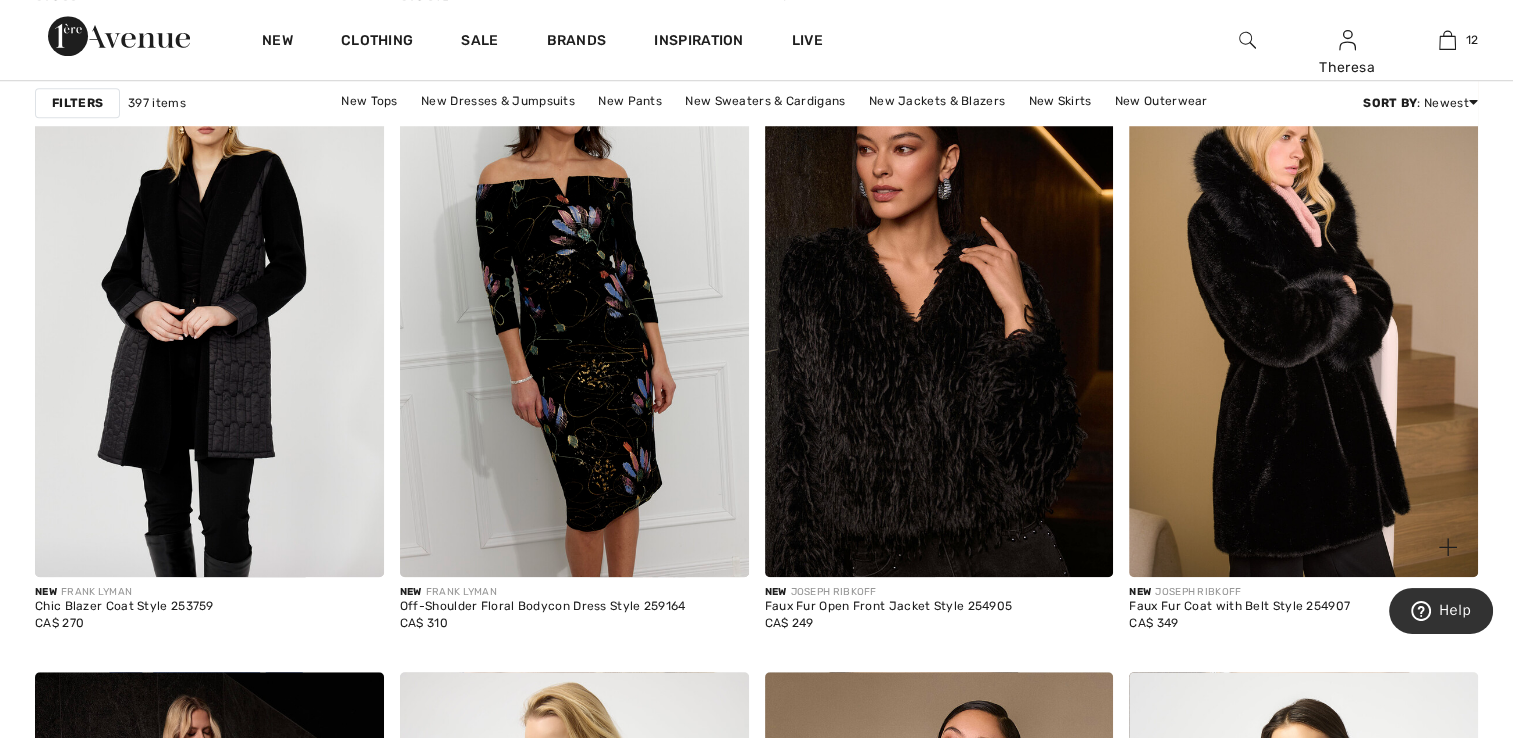 click at bounding box center (1303, 315) 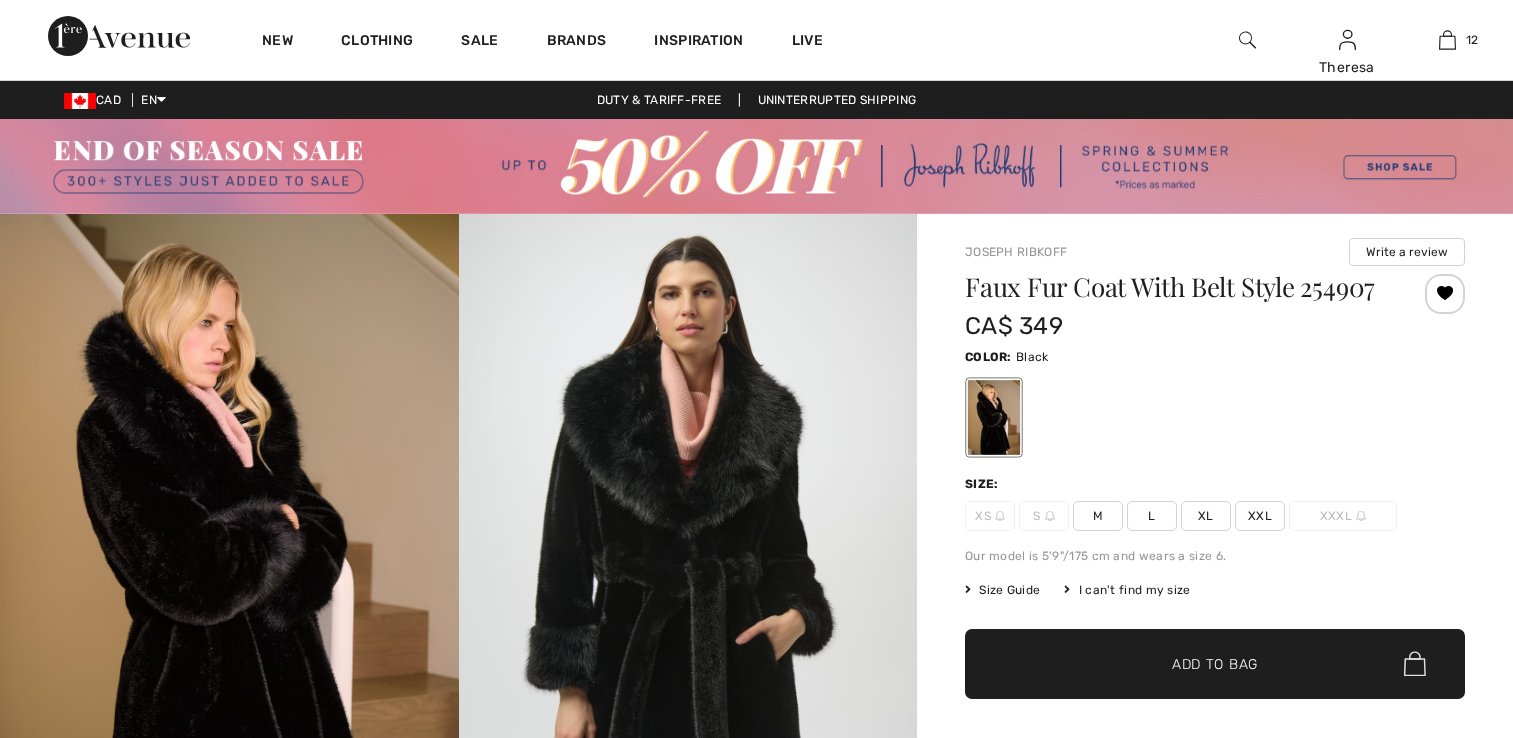 scroll, scrollTop: 0, scrollLeft: 0, axis: both 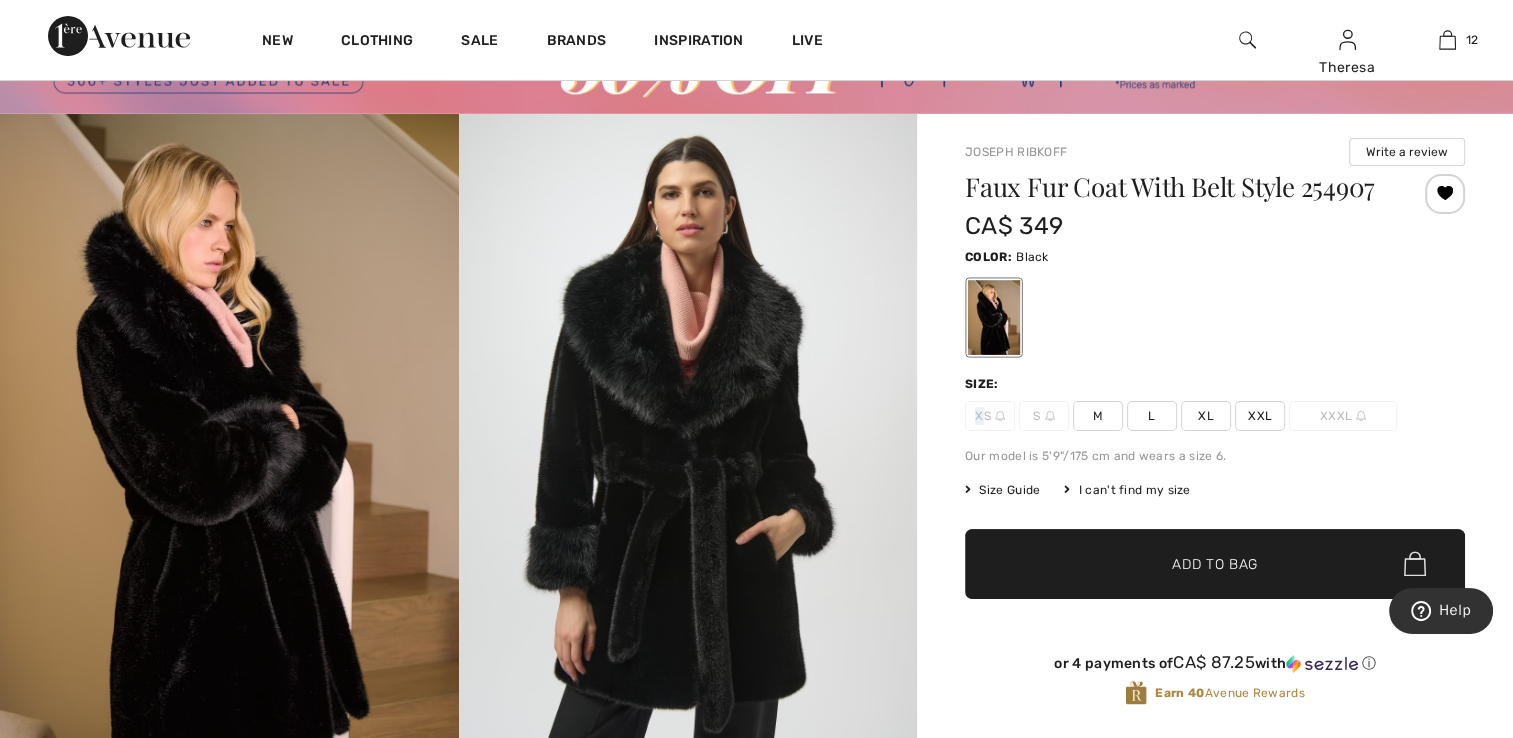 click on "XS" at bounding box center (990, 416) 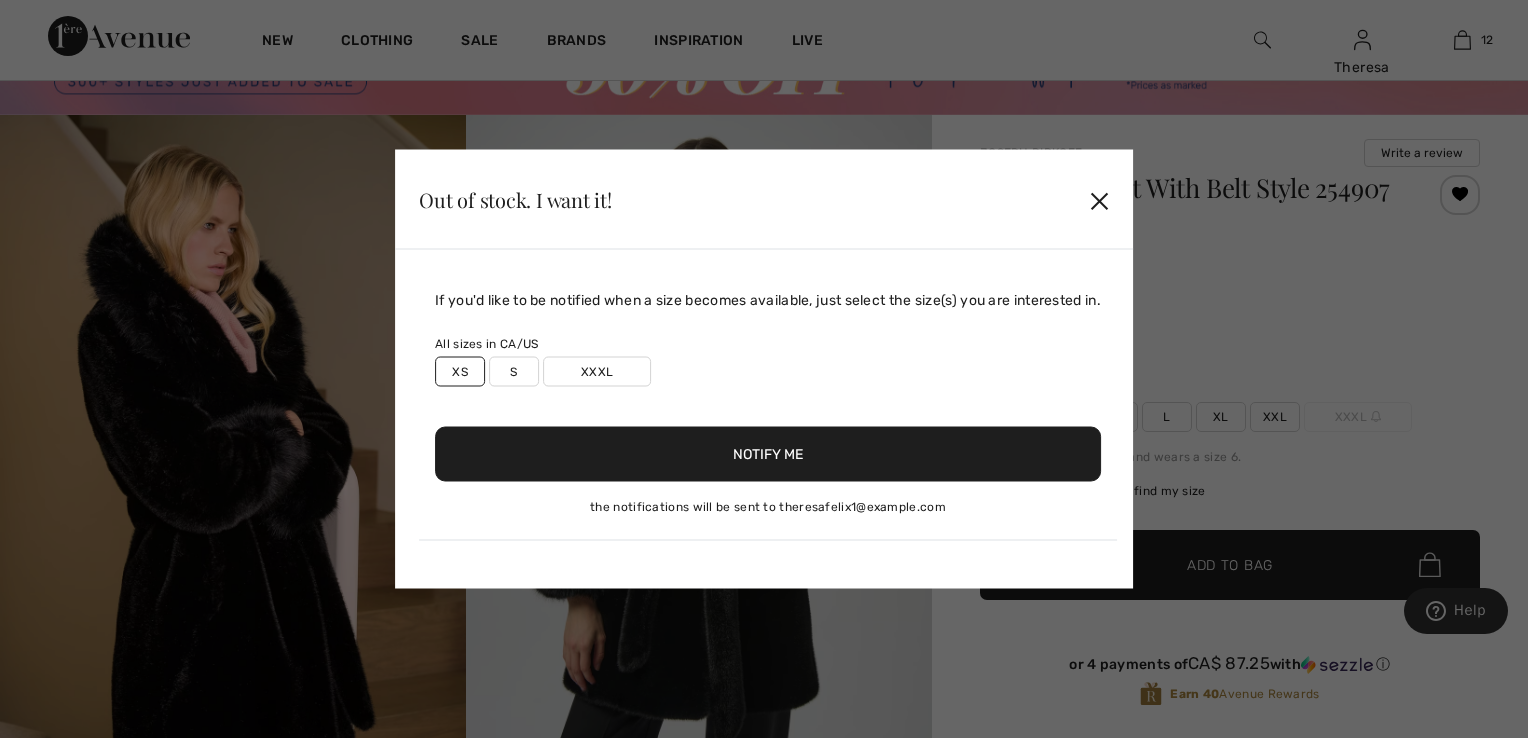 drag, startPoint x: 979, startPoint y: 414, endPoint x: 836, endPoint y: 458, distance: 149.61618 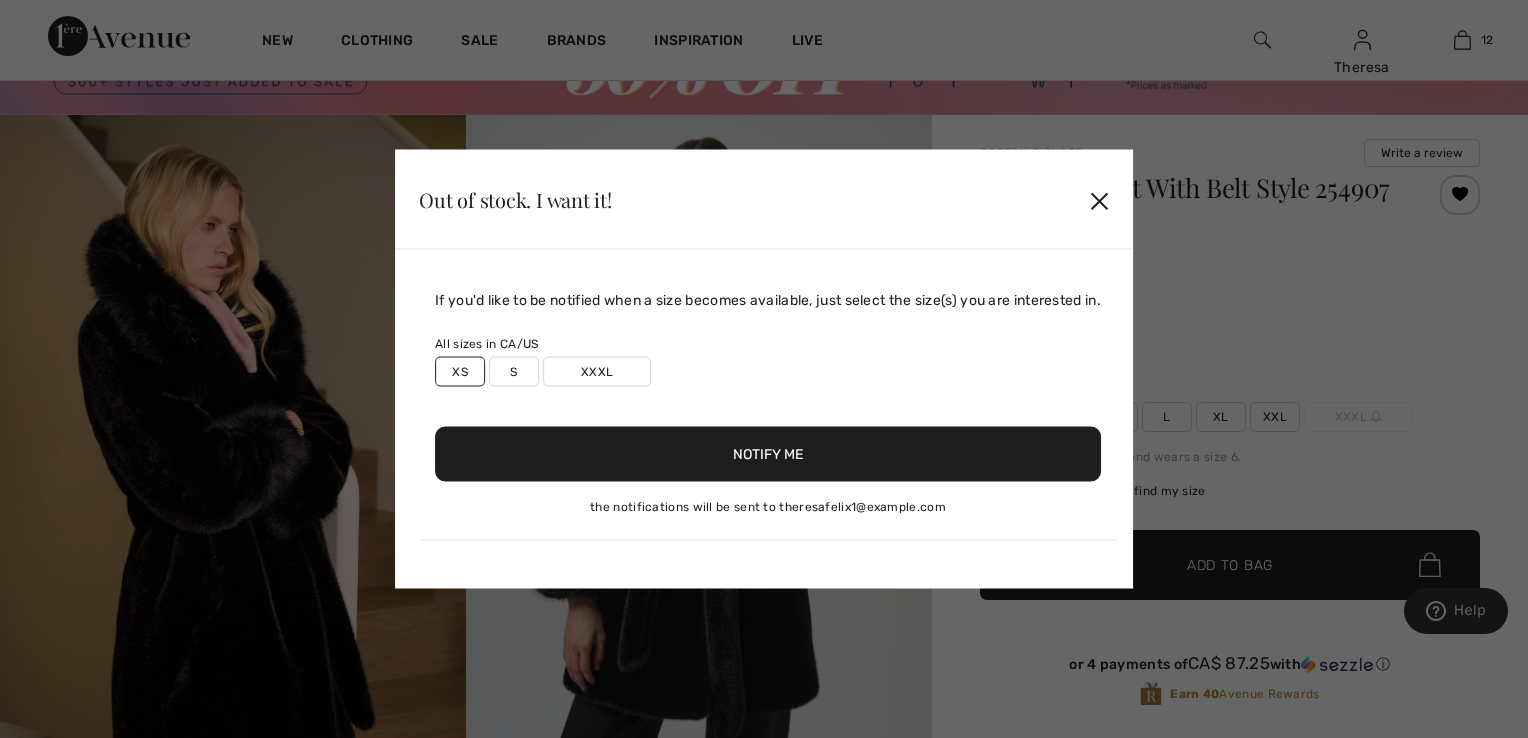 click on "✕" at bounding box center [1099, 199] 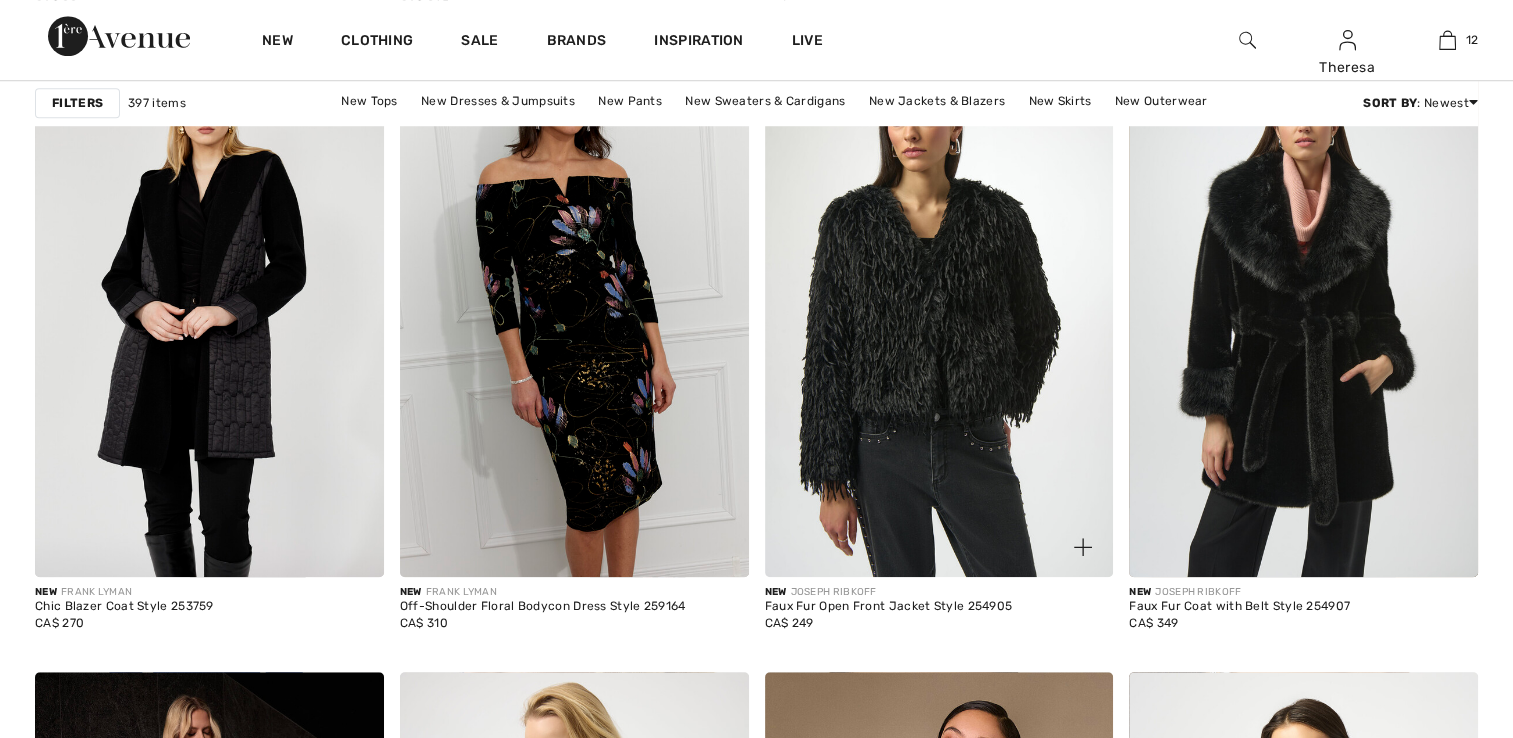 scroll, scrollTop: 0, scrollLeft: 0, axis: both 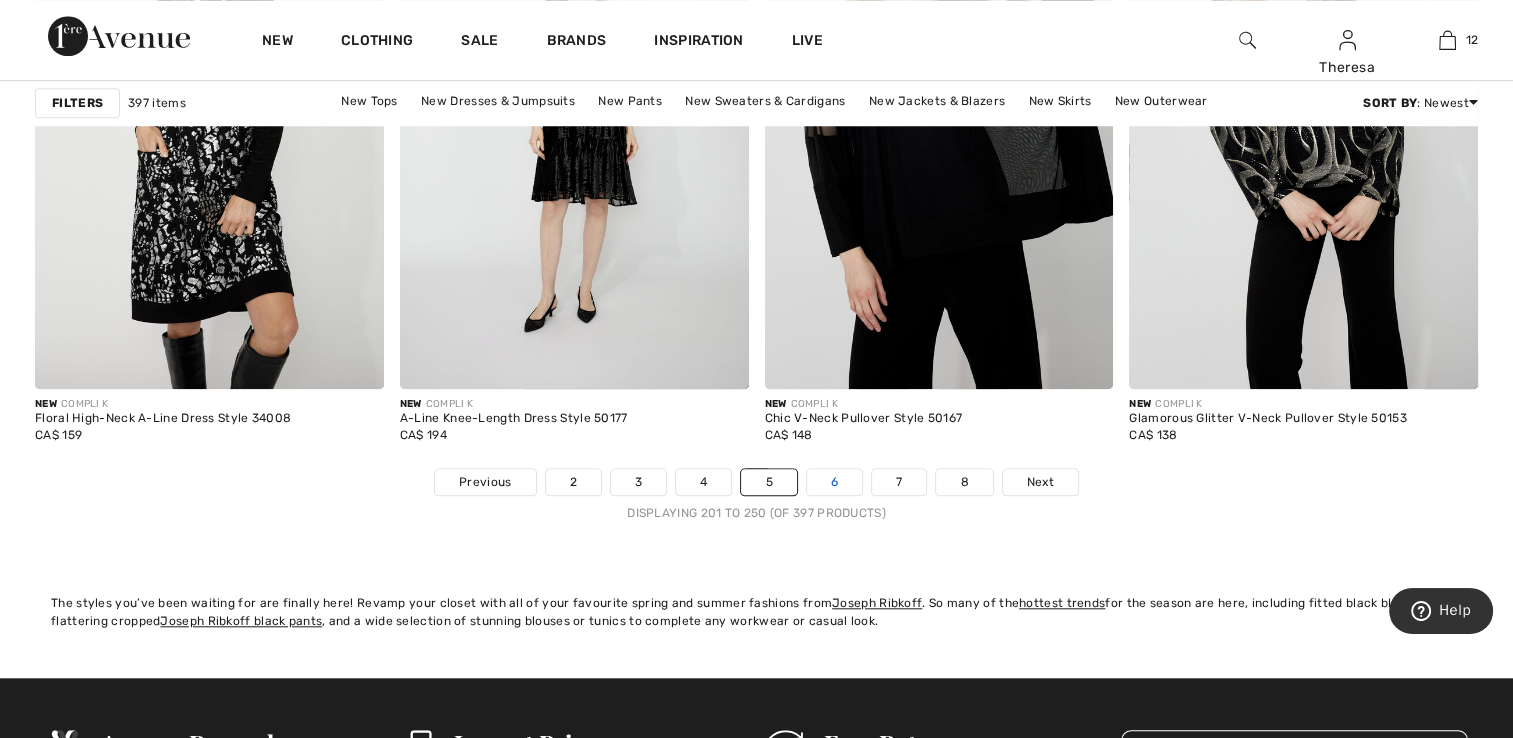click on "6" at bounding box center [834, 482] 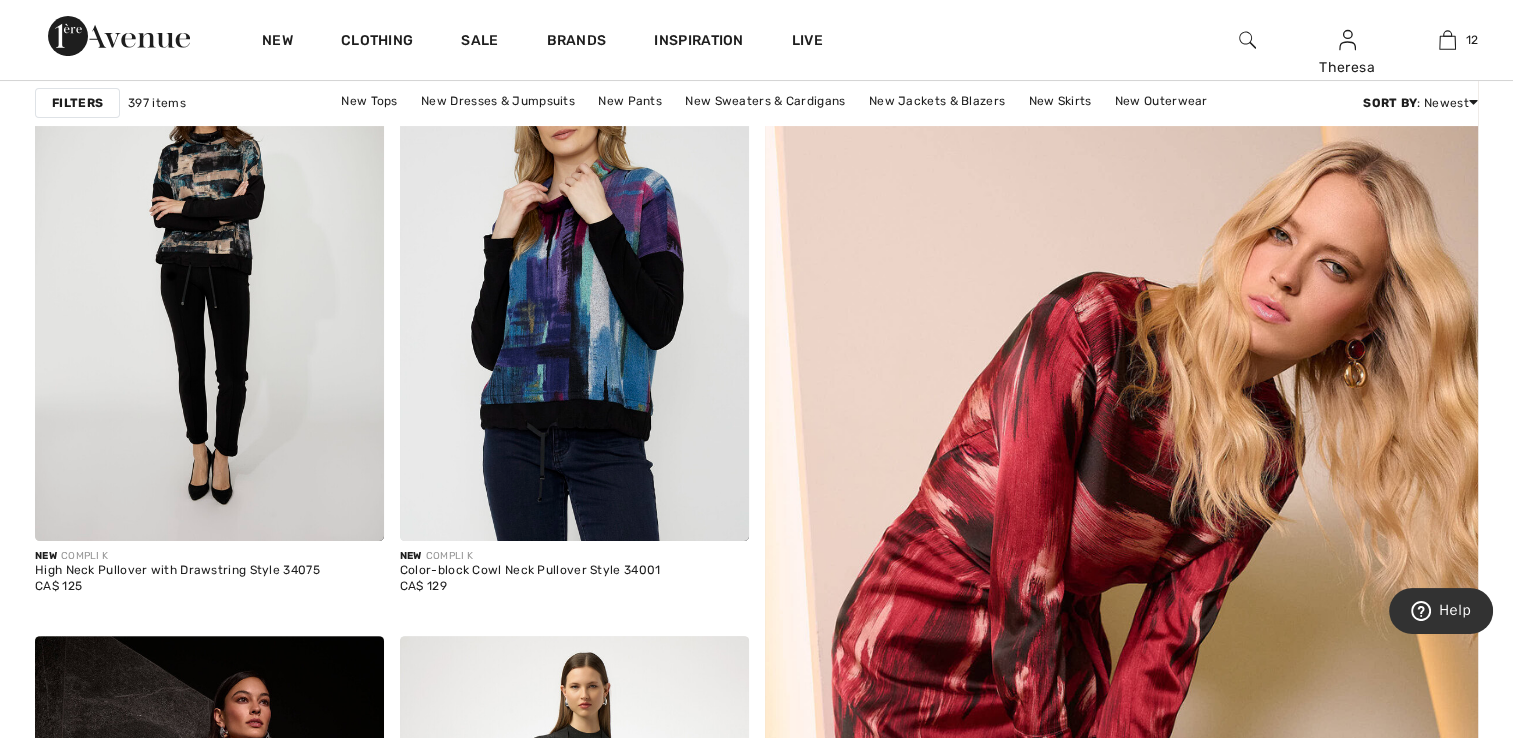 scroll, scrollTop: 400, scrollLeft: 0, axis: vertical 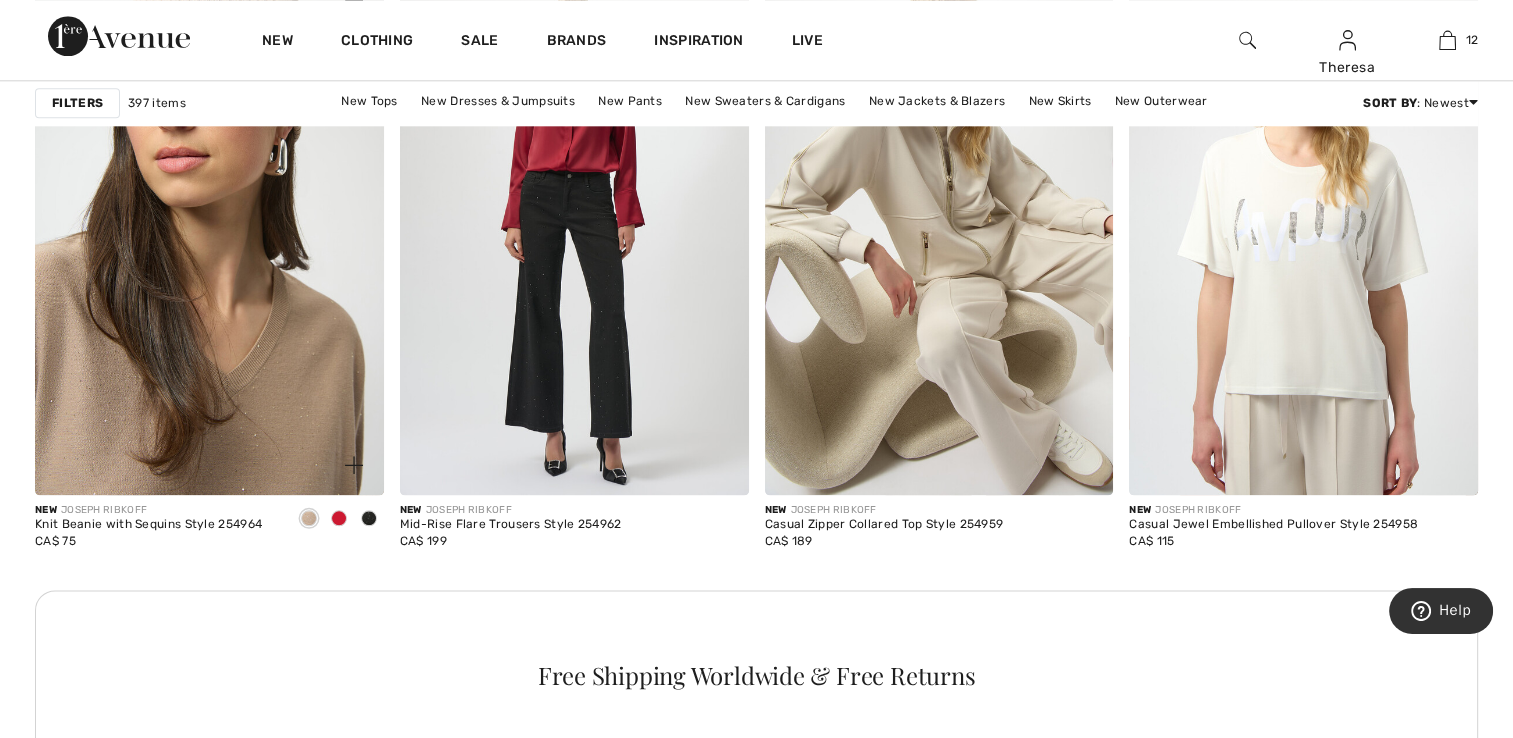 click at bounding box center (339, 518) 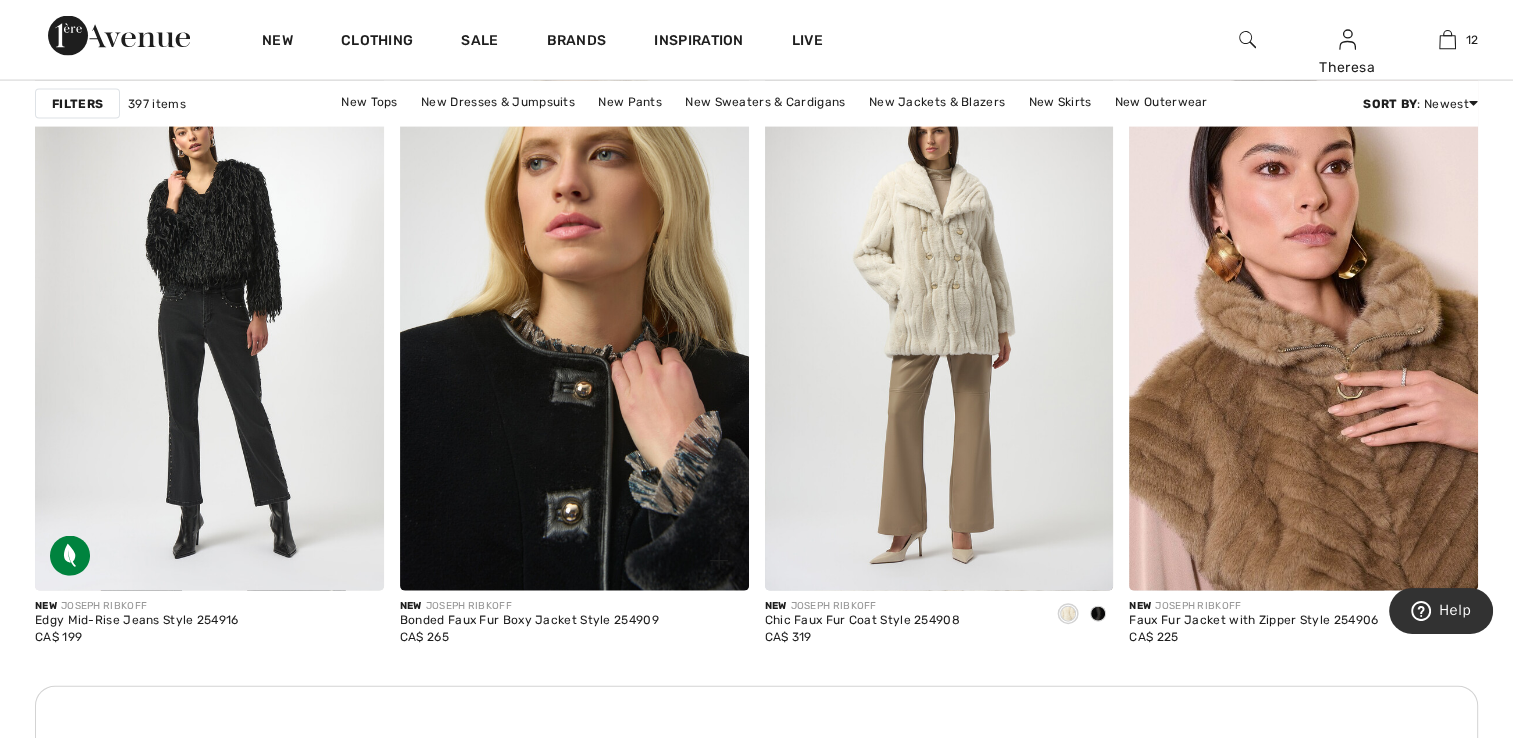 scroll, scrollTop: 4300, scrollLeft: 0, axis: vertical 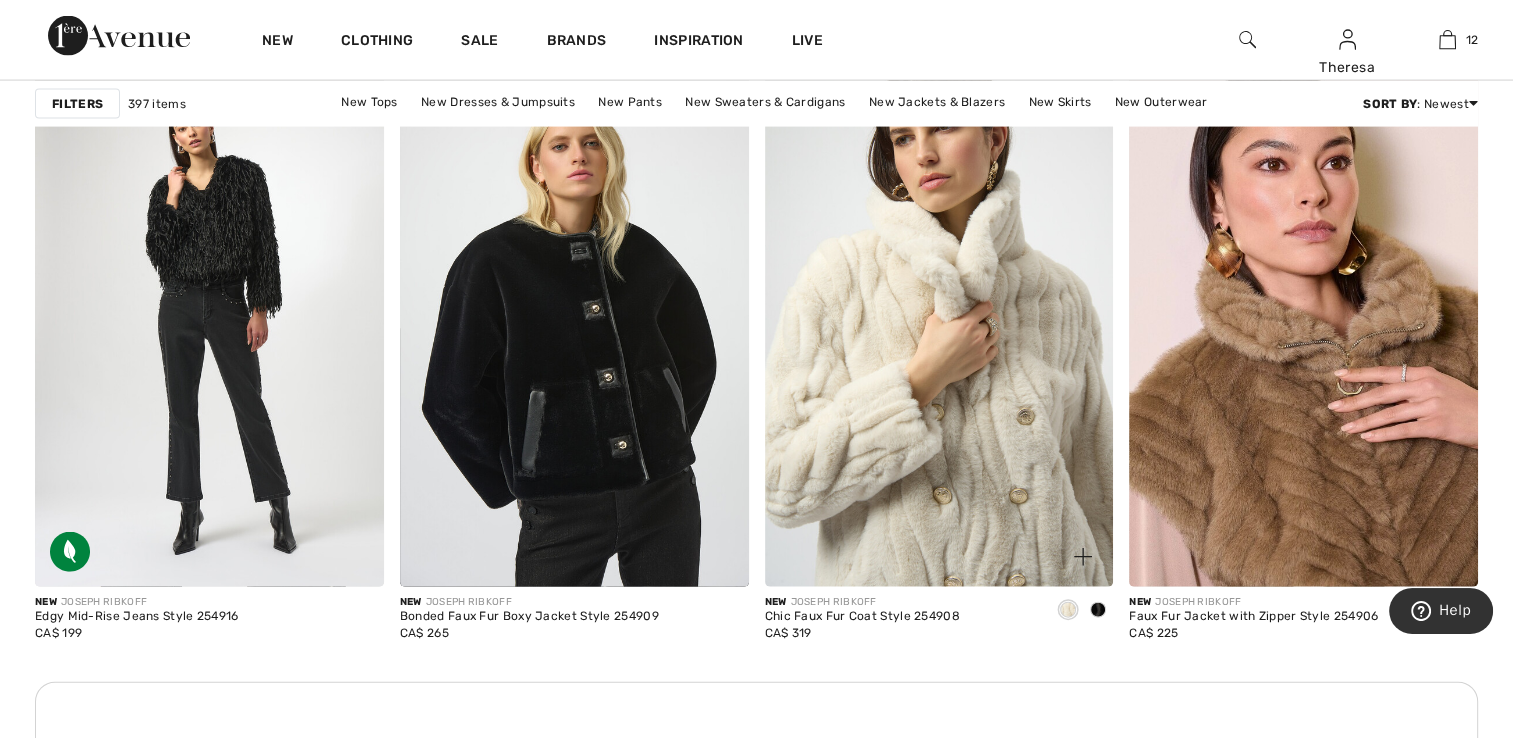 click at bounding box center (939, 325) 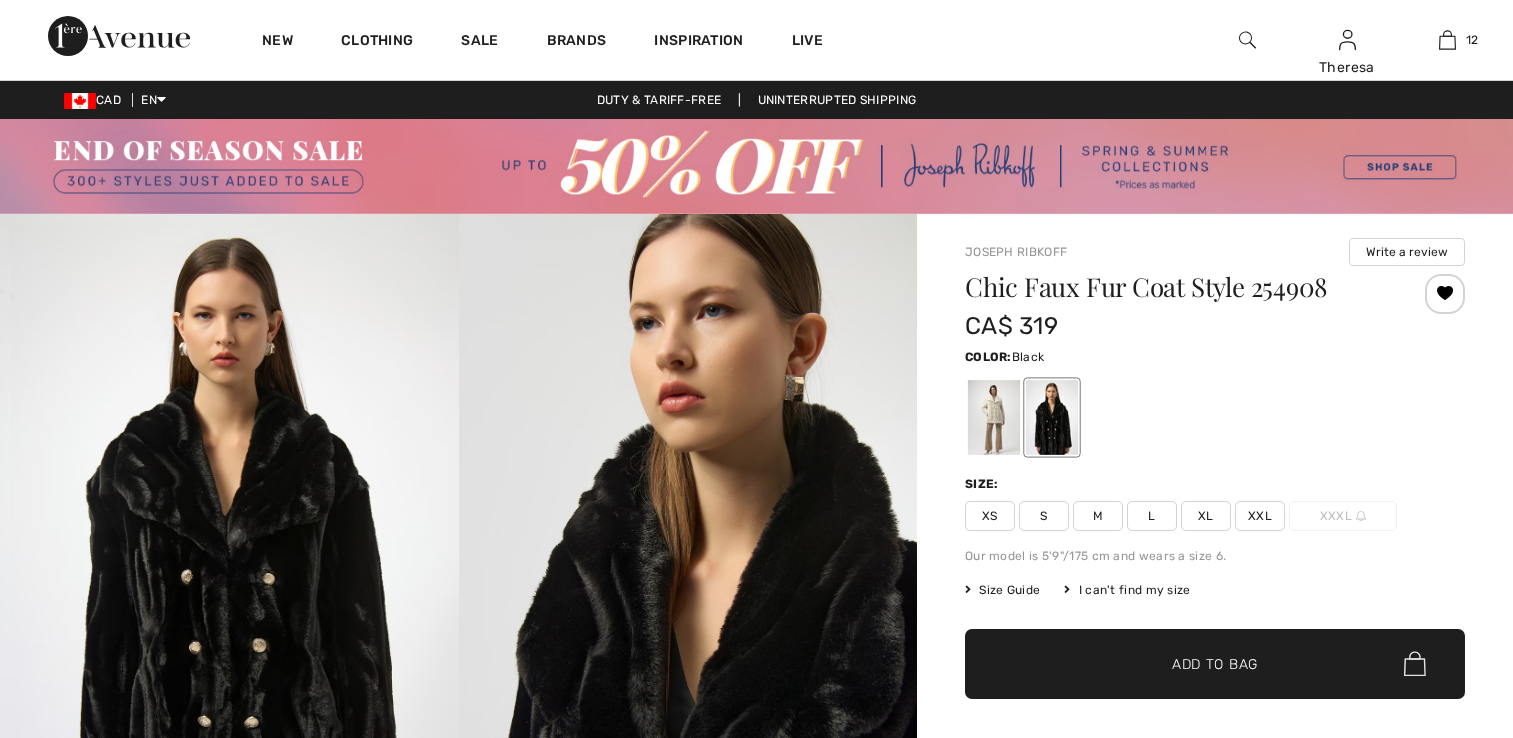 scroll, scrollTop: 0, scrollLeft: 0, axis: both 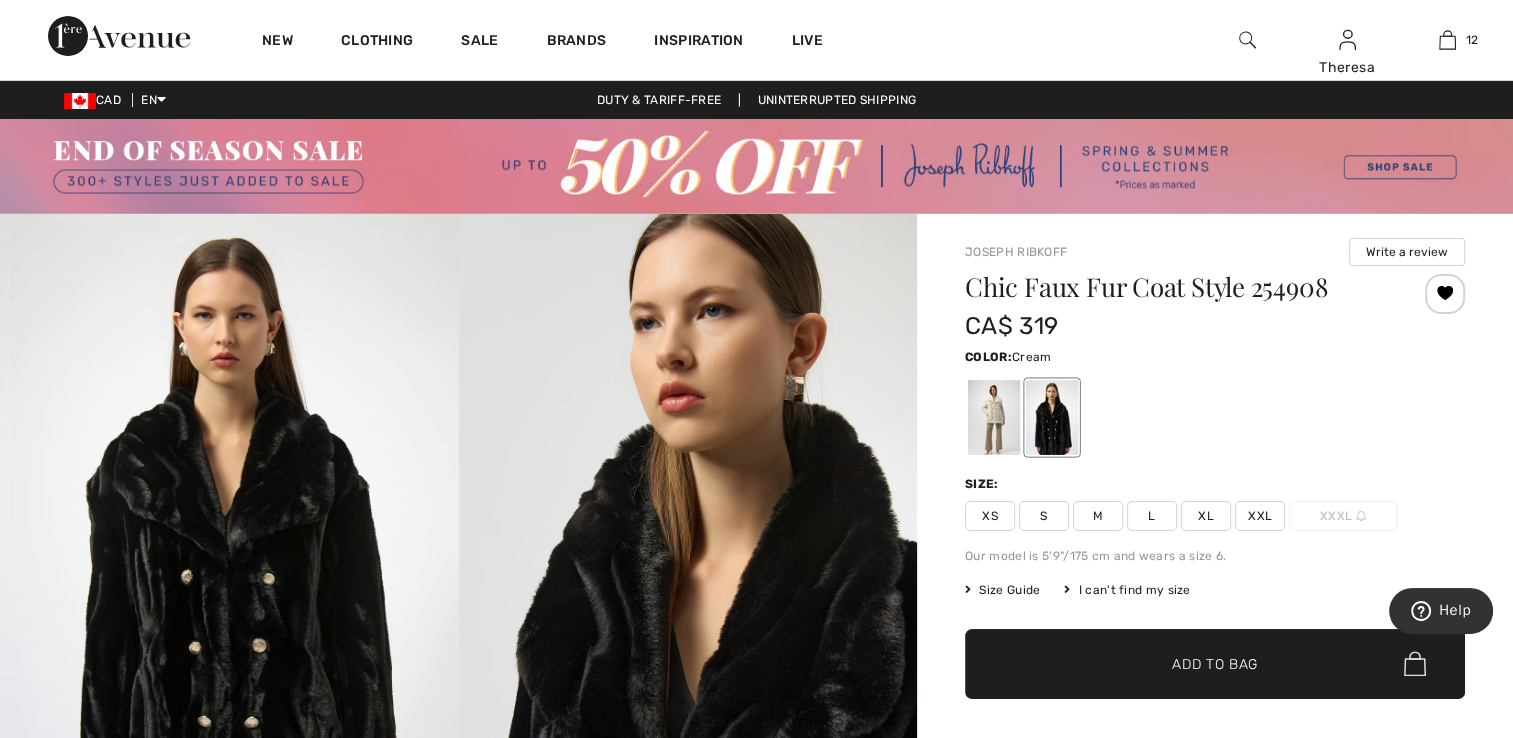 click at bounding box center (994, 417) 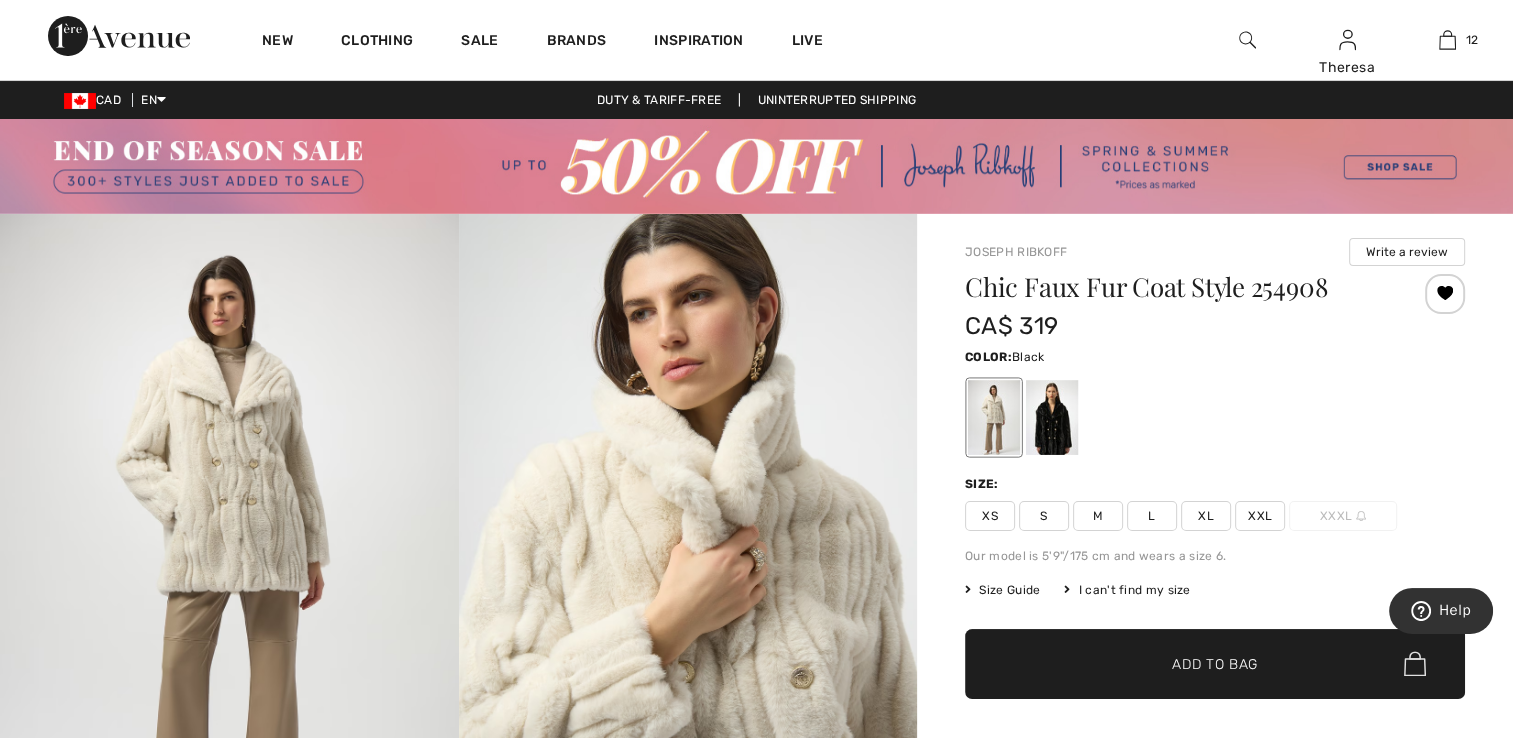 click at bounding box center [1052, 417] 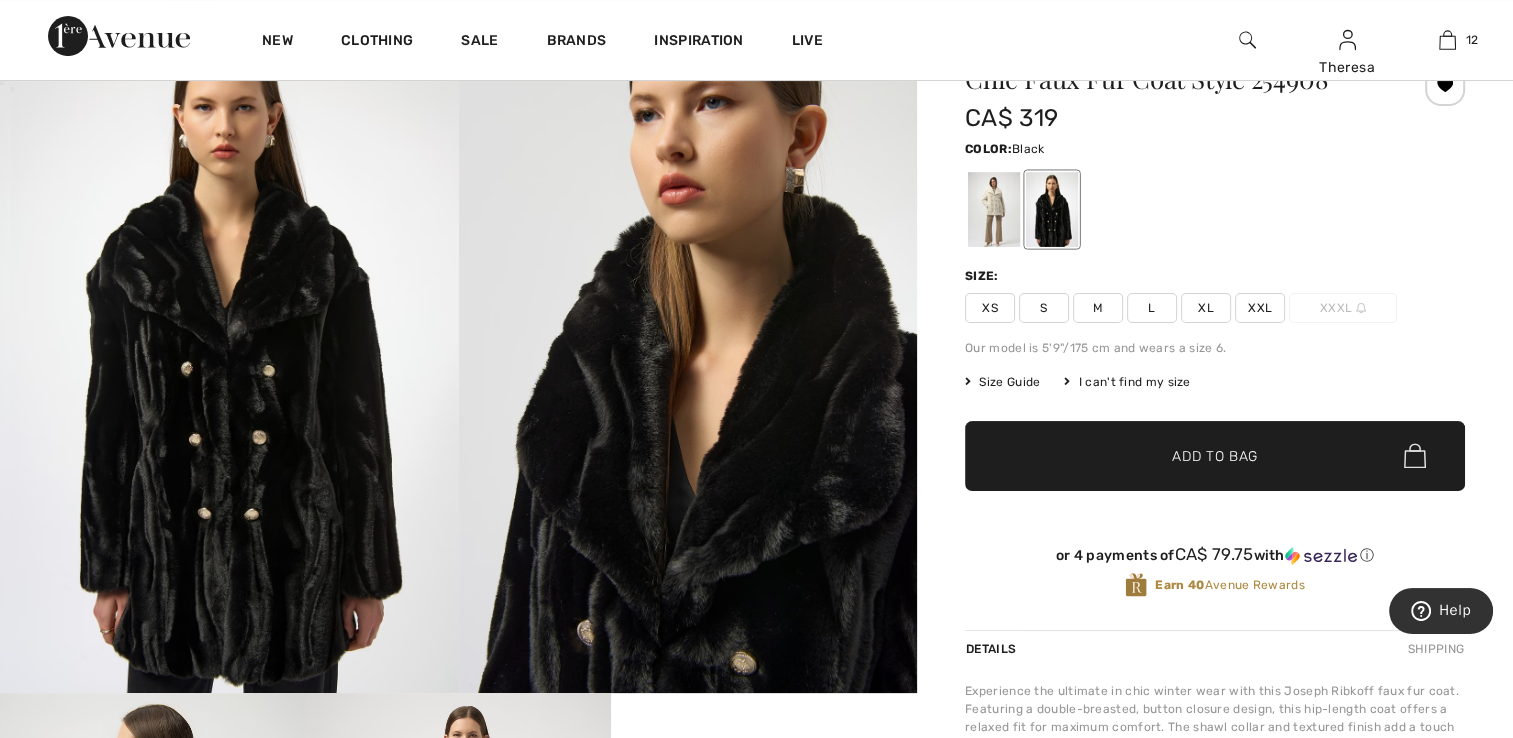 scroll, scrollTop: 200, scrollLeft: 0, axis: vertical 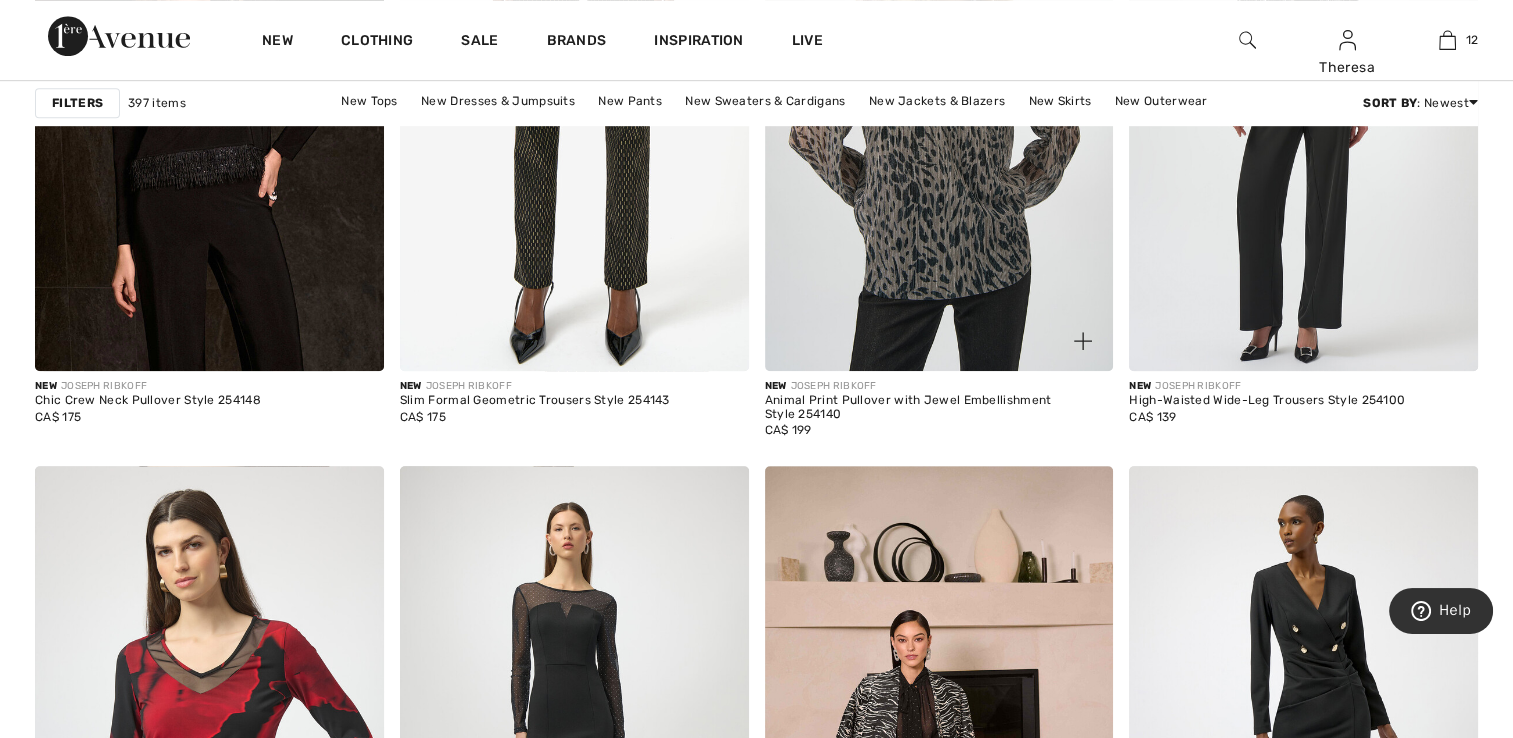 click at bounding box center [939, 109] 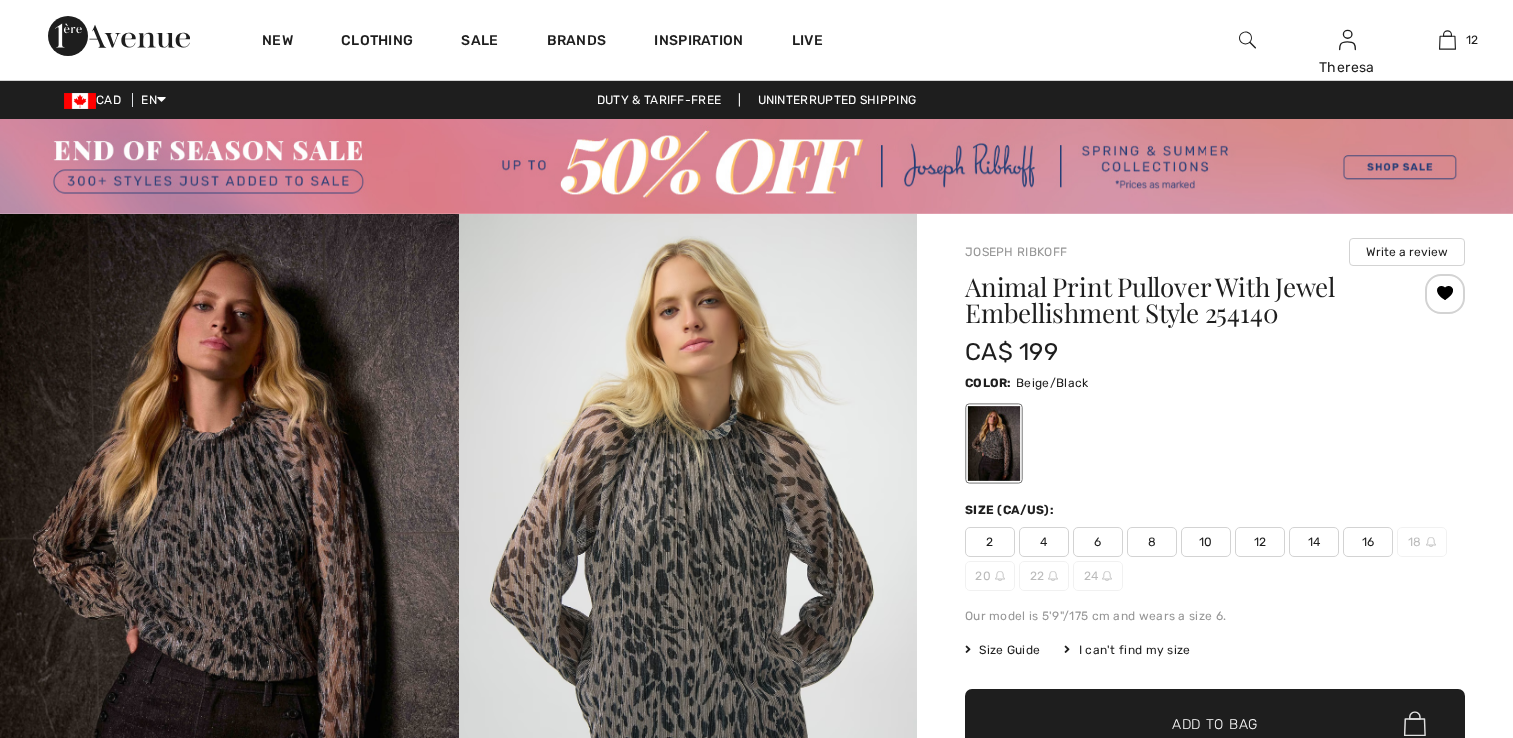 scroll, scrollTop: 0, scrollLeft: 0, axis: both 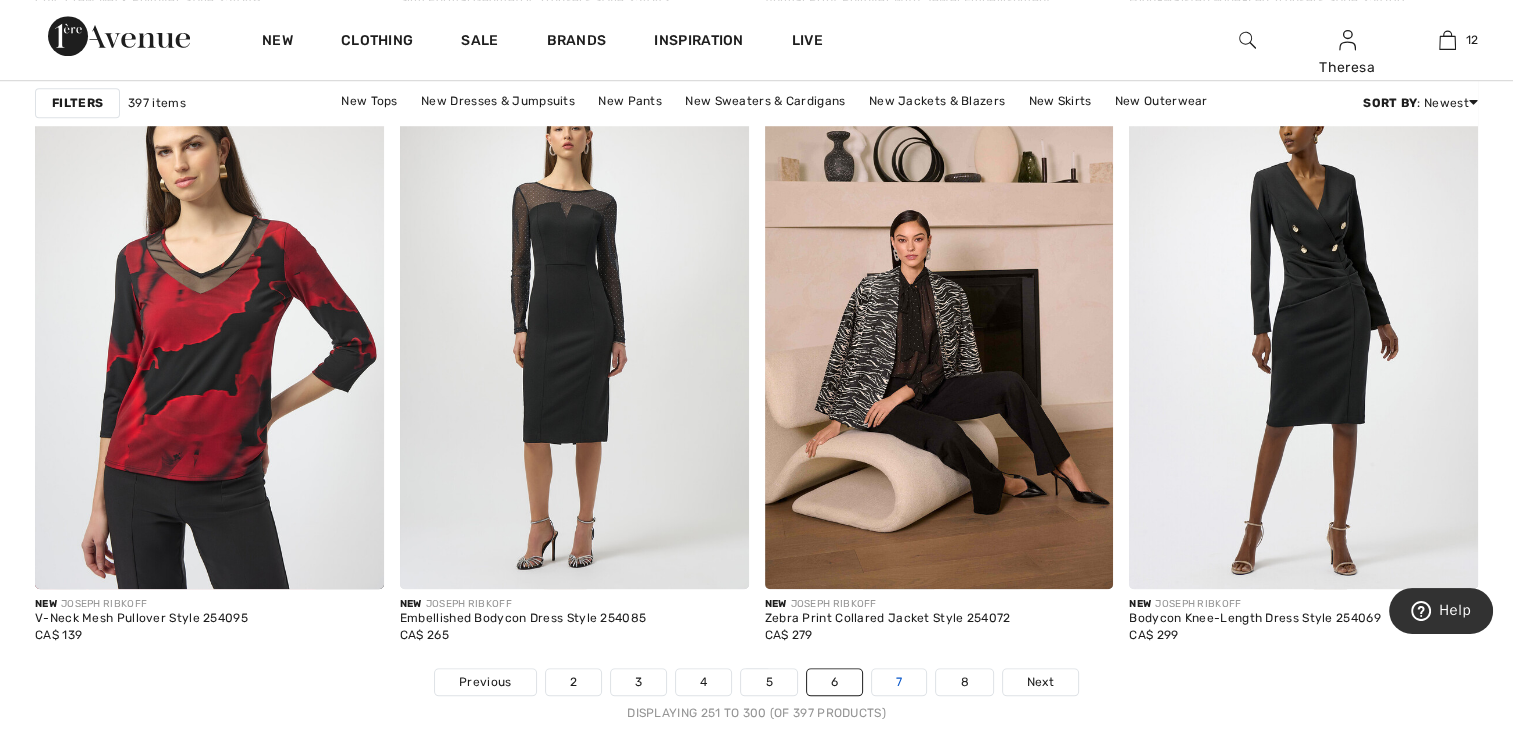 click on "7" at bounding box center [899, 682] 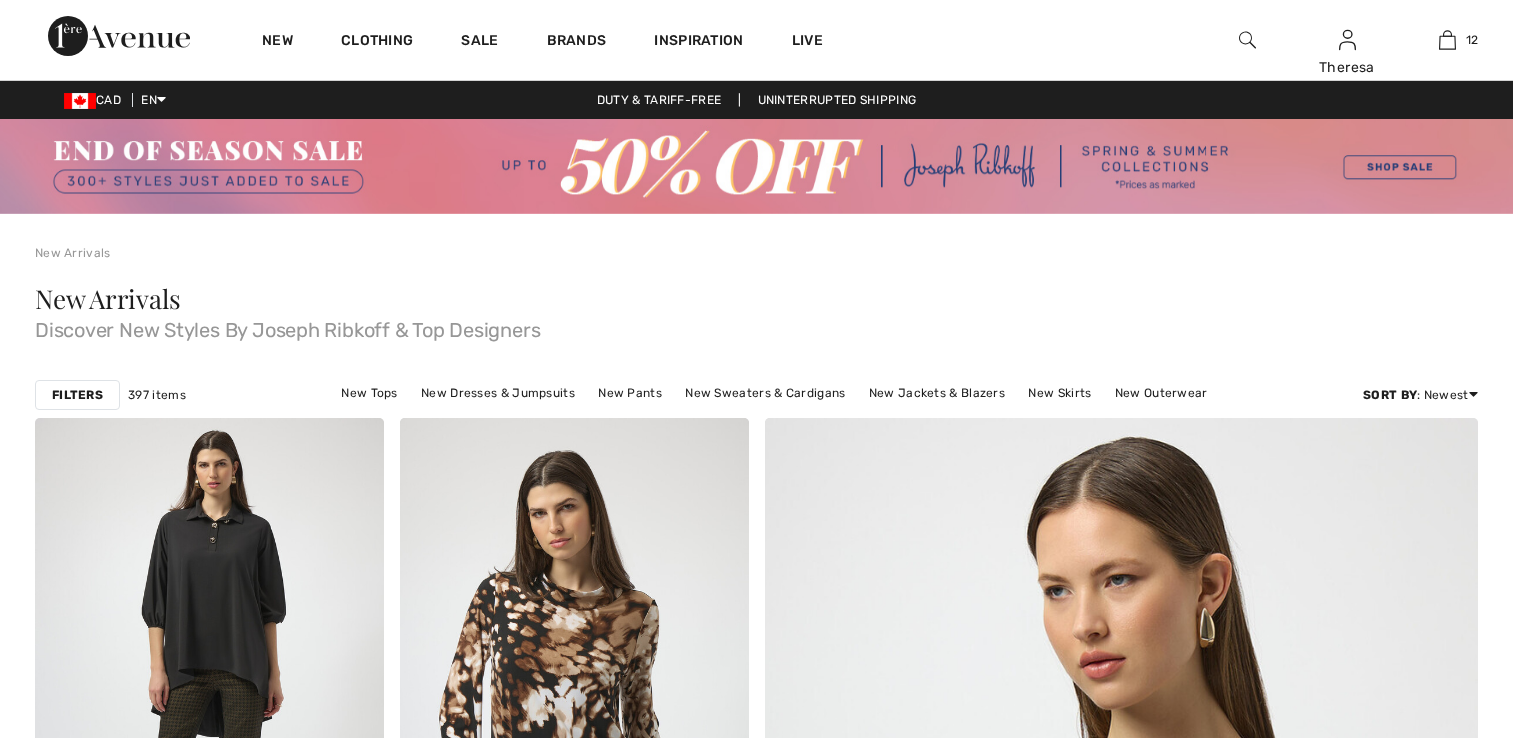 scroll, scrollTop: 500, scrollLeft: 0, axis: vertical 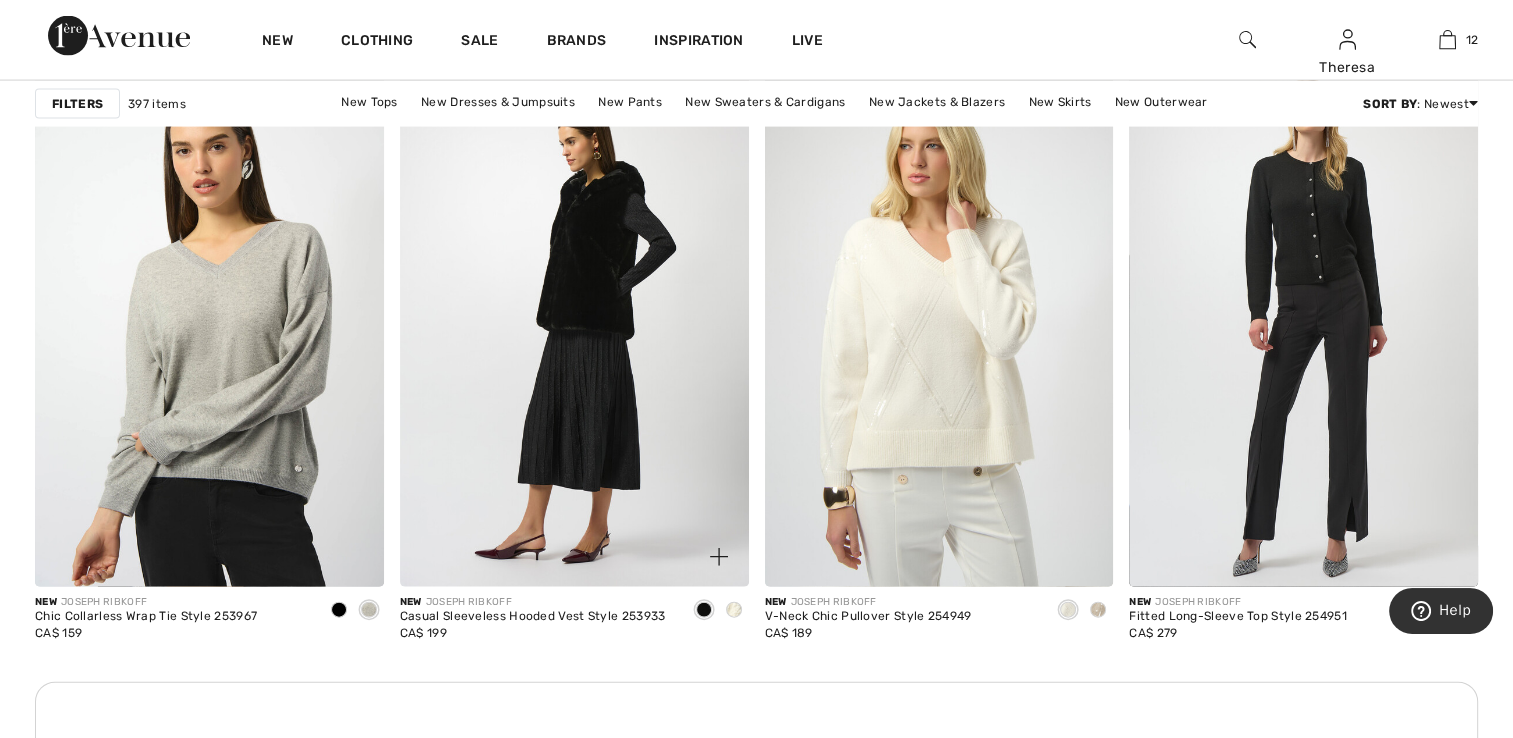 click at bounding box center (574, 325) 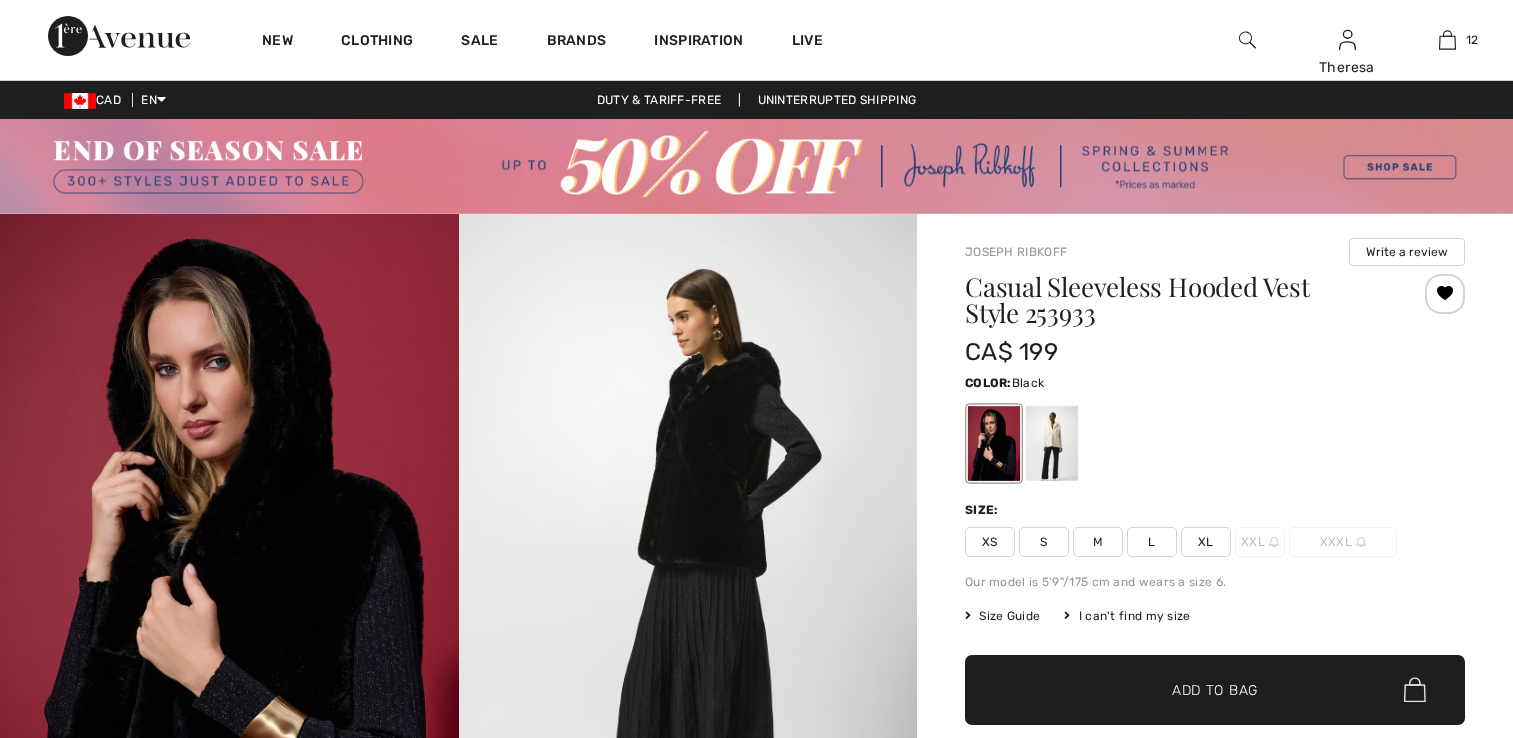 scroll, scrollTop: 0, scrollLeft: 0, axis: both 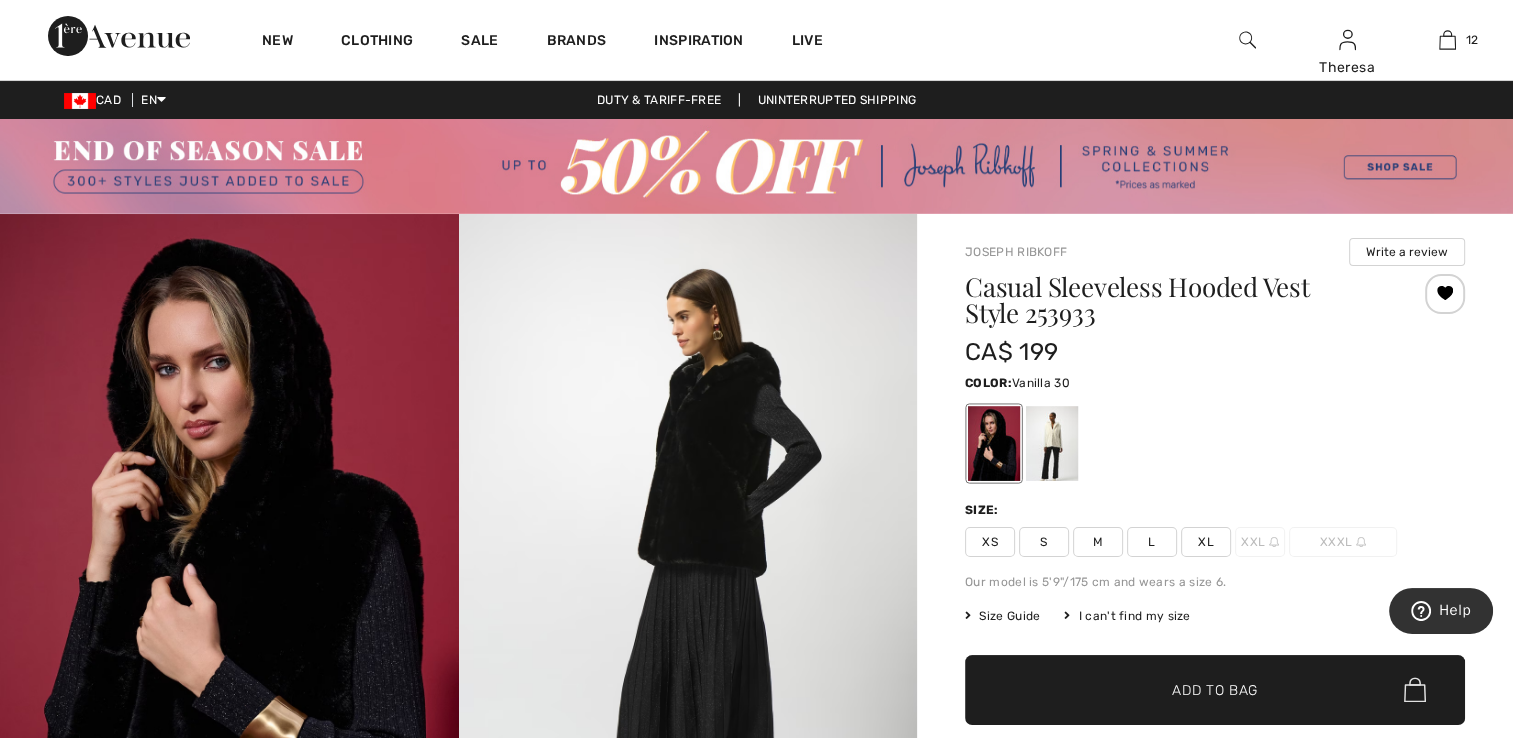 click at bounding box center (1052, 443) 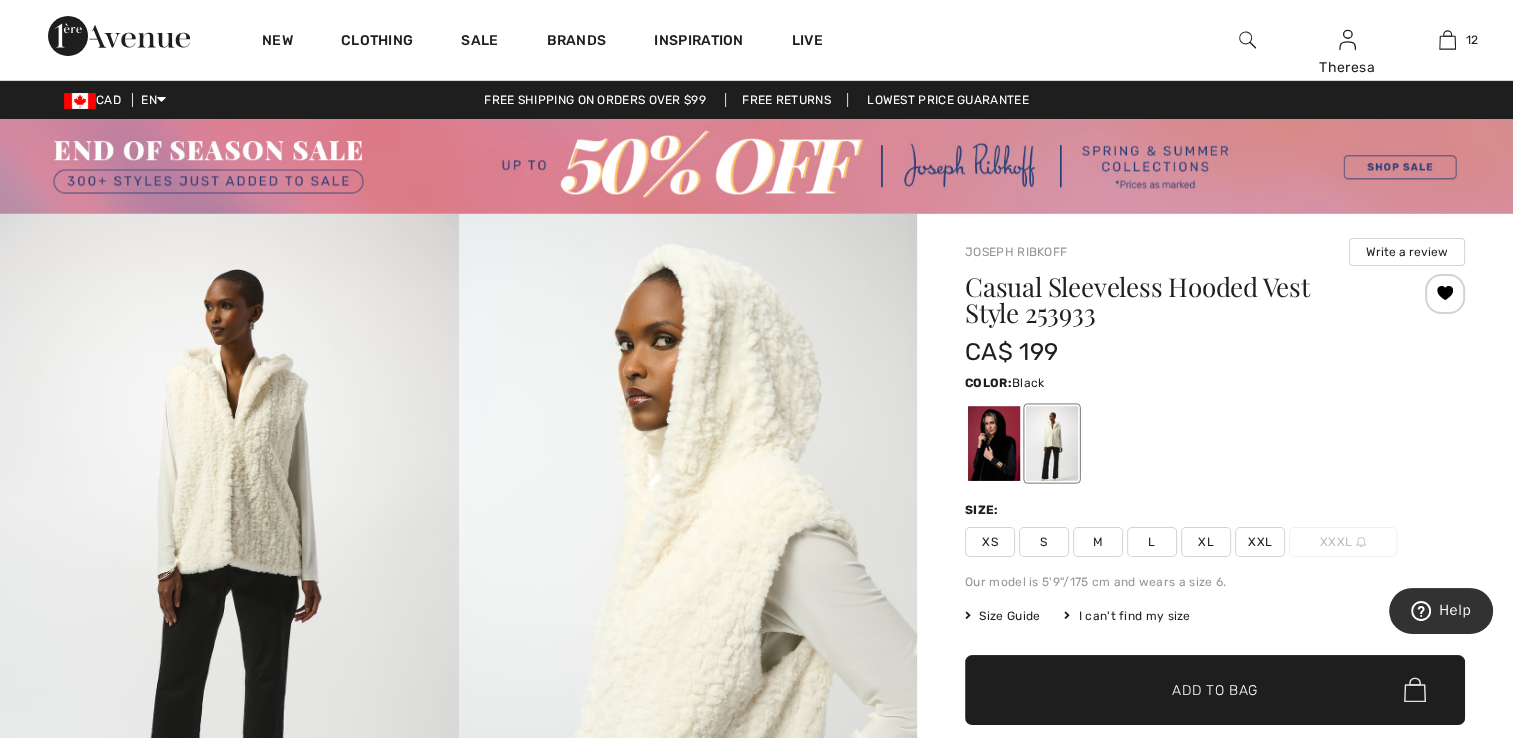 click at bounding box center (994, 443) 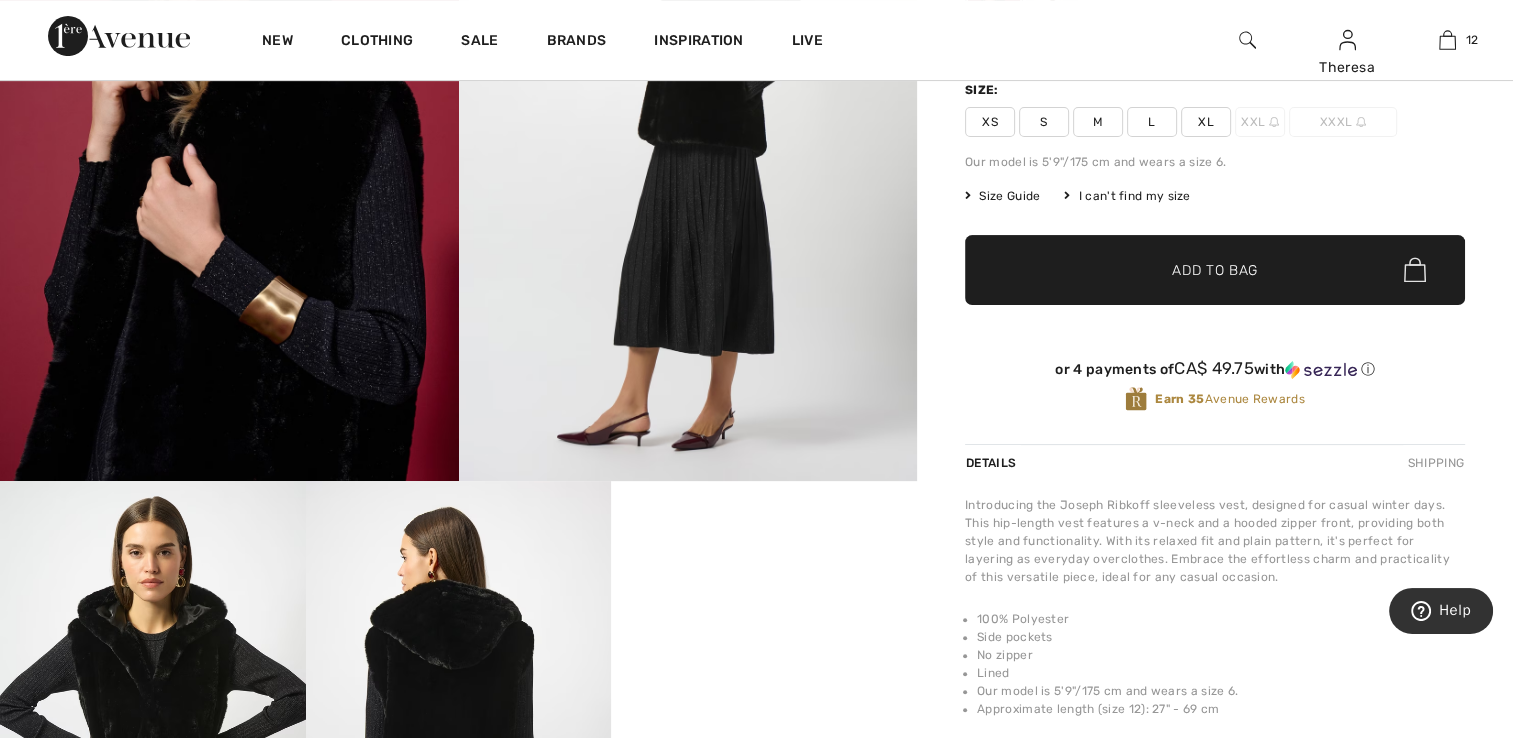 scroll, scrollTop: 300, scrollLeft: 0, axis: vertical 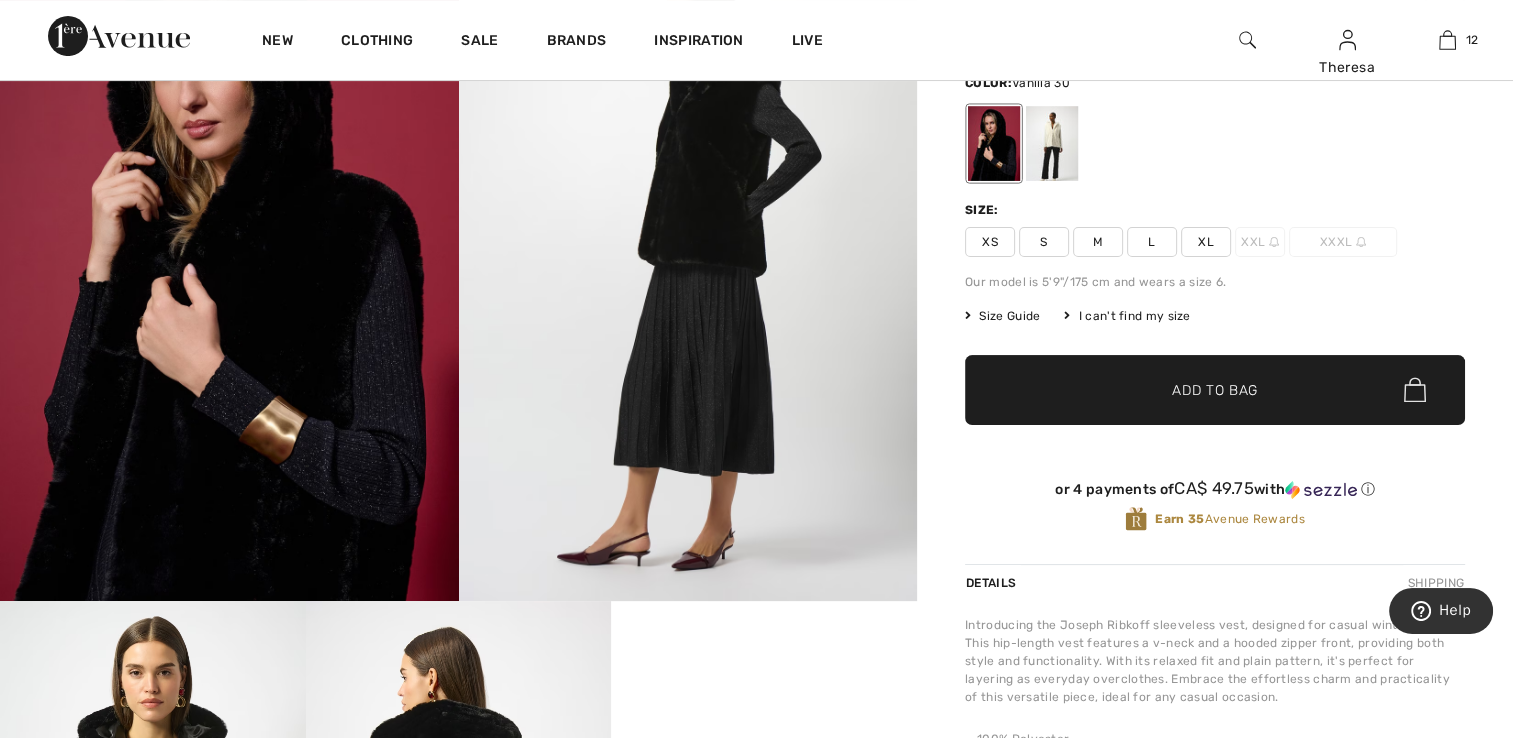 click at bounding box center (1052, 143) 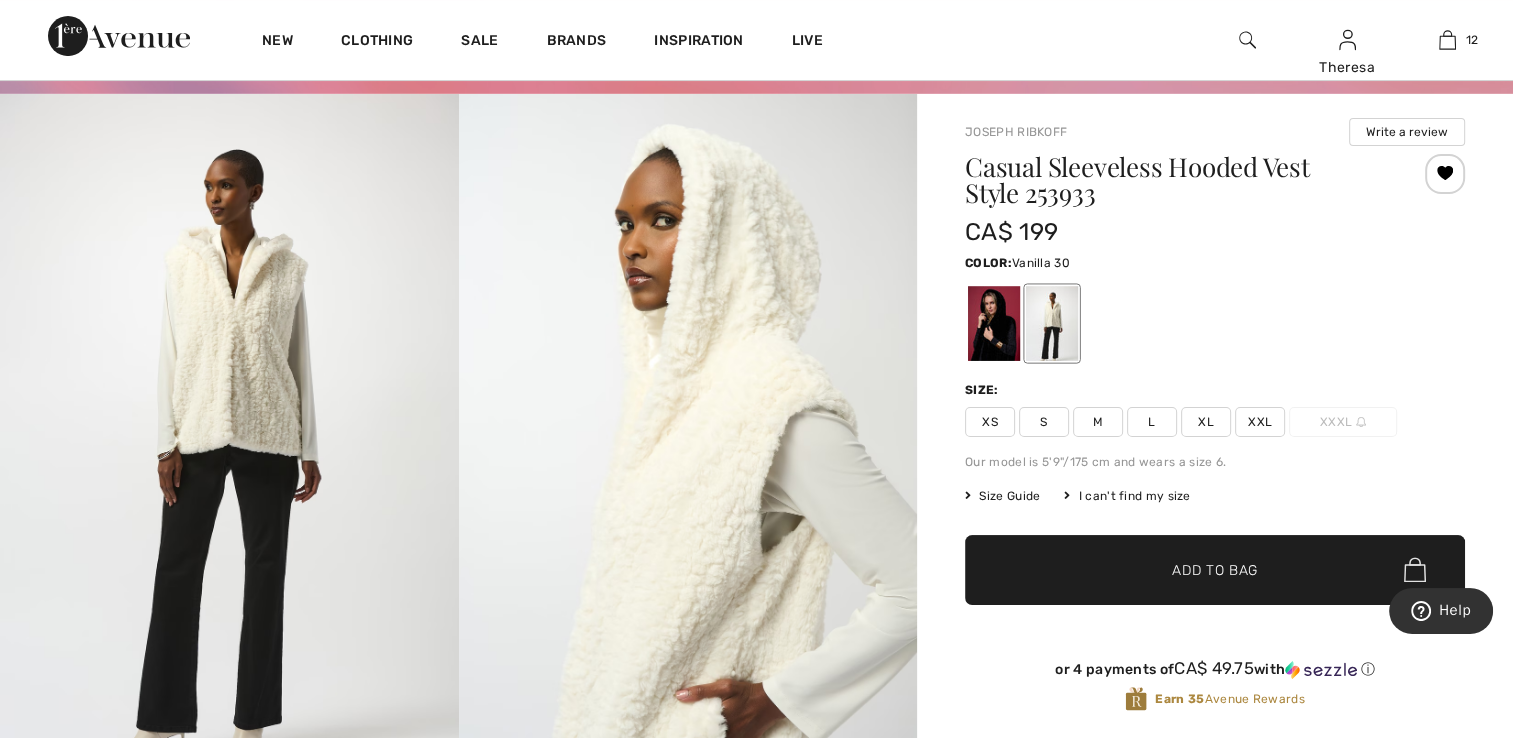 scroll, scrollTop: 0, scrollLeft: 0, axis: both 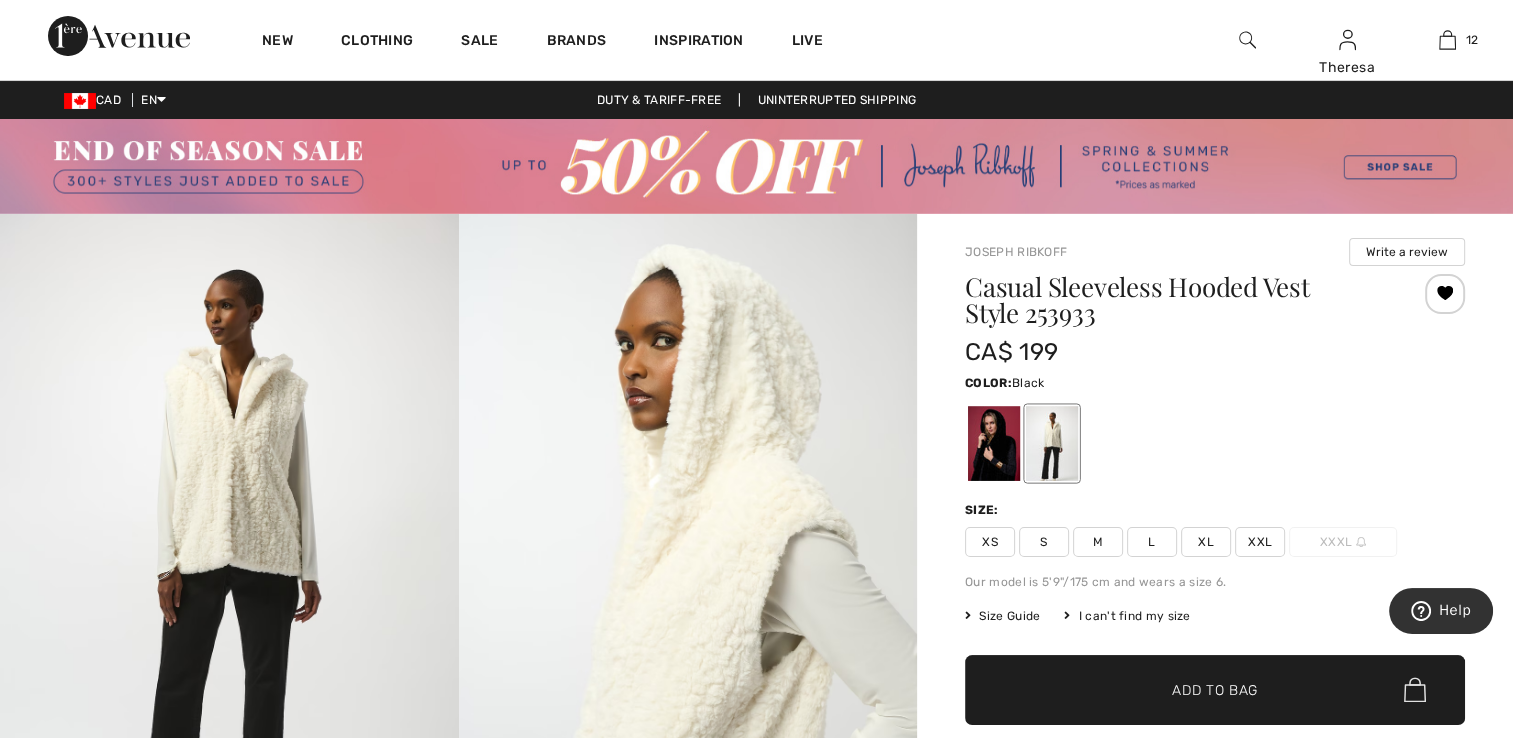 click at bounding box center [994, 443] 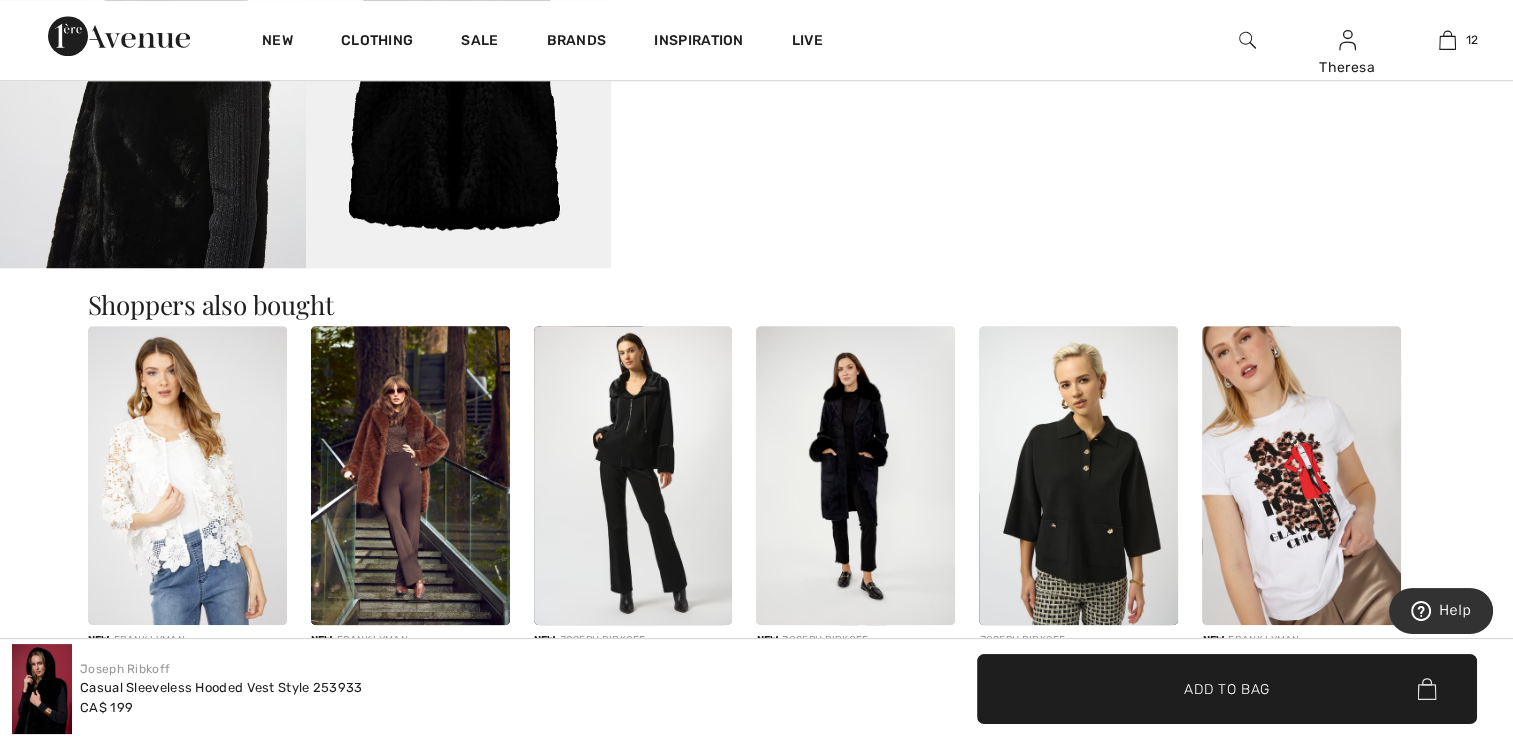 scroll, scrollTop: 1600, scrollLeft: 0, axis: vertical 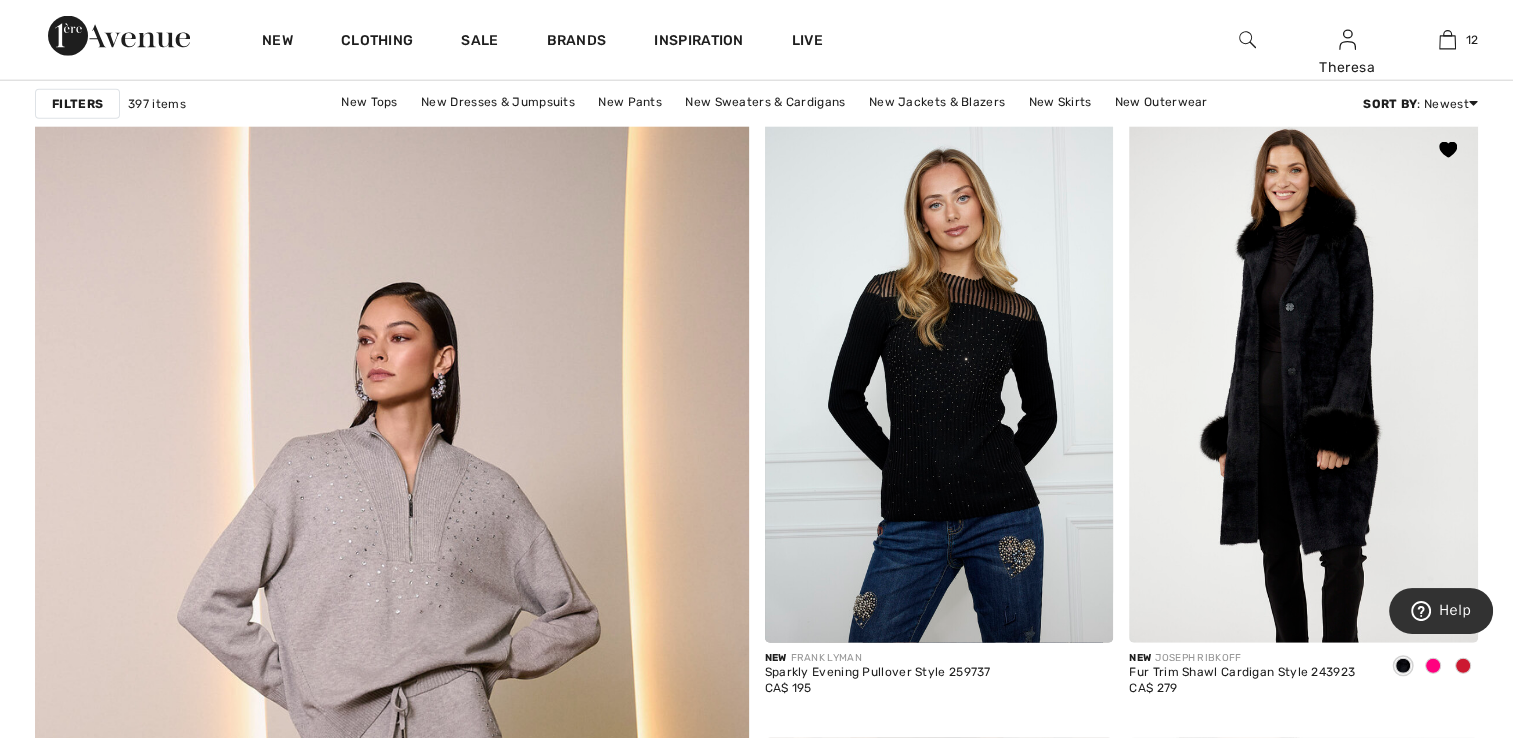 click at bounding box center [1303, 381] 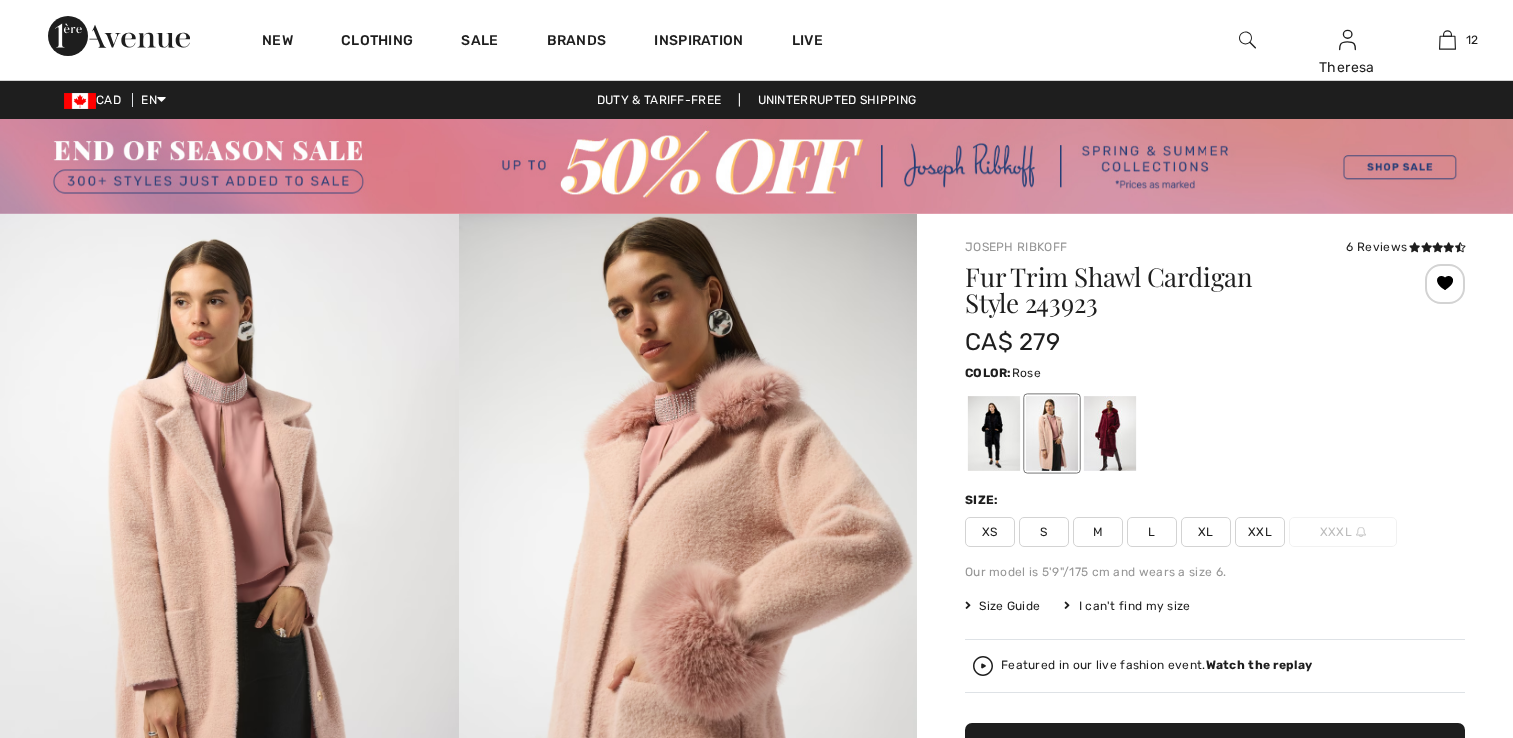 scroll, scrollTop: 0, scrollLeft: 0, axis: both 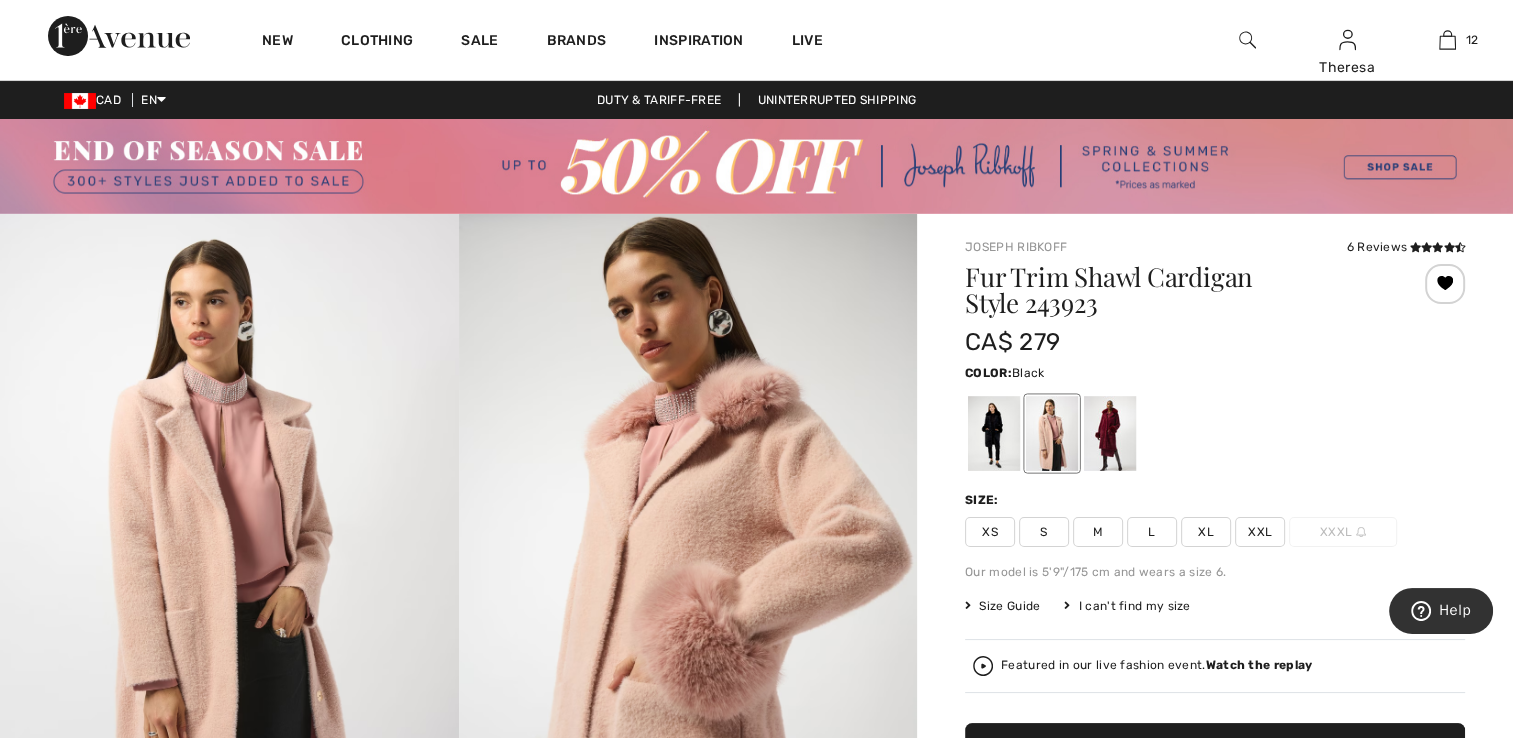 click at bounding box center [994, 433] 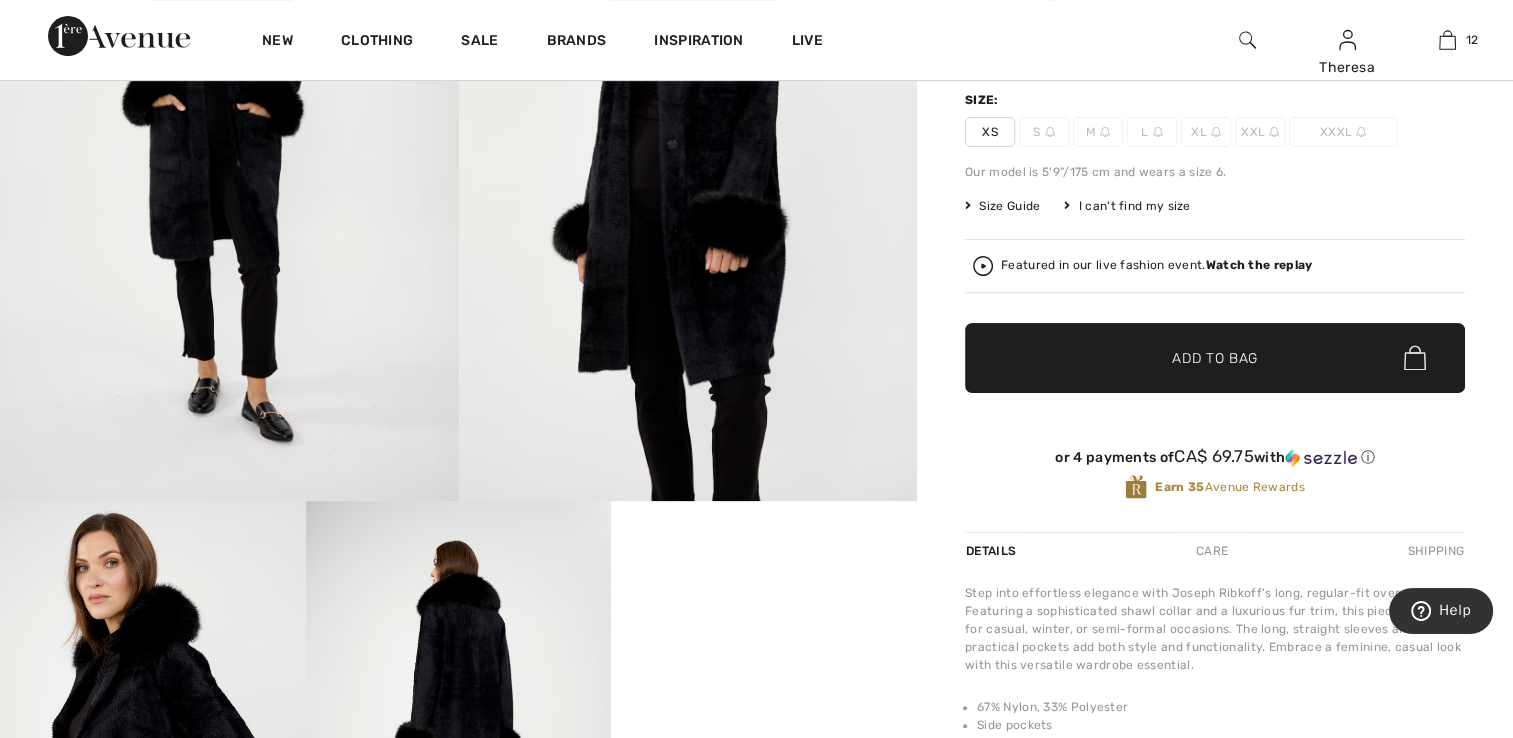 scroll, scrollTop: 200, scrollLeft: 0, axis: vertical 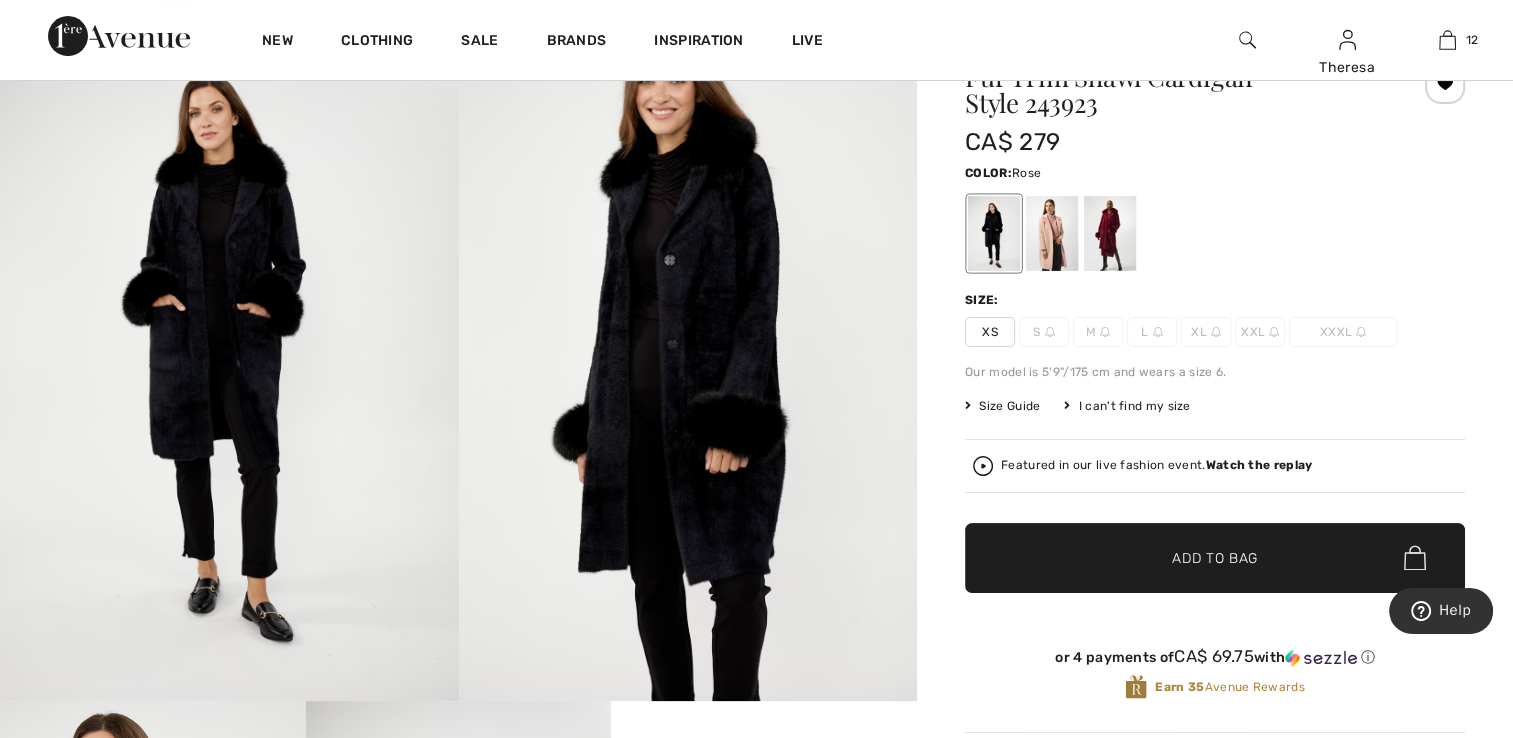 click at bounding box center (1052, 233) 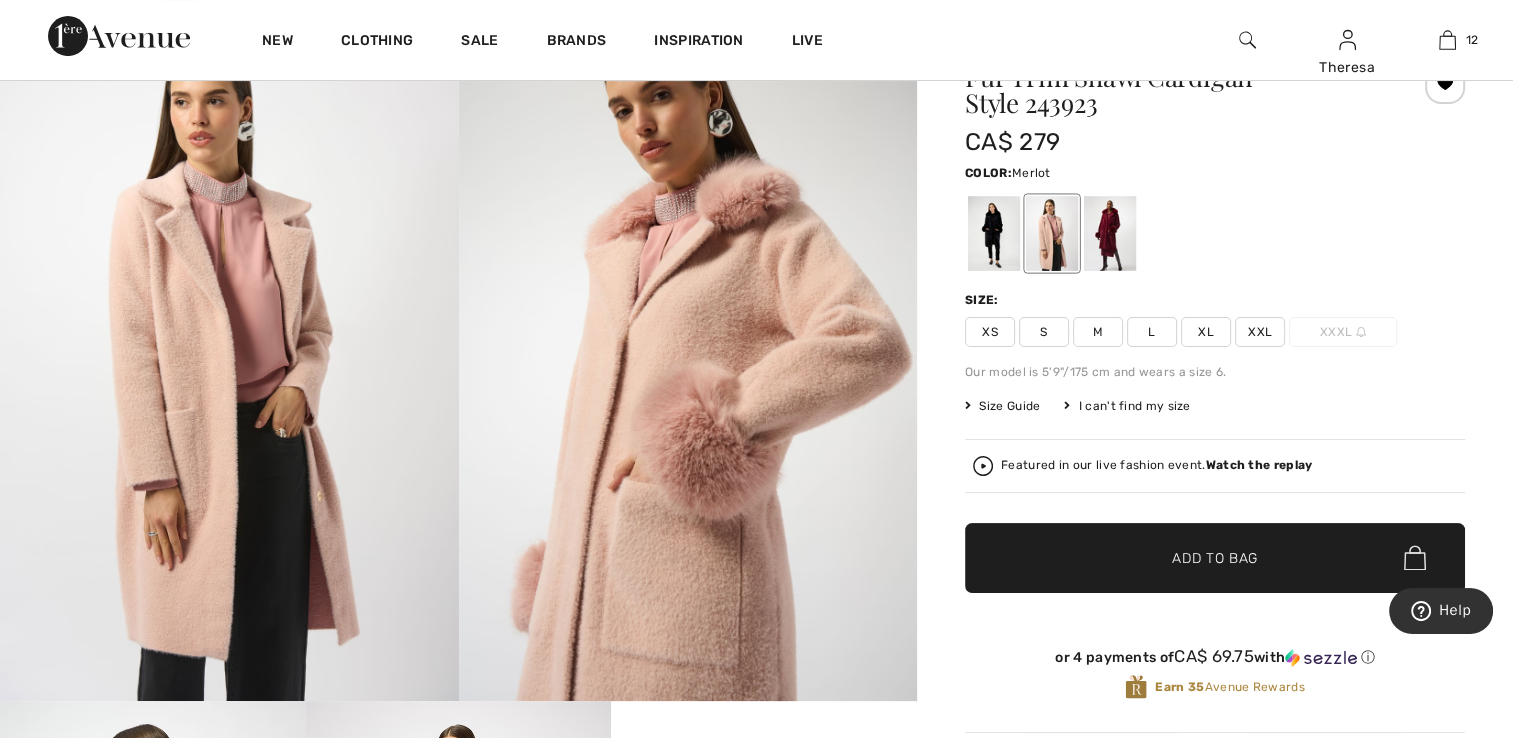 click at bounding box center (1110, 233) 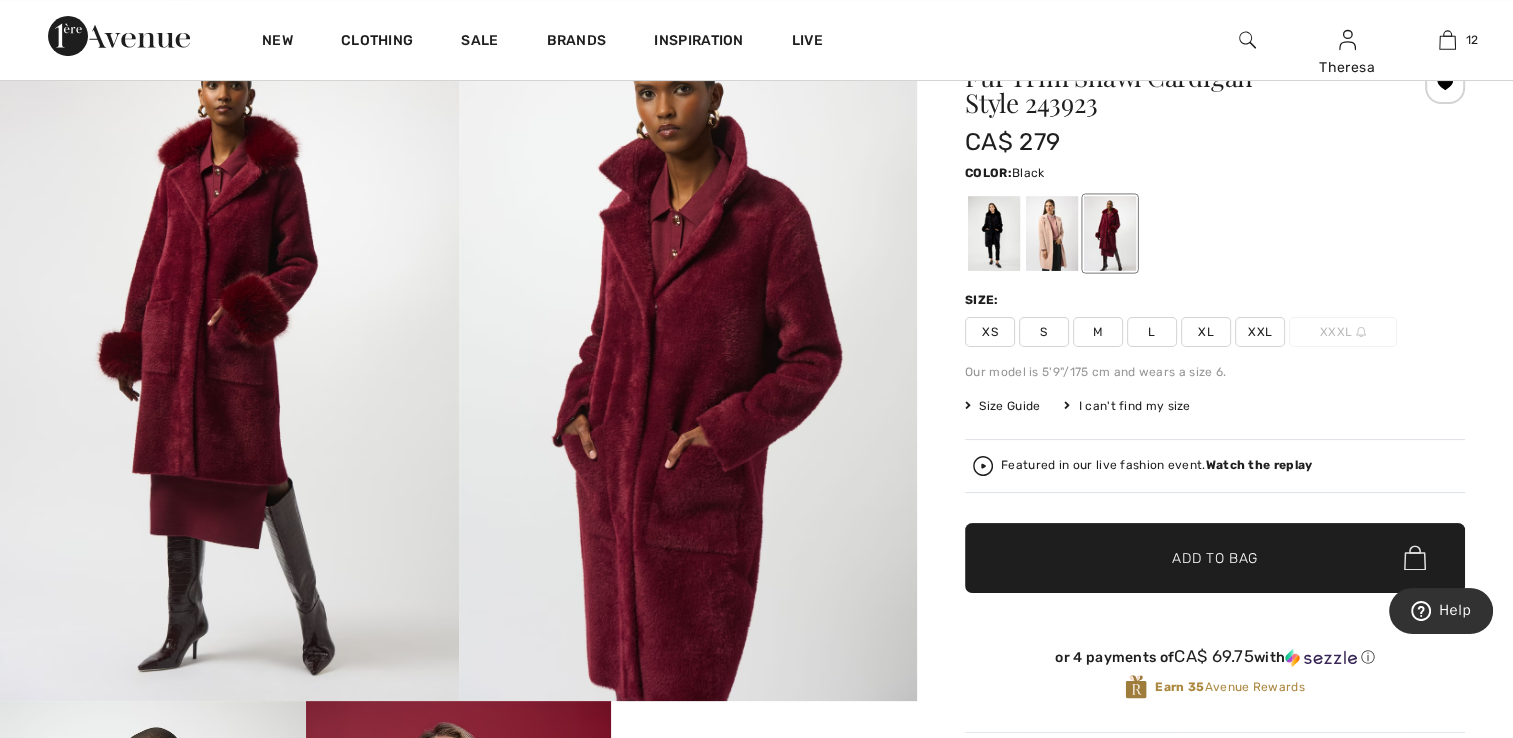 click at bounding box center (994, 233) 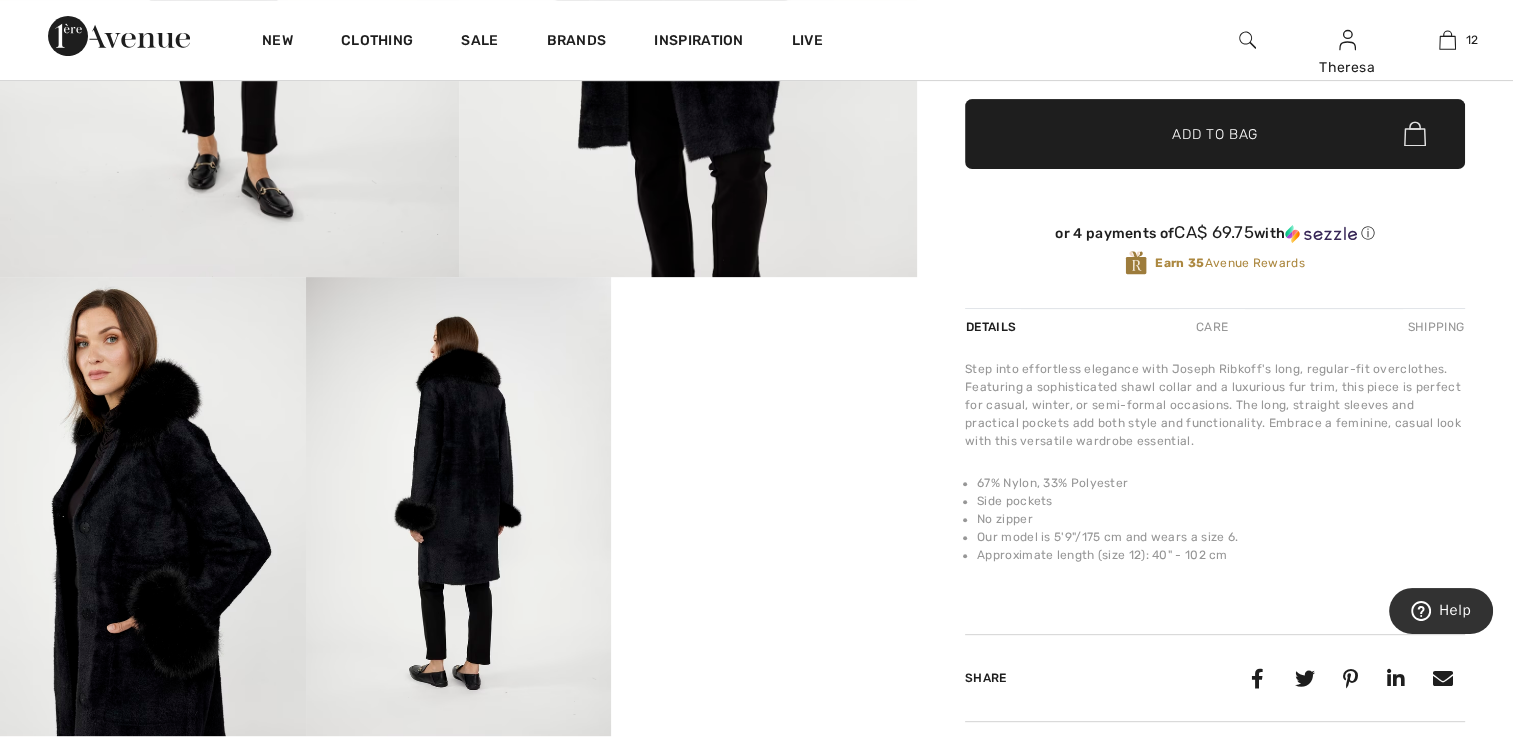 scroll, scrollTop: 800, scrollLeft: 0, axis: vertical 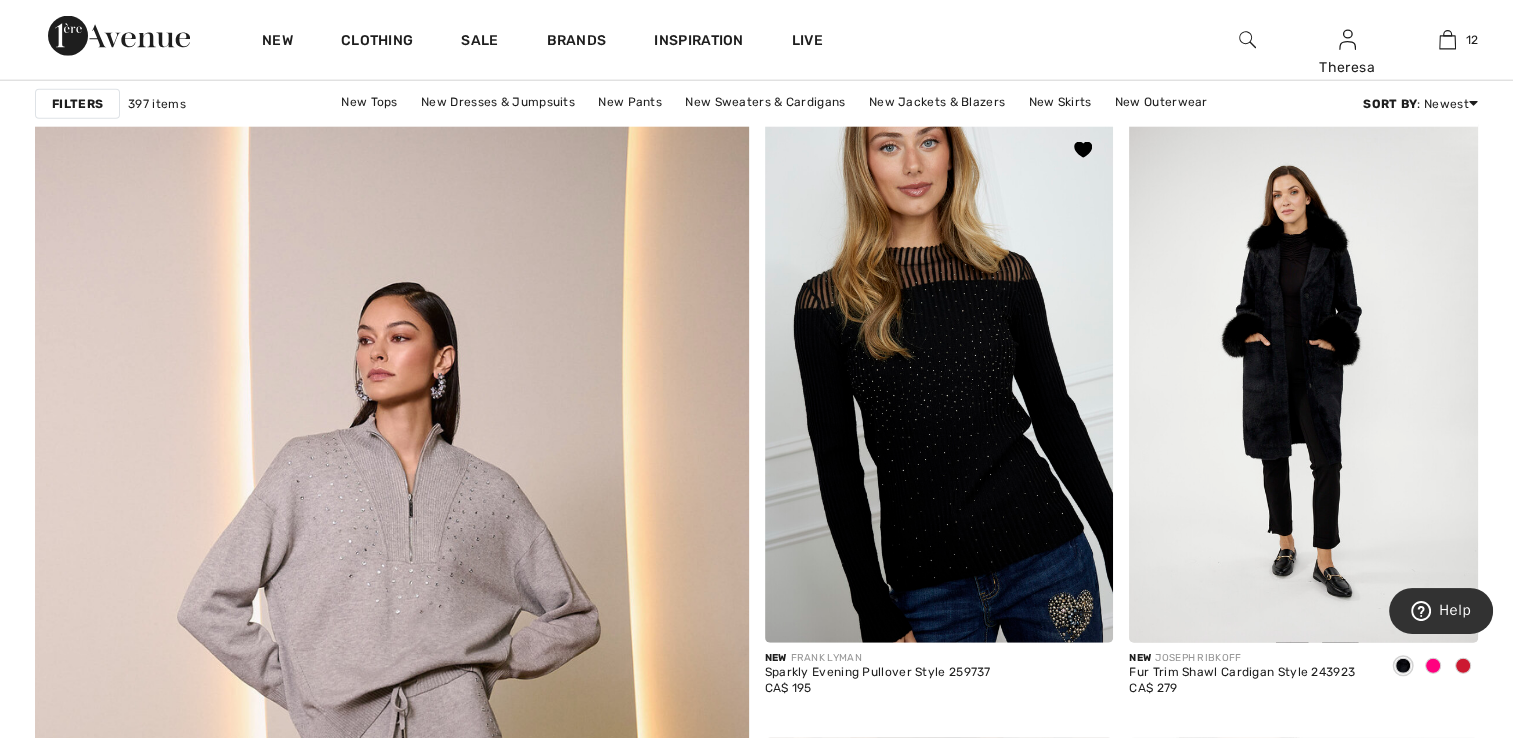 click at bounding box center (939, 381) 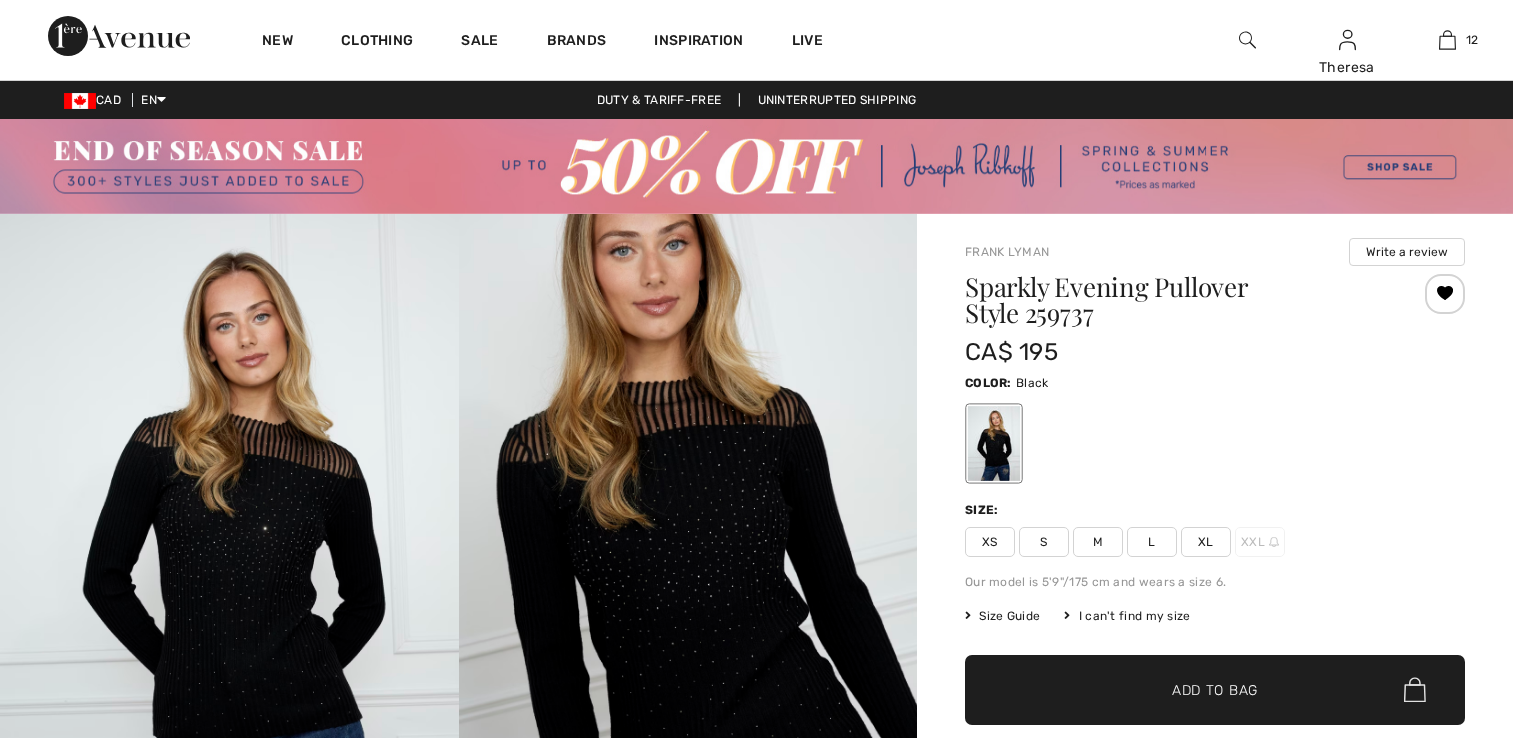 scroll, scrollTop: 0, scrollLeft: 0, axis: both 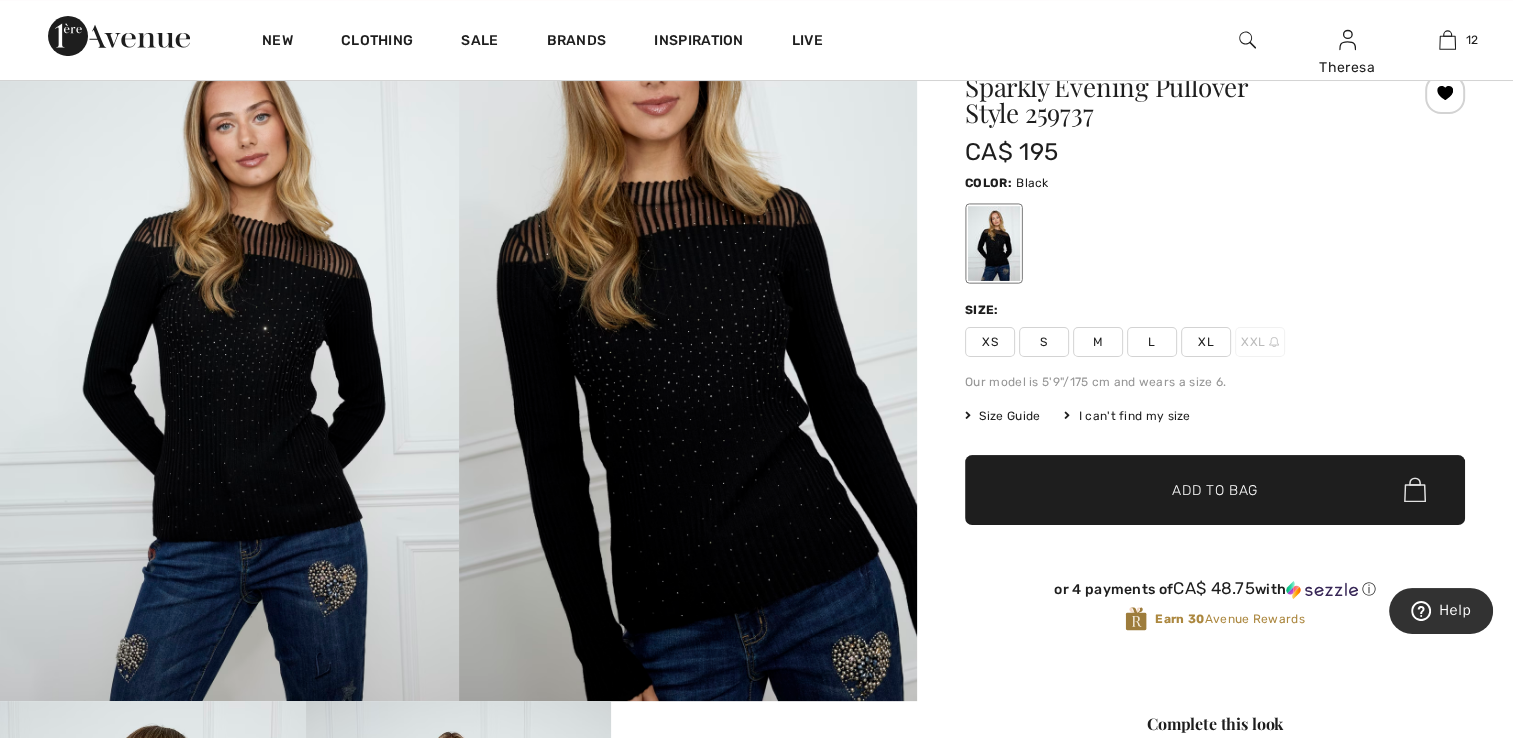 click on "XS" at bounding box center [990, 342] 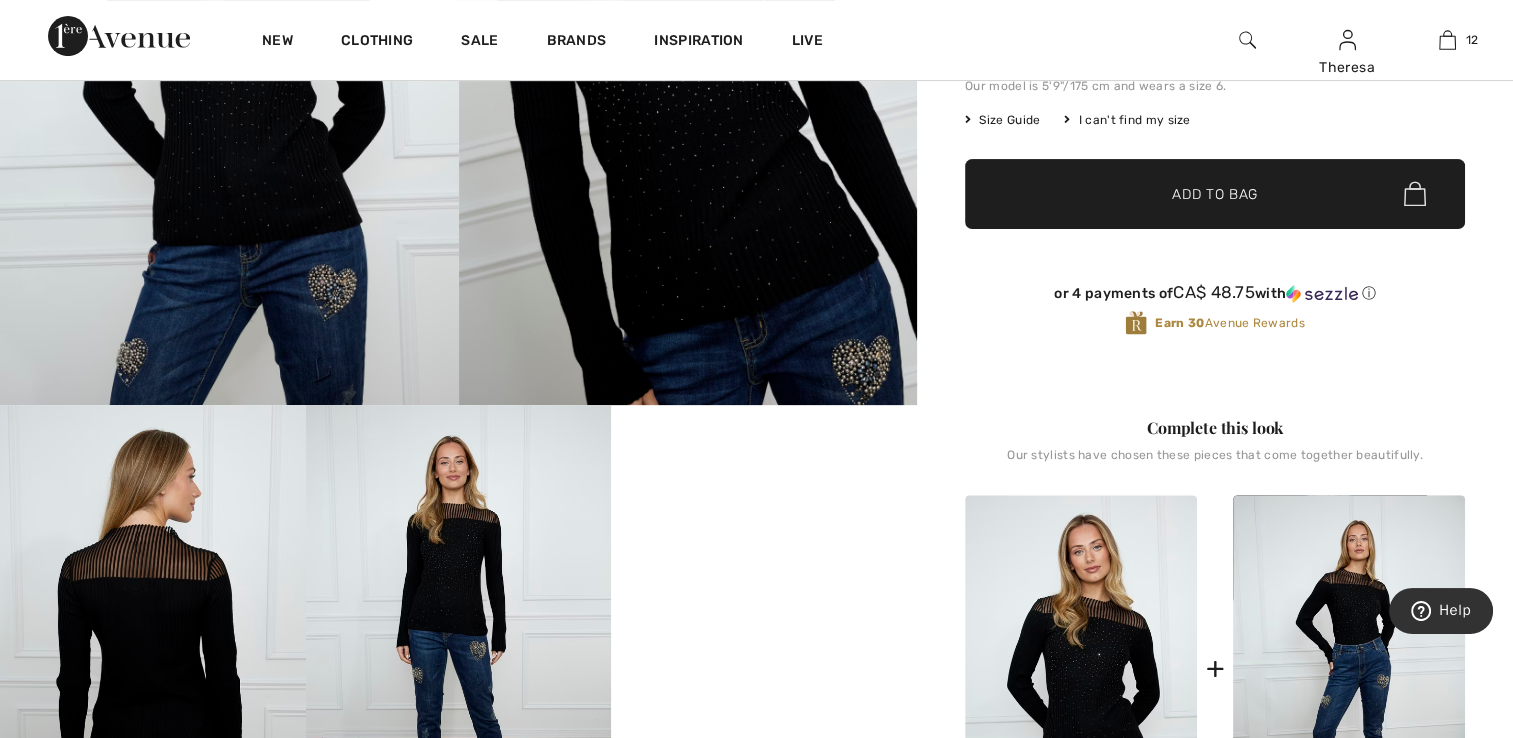 scroll, scrollTop: 500, scrollLeft: 0, axis: vertical 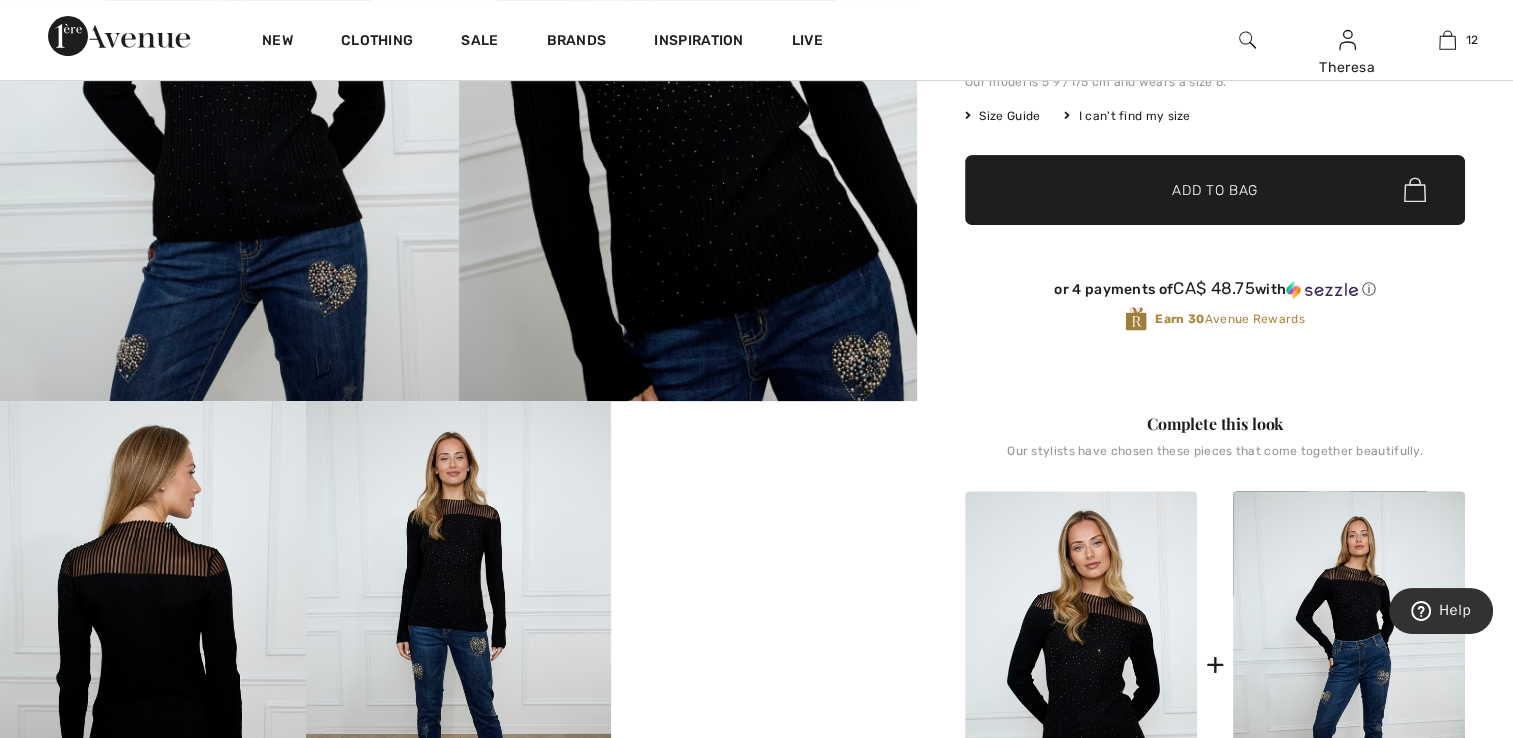 click on "Add to Bag" at bounding box center [1215, 189] 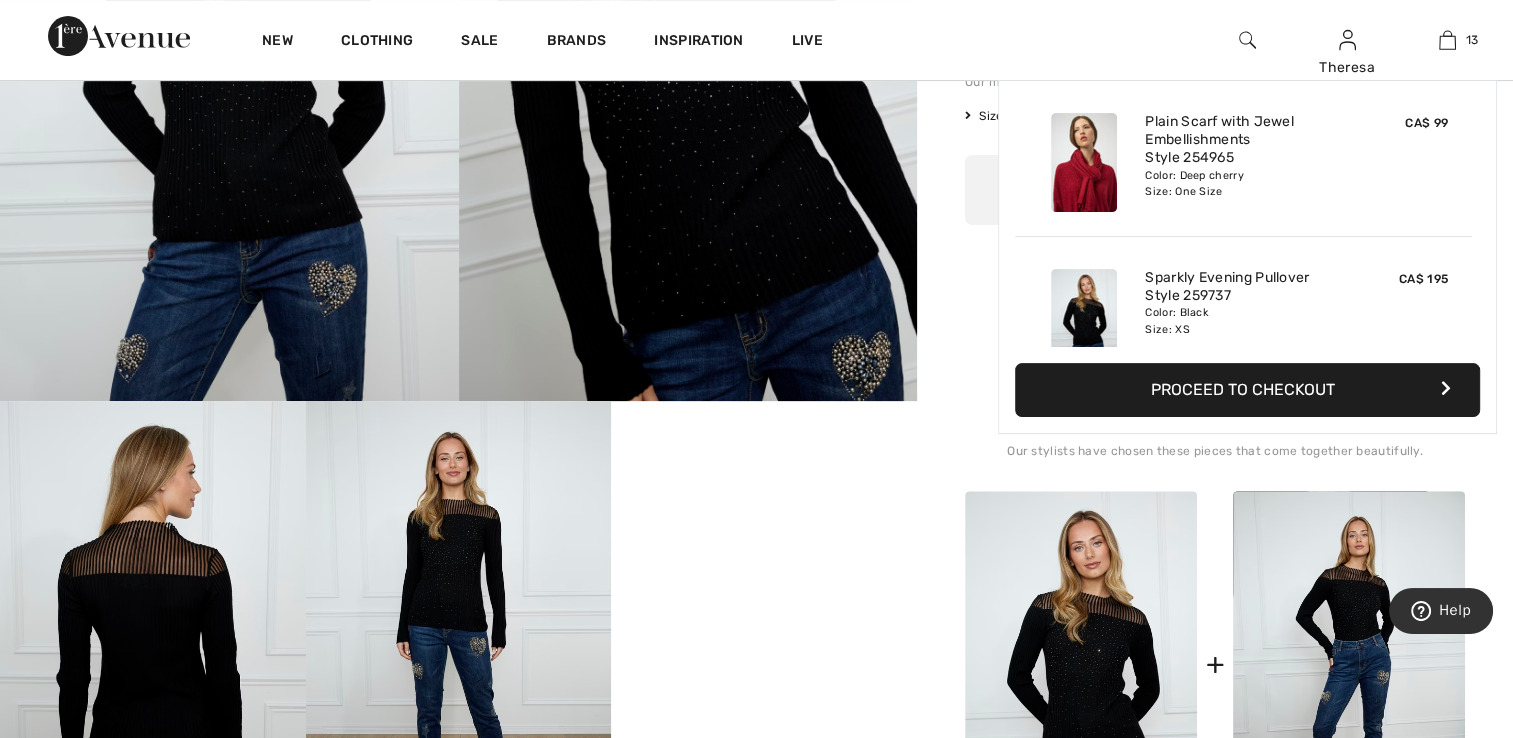 scroll, scrollTop: 1775, scrollLeft: 0, axis: vertical 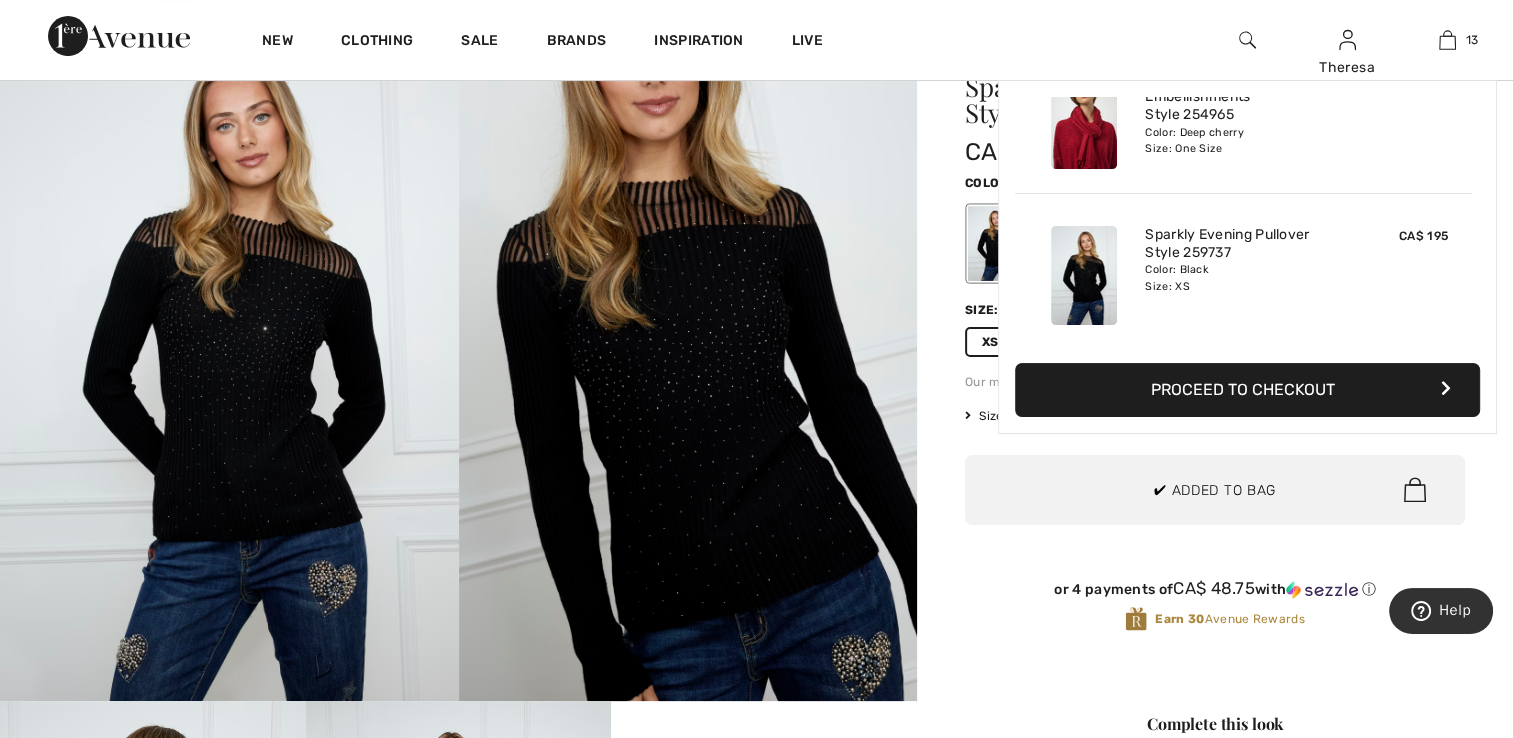click at bounding box center [229, 358] 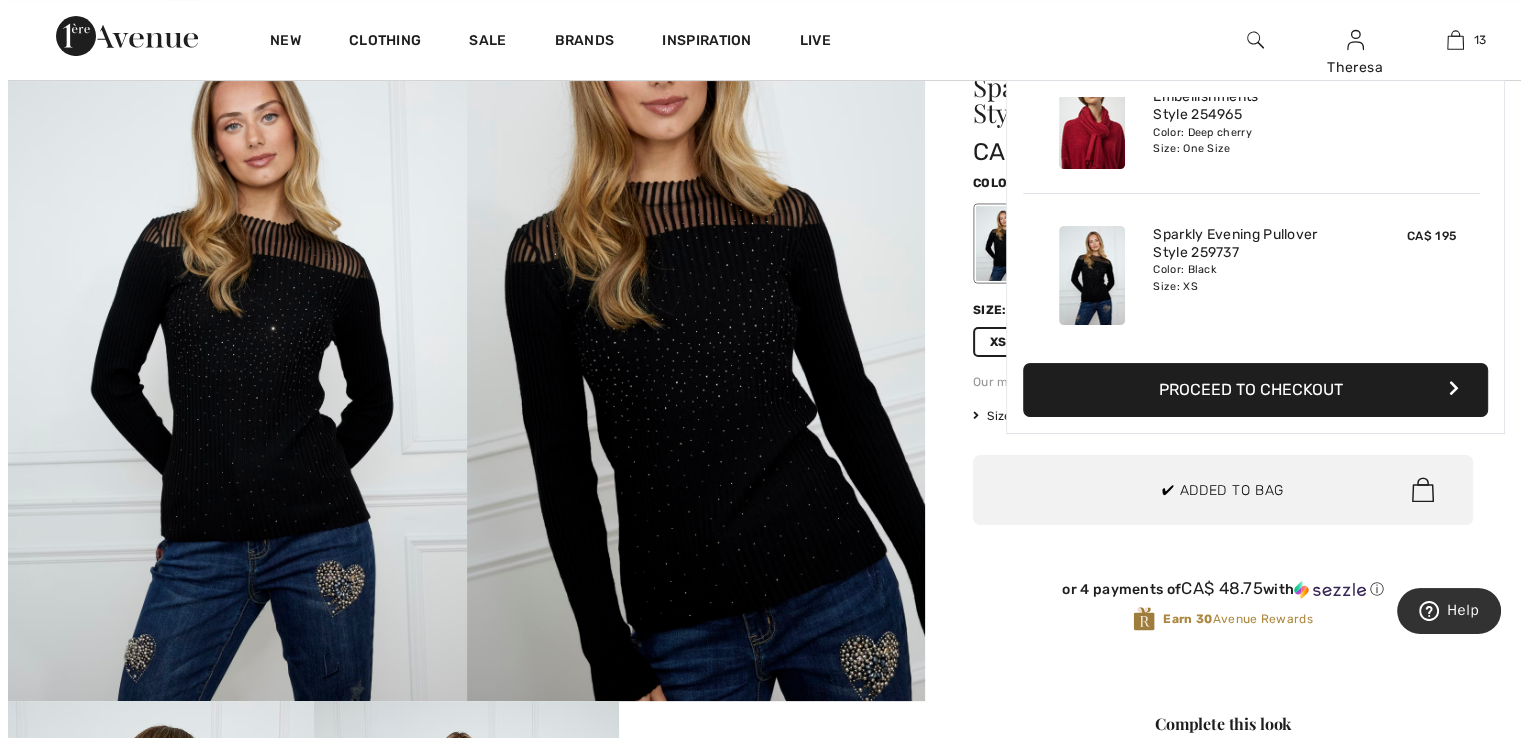 scroll, scrollTop: 200, scrollLeft: 0, axis: vertical 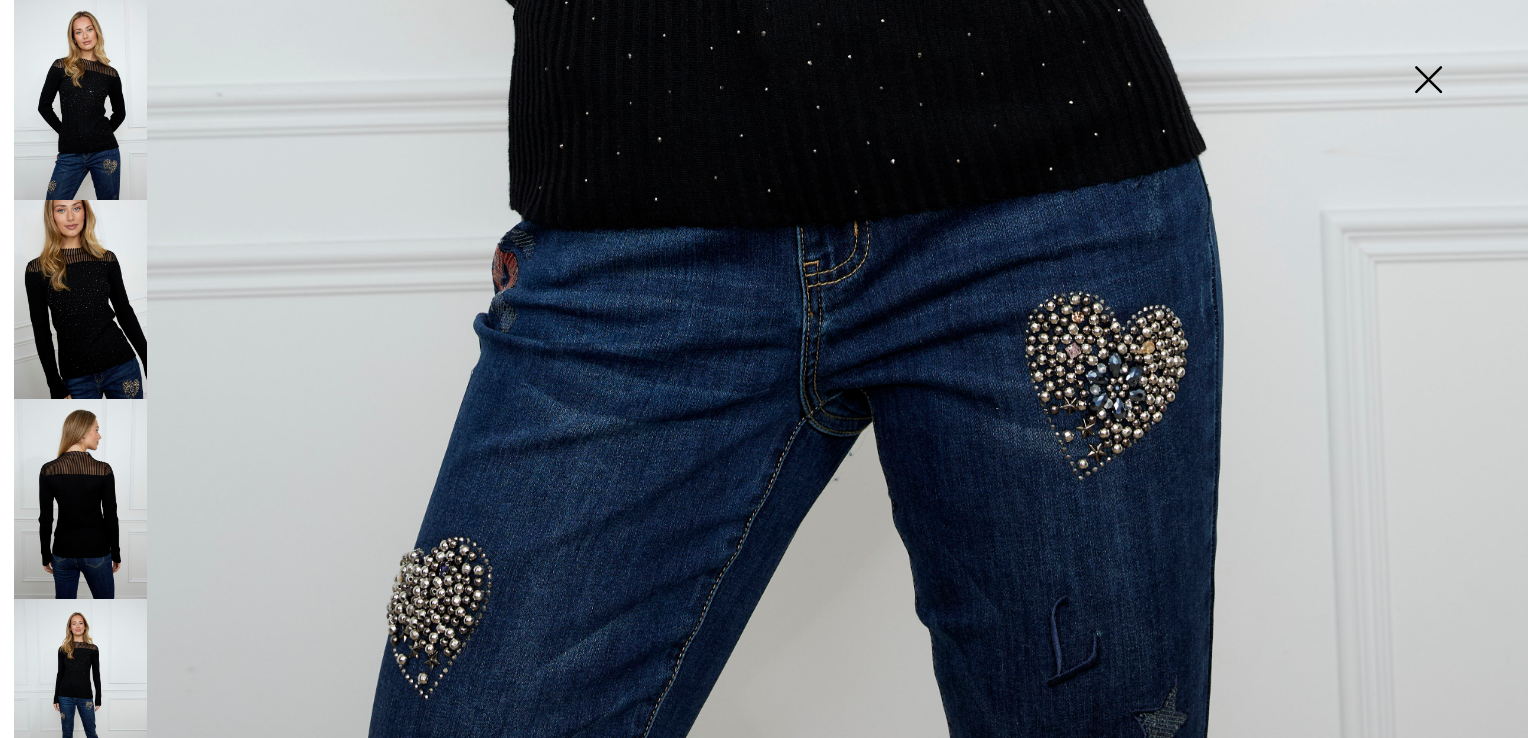 click at bounding box center (80, 300) 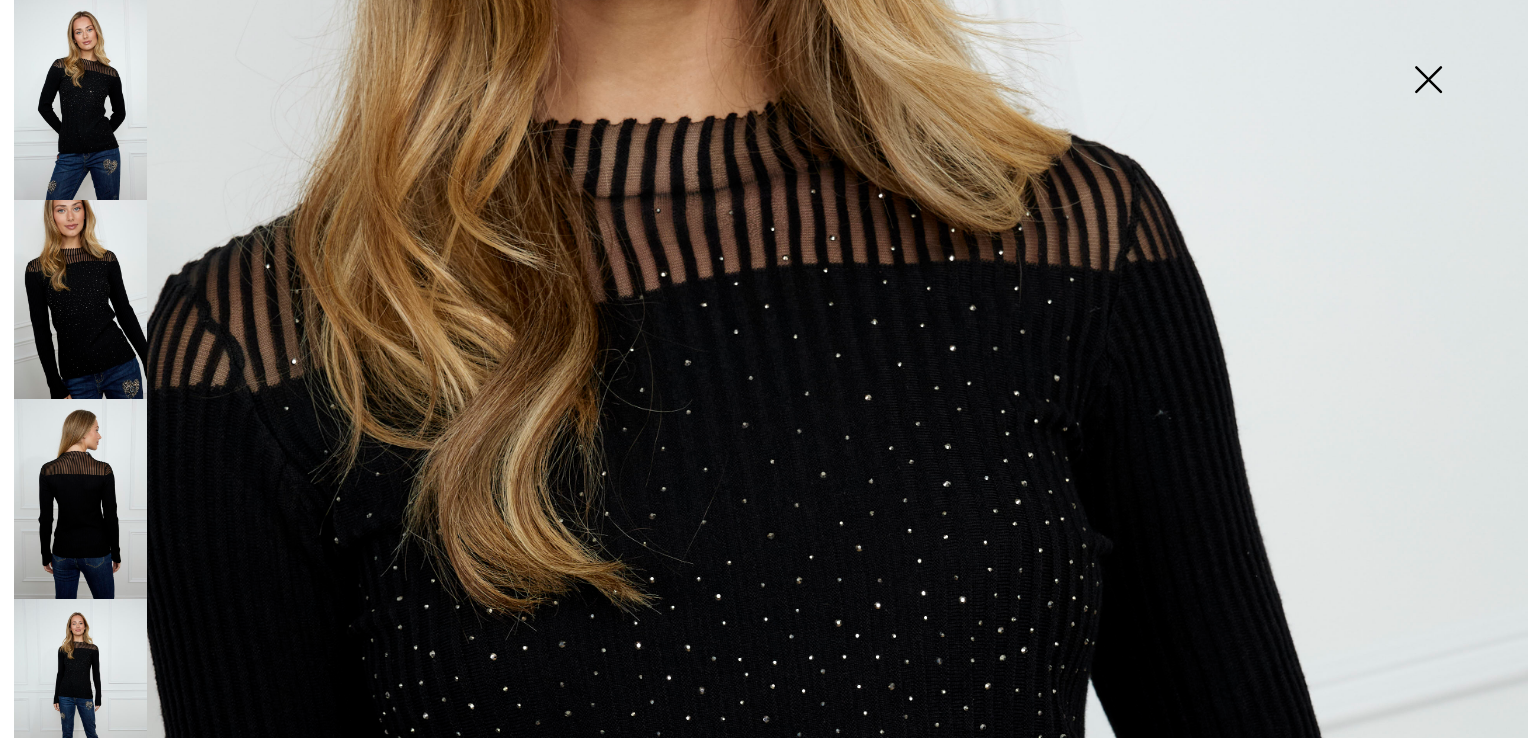 scroll, scrollTop: 430, scrollLeft: 0, axis: vertical 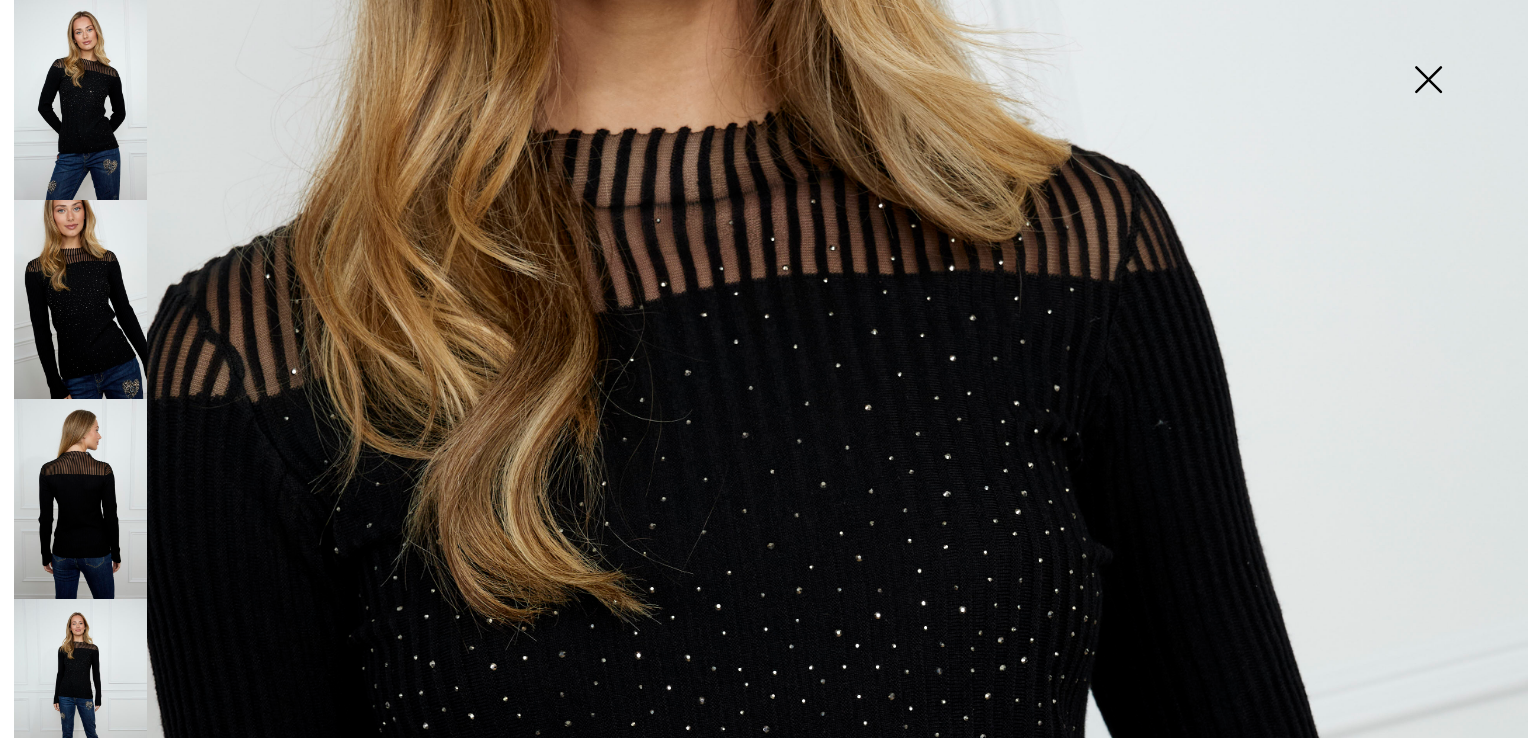 click at bounding box center (80, 499) 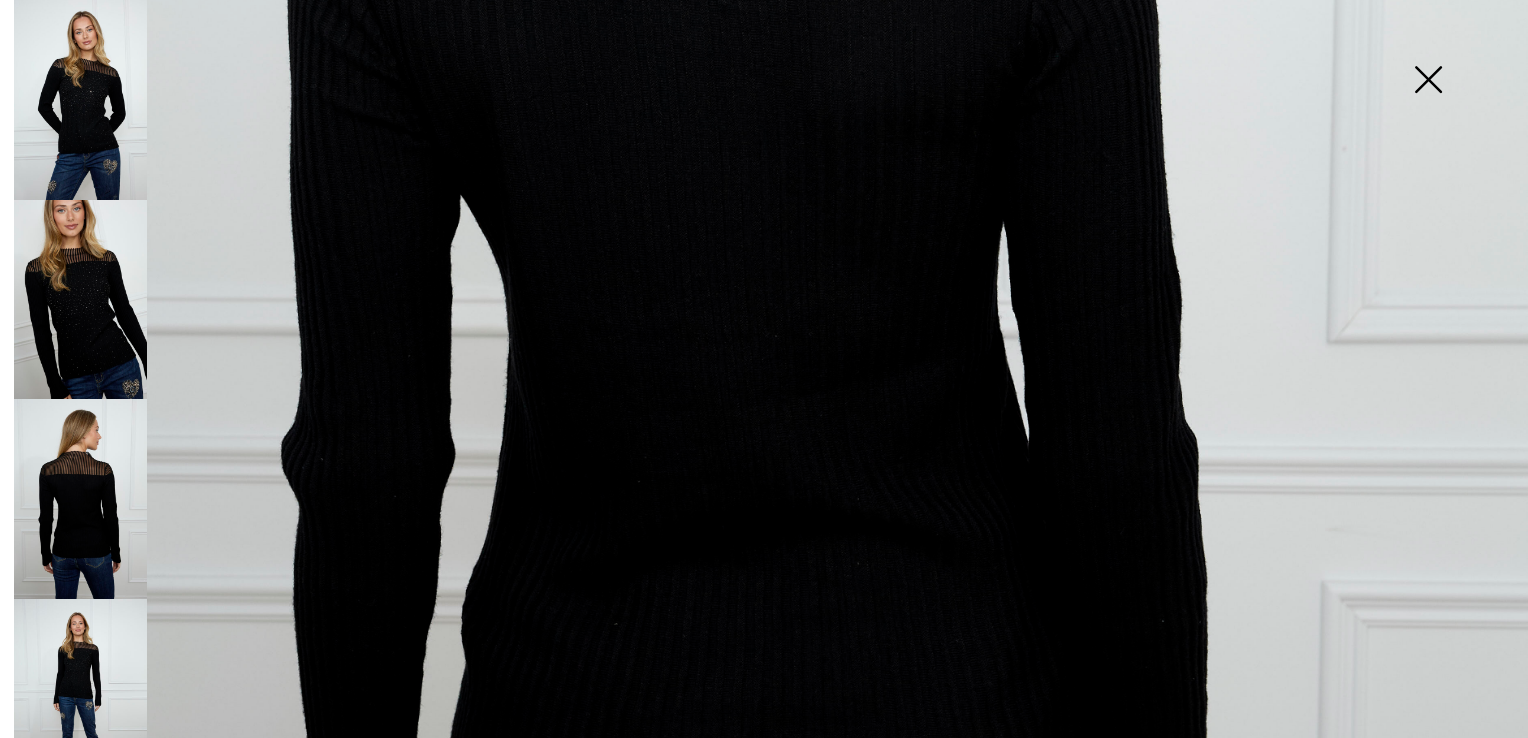 scroll, scrollTop: 1130, scrollLeft: 0, axis: vertical 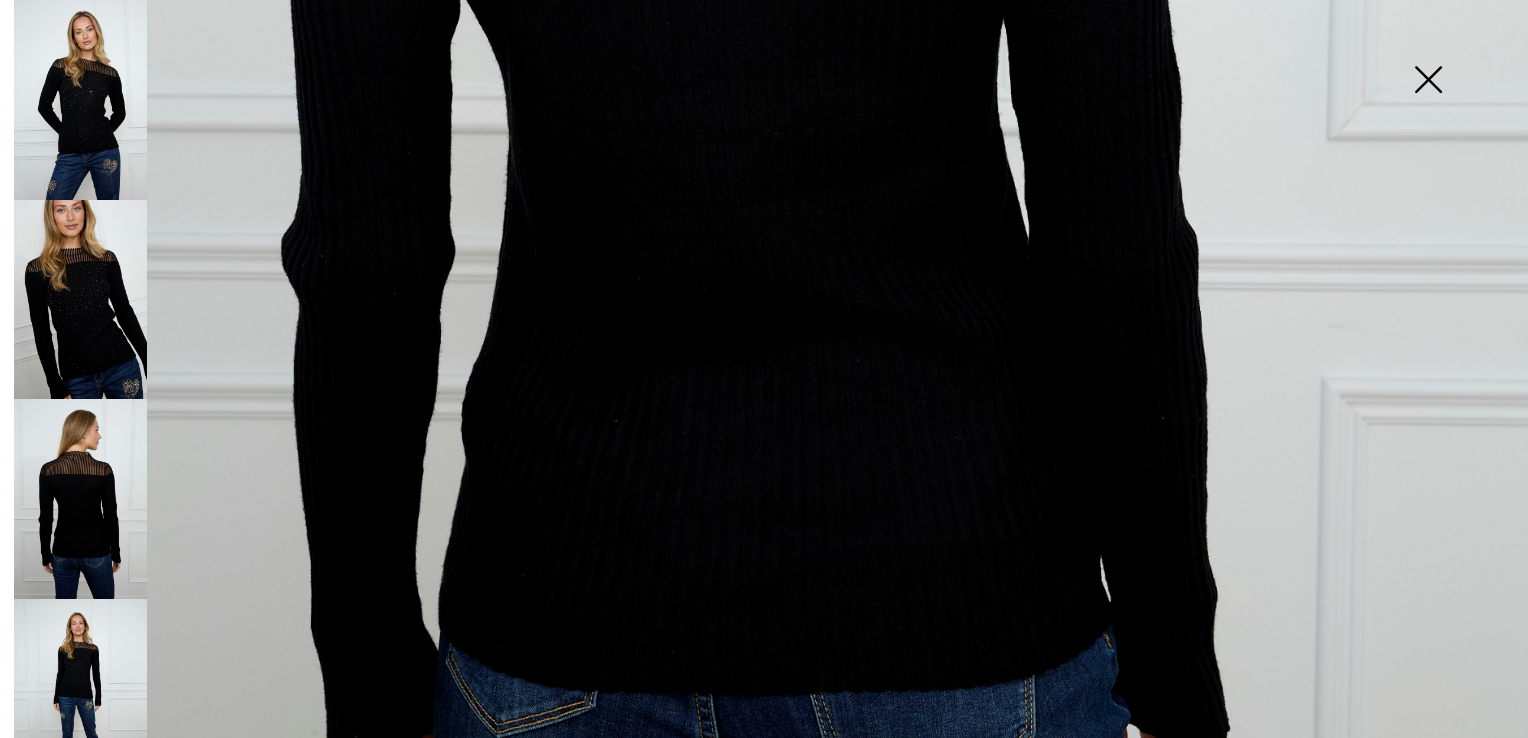 click at bounding box center (80, 699) 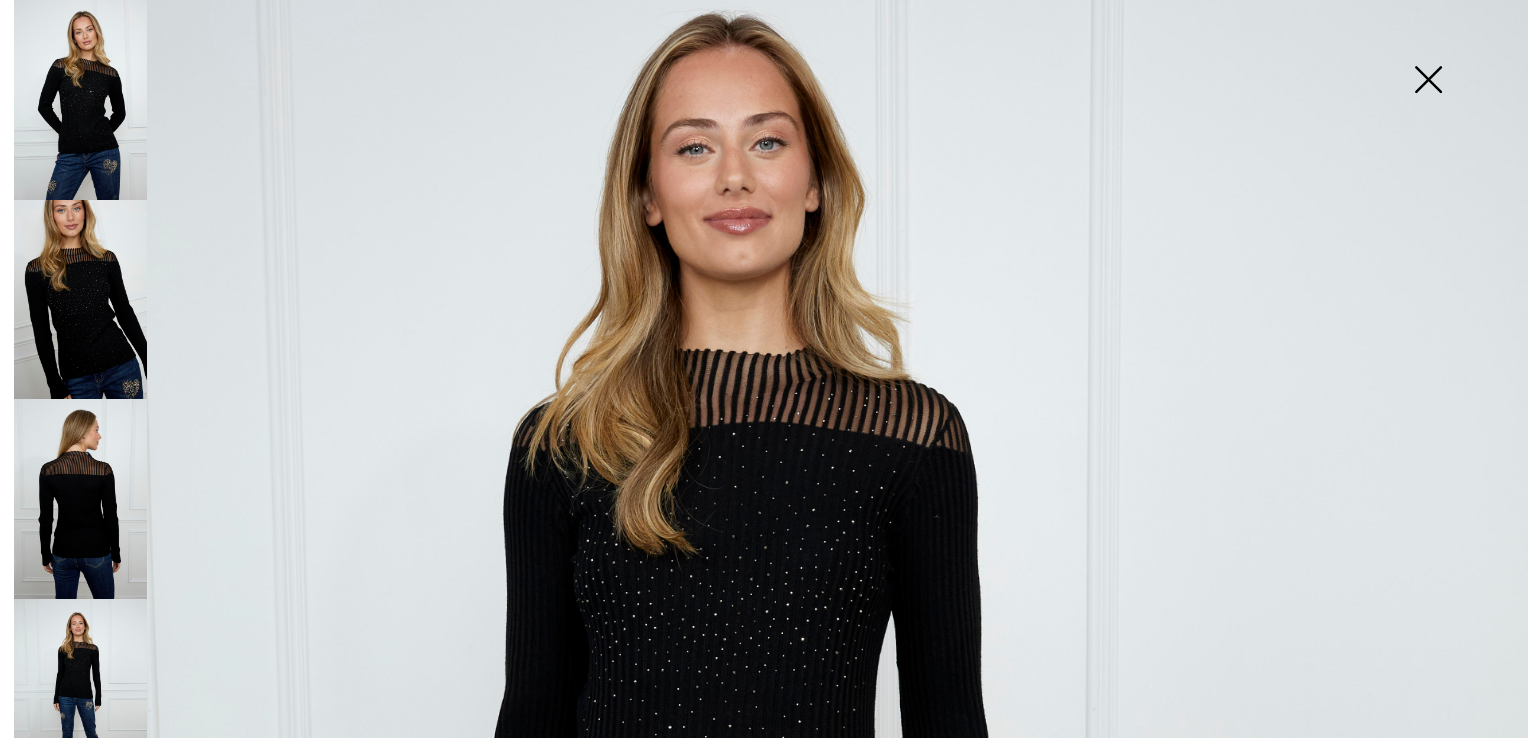 scroll, scrollTop: 130, scrollLeft: 0, axis: vertical 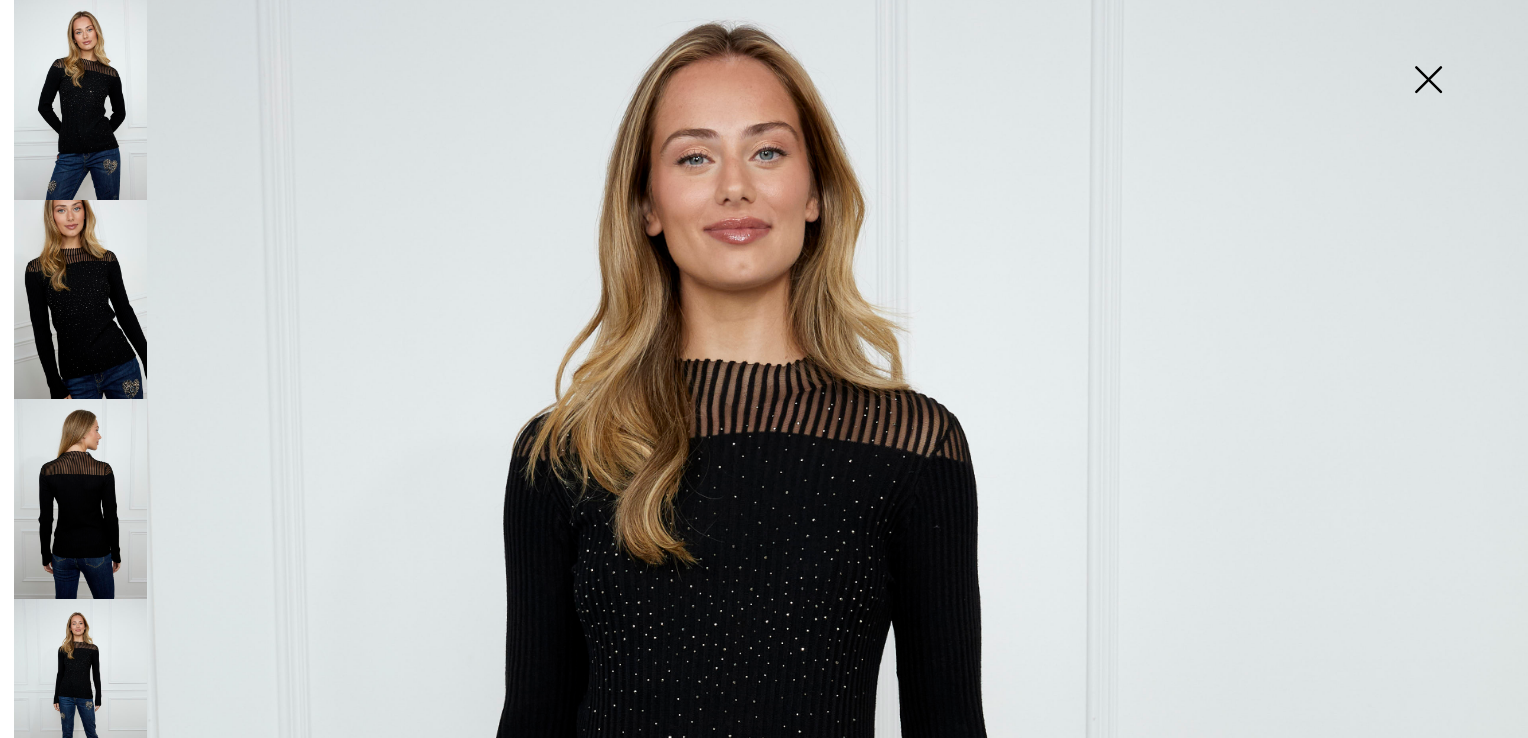 click at bounding box center (1428, 81) 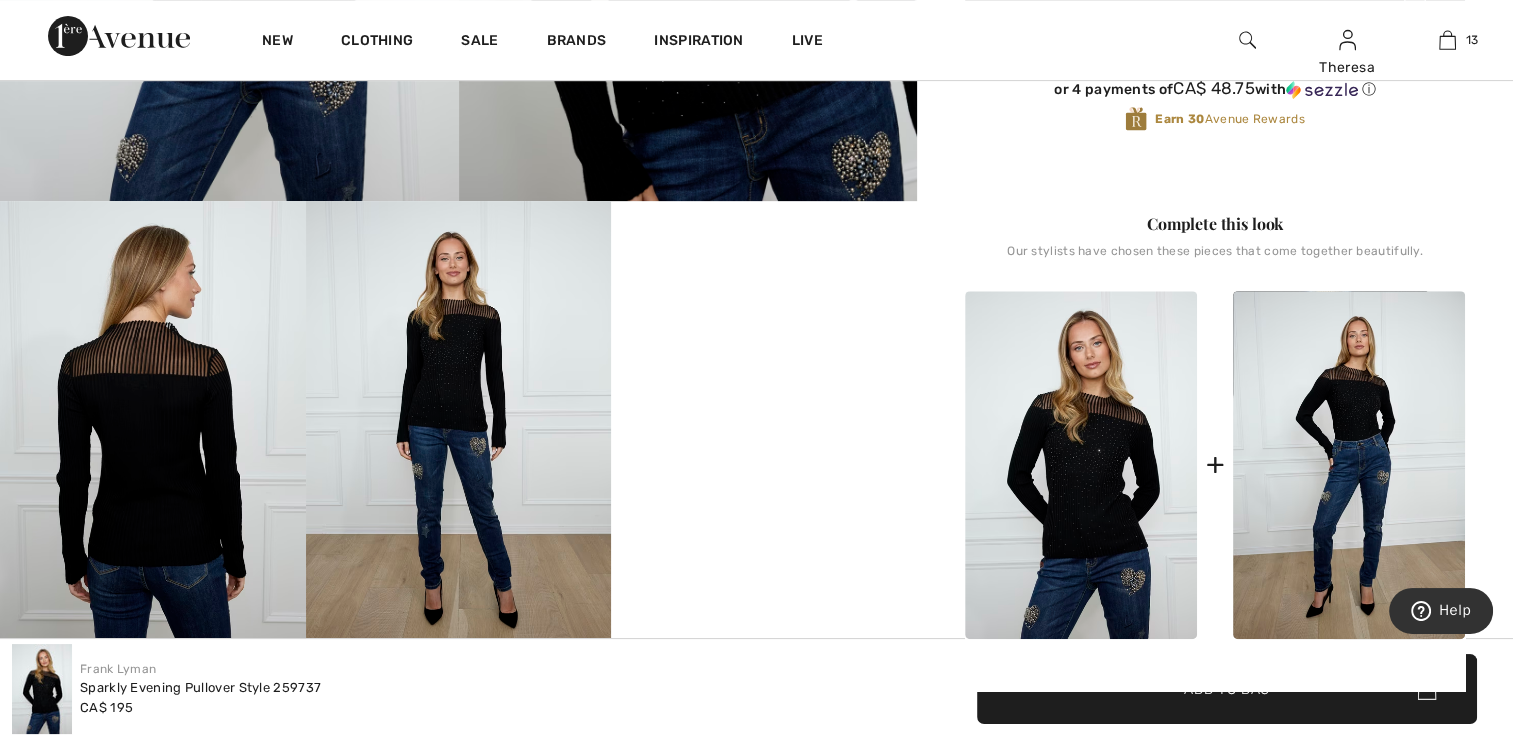 scroll, scrollTop: 800, scrollLeft: 0, axis: vertical 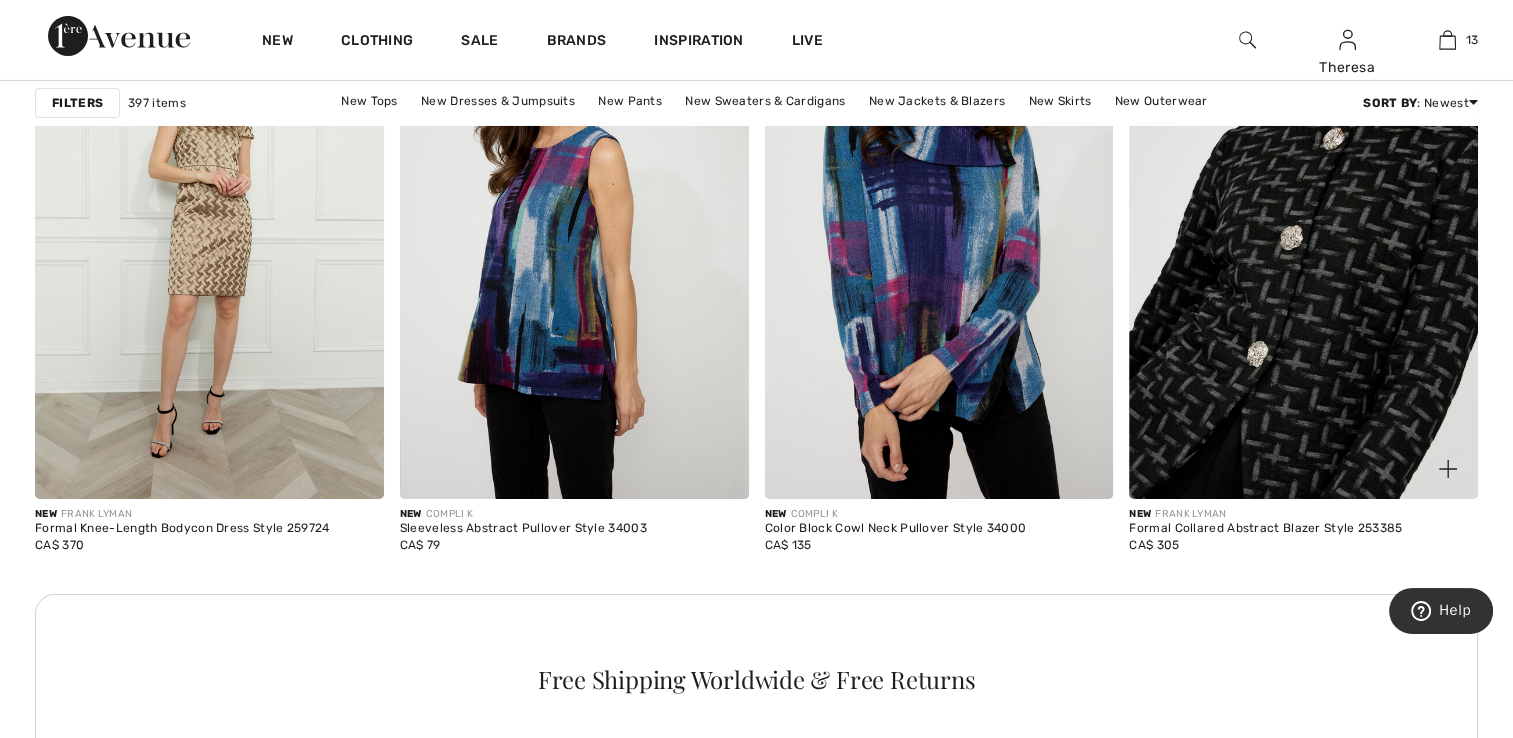 click at bounding box center (1303, 237) 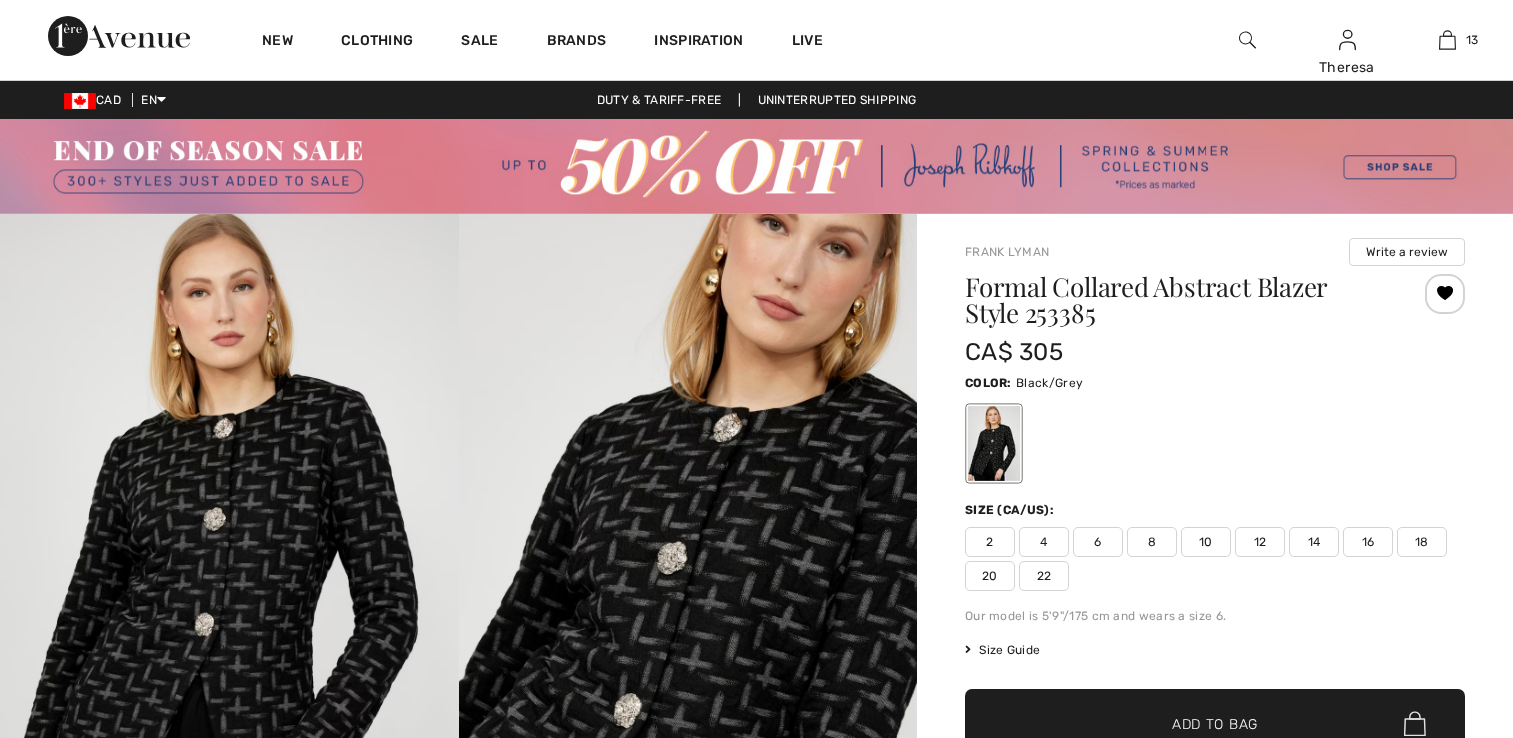 scroll, scrollTop: 0, scrollLeft: 0, axis: both 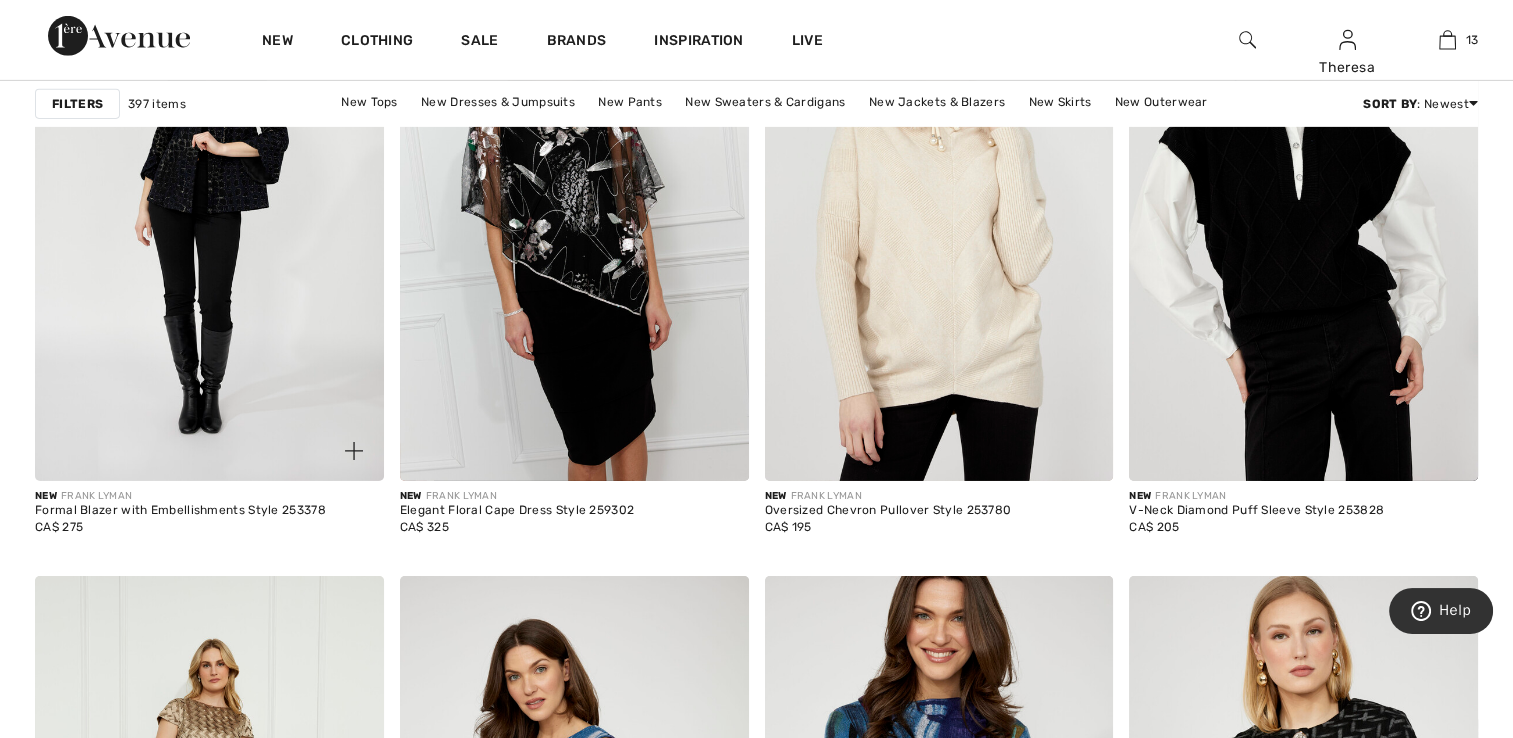 click at bounding box center [209, 219] 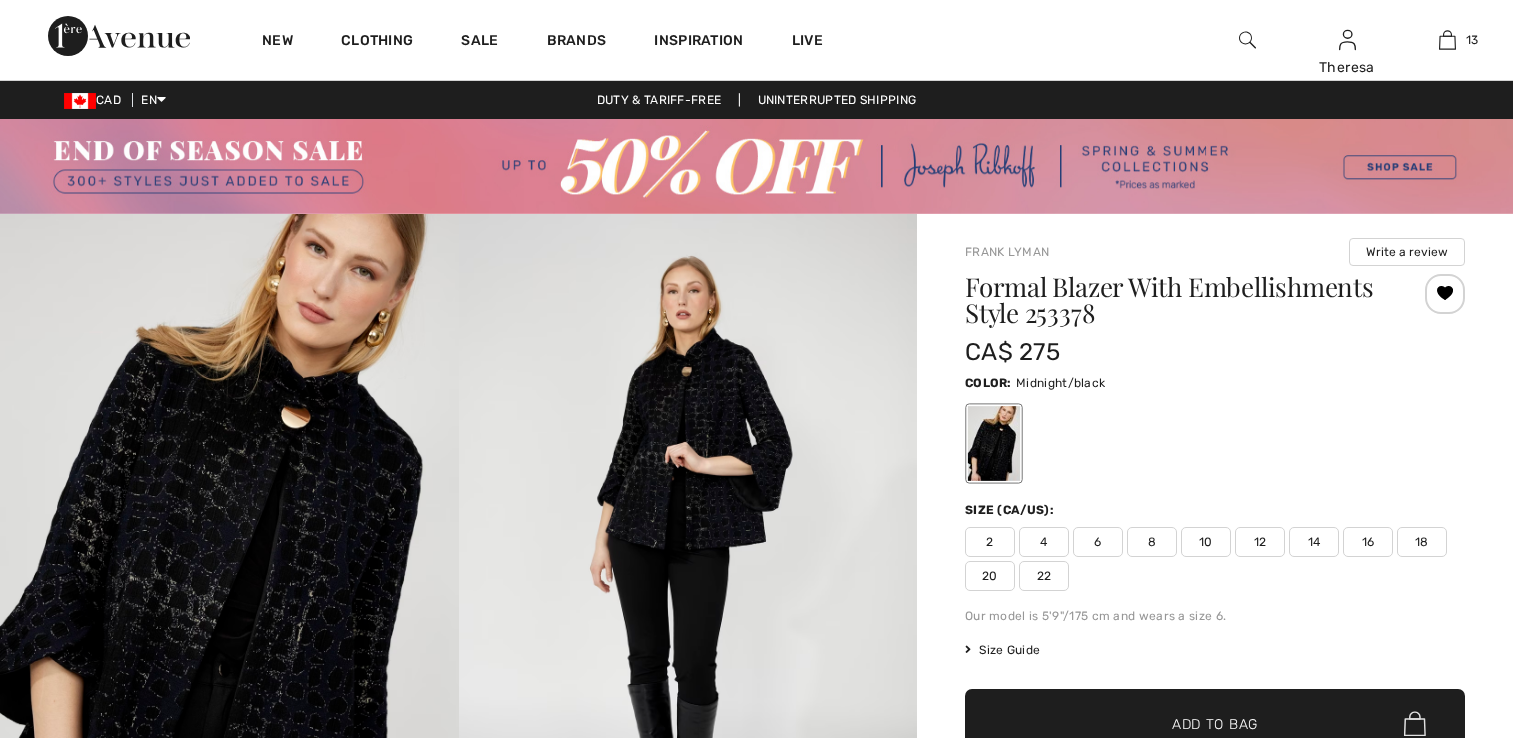 scroll, scrollTop: 0, scrollLeft: 0, axis: both 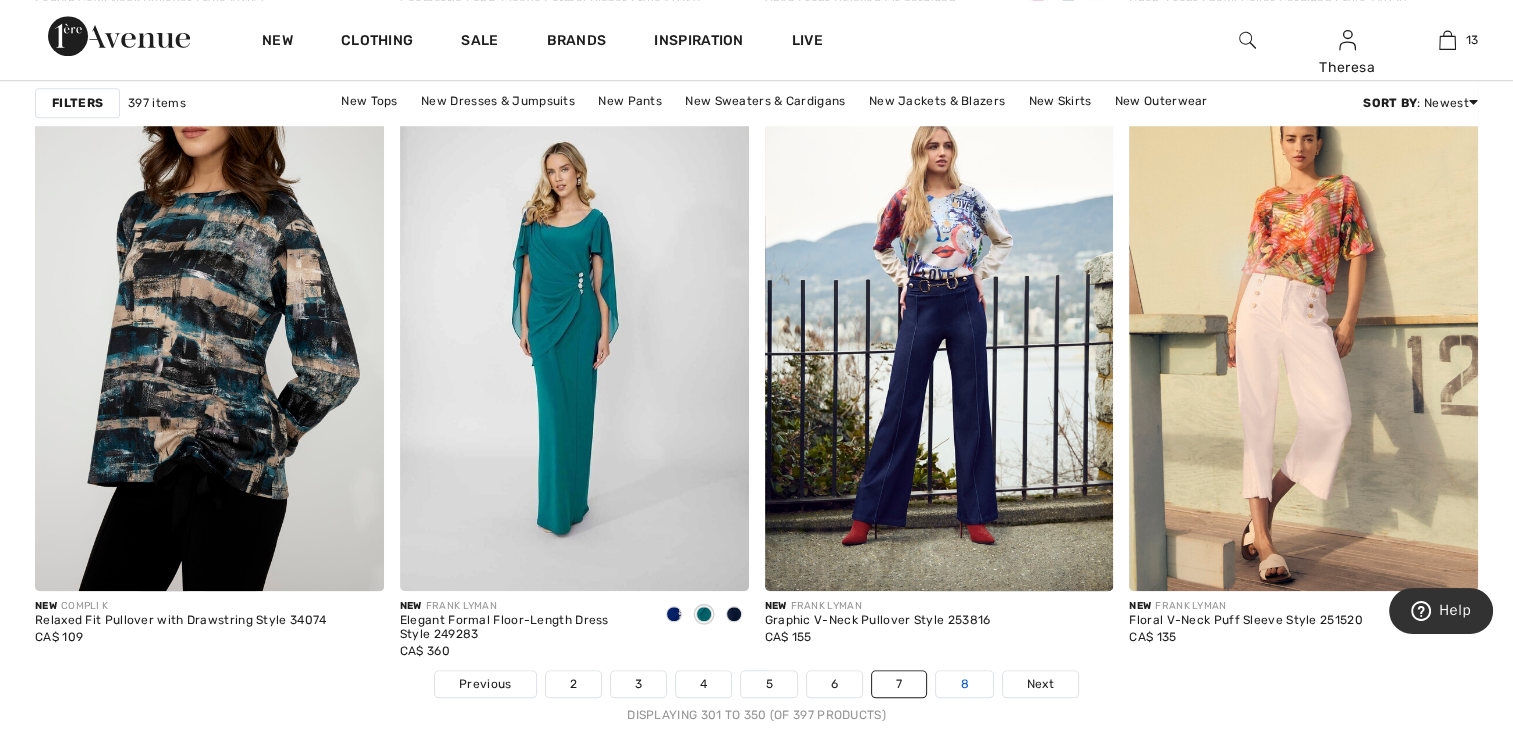 click on "8" at bounding box center (964, 684) 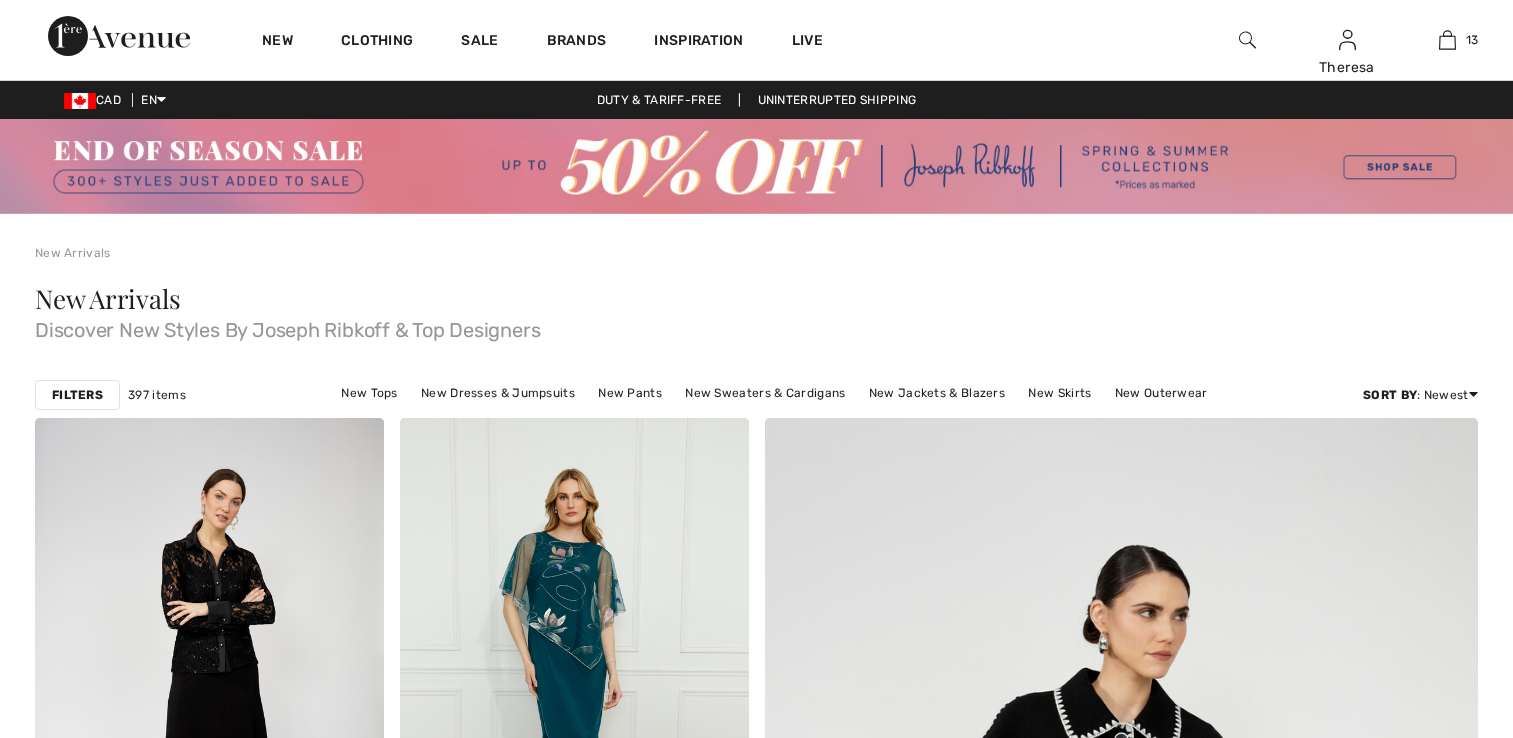 scroll, scrollTop: 400, scrollLeft: 0, axis: vertical 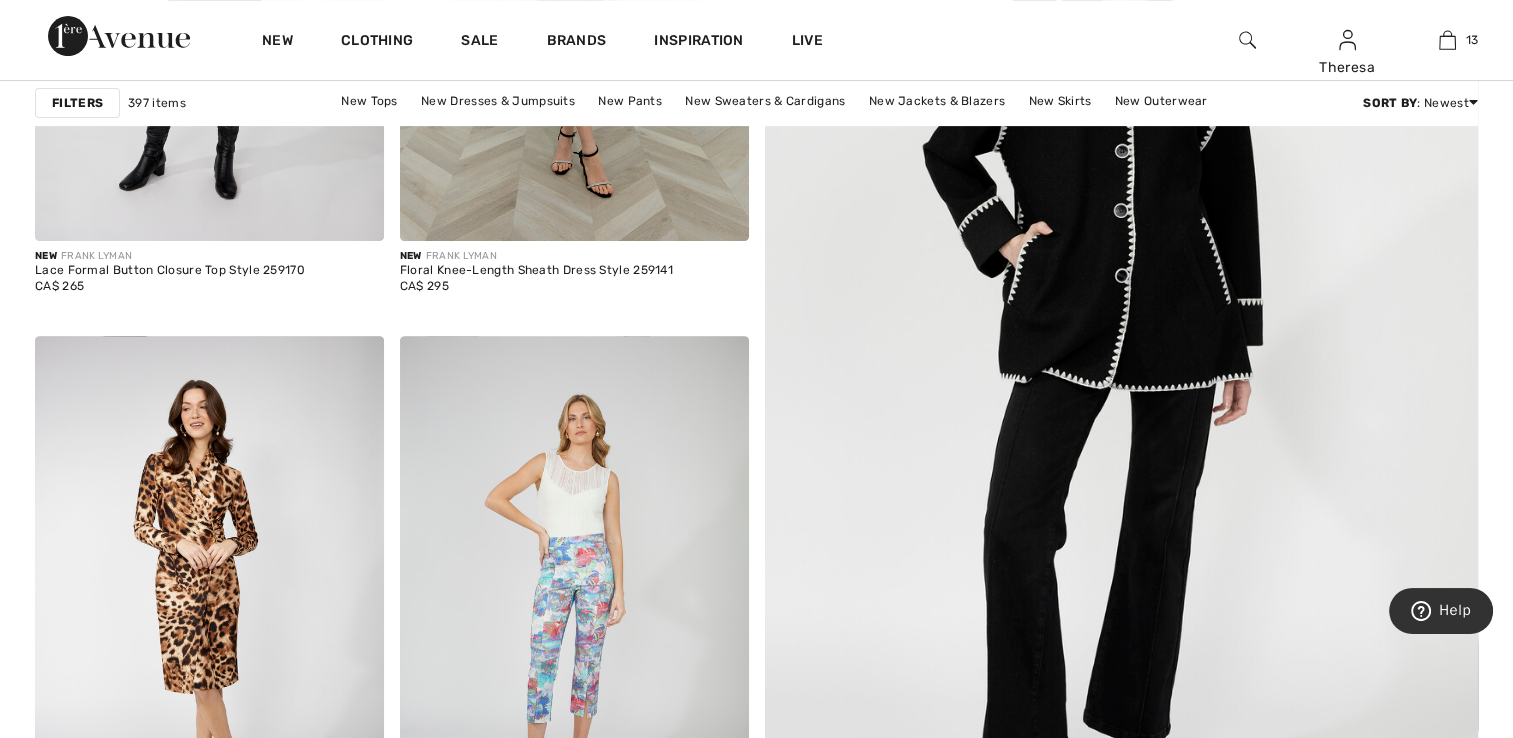 click at bounding box center (1121, 360) 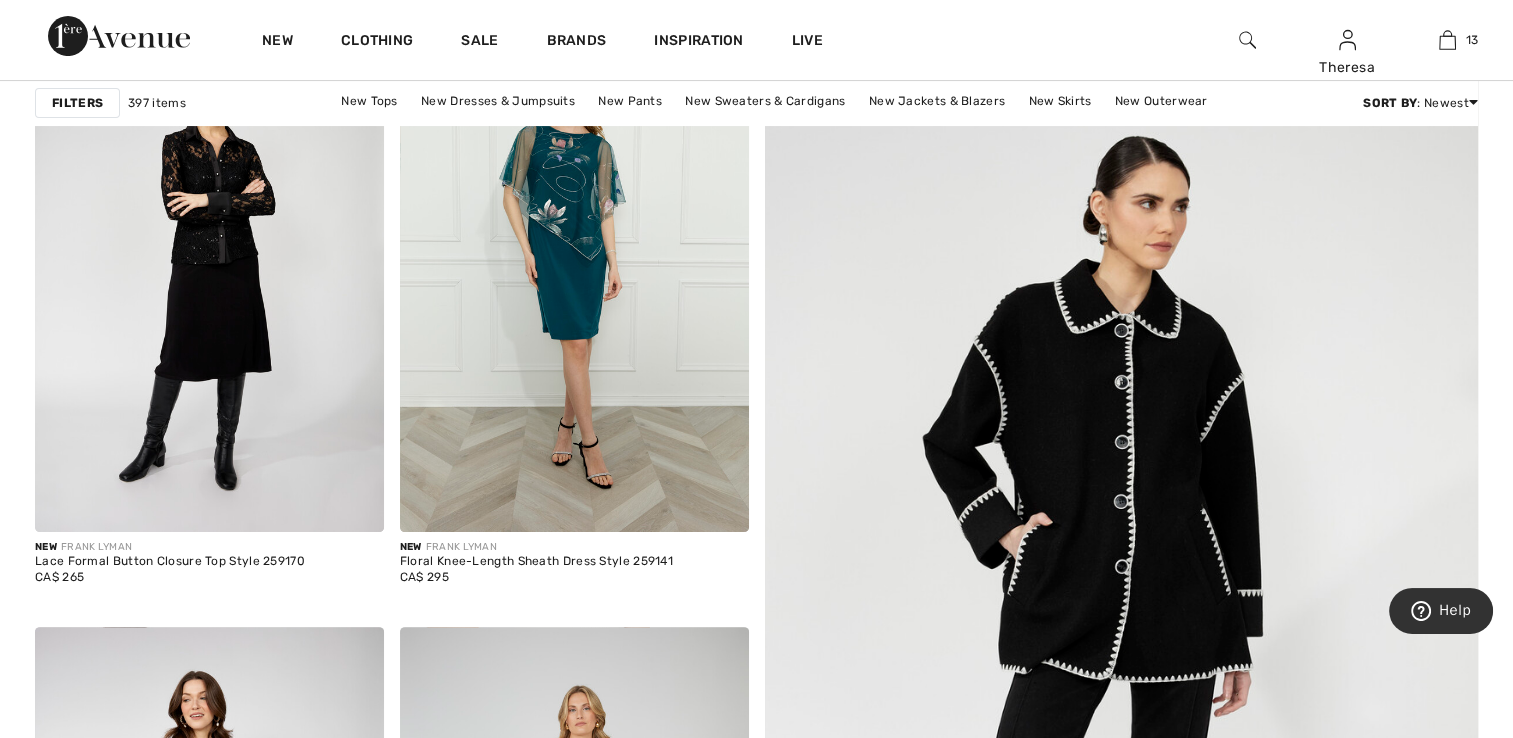 scroll, scrollTop: 400, scrollLeft: 0, axis: vertical 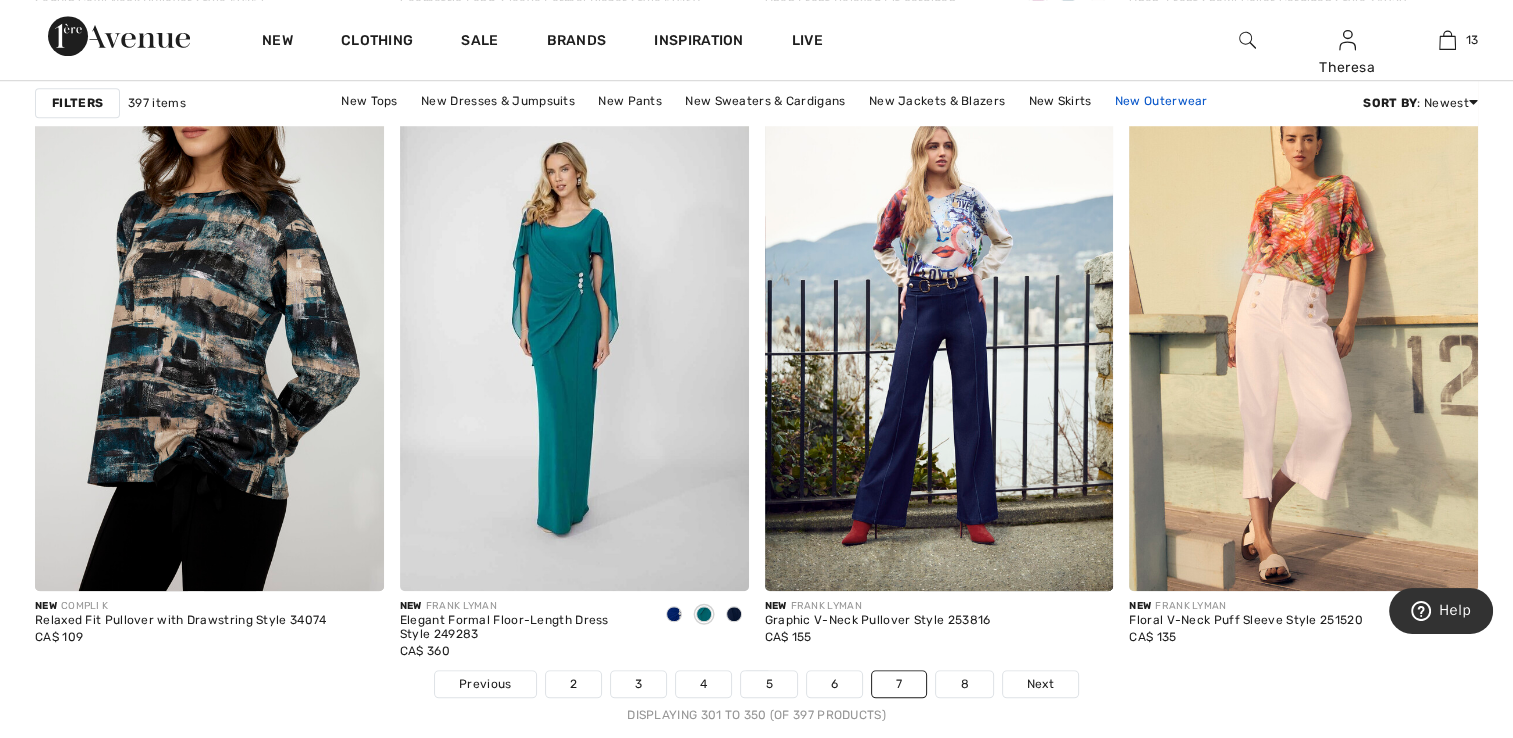 click on "New Outerwear" at bounding box center (1161, 101) 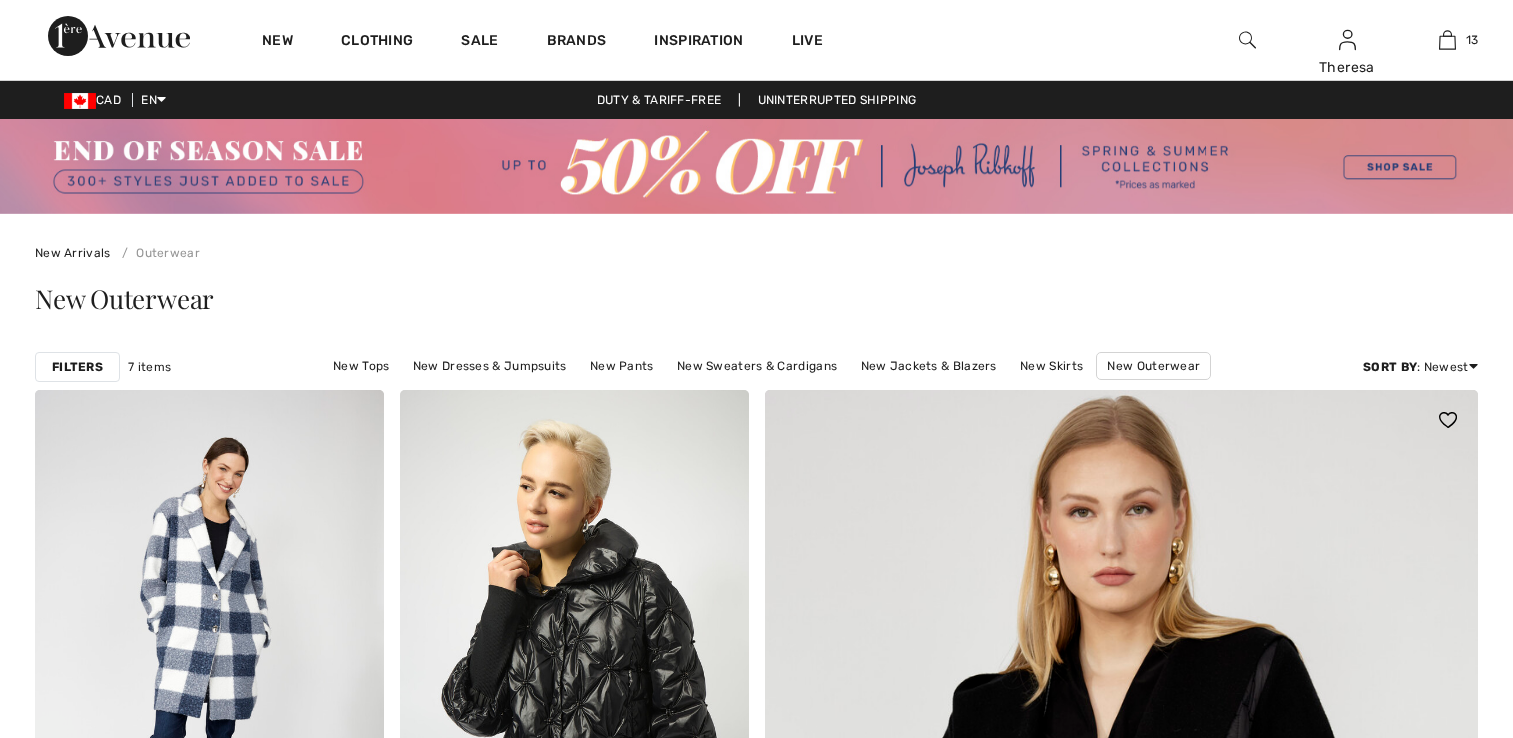 scroll, scrollTop: 0, scrollLeft: 0, axis: both 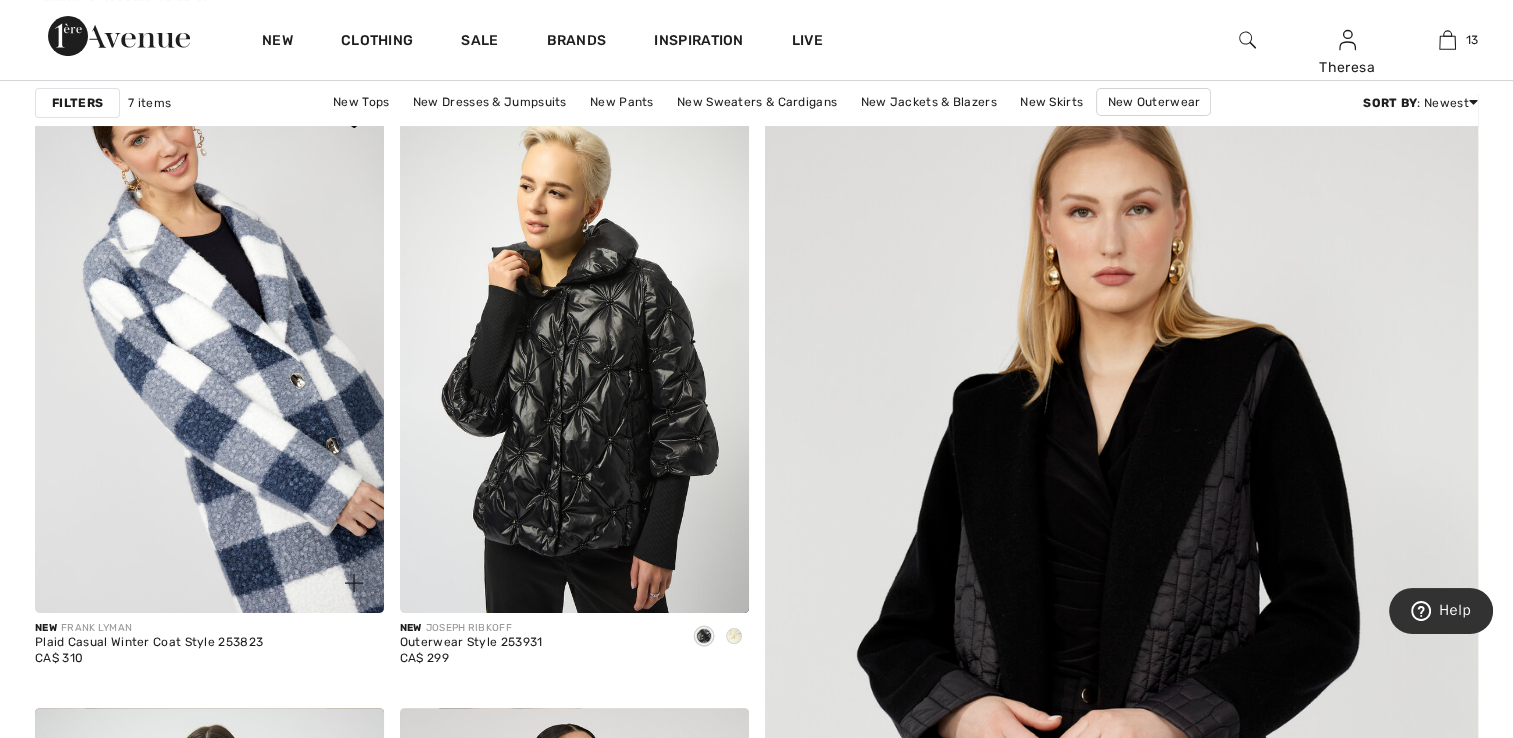 click at bounding box center [209, 351] 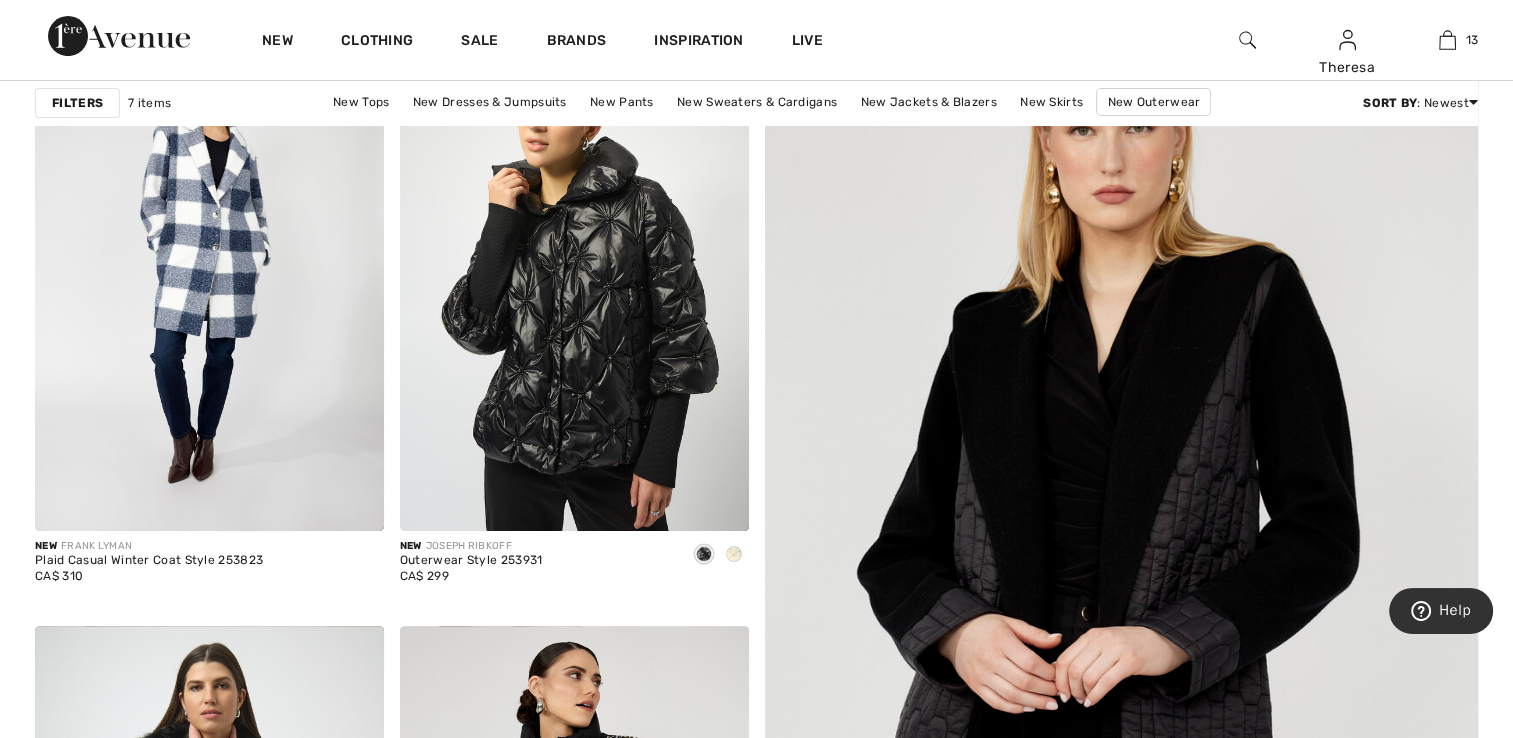scroll, scrollTop: 500, scrollLeft: 0, axis: vertical 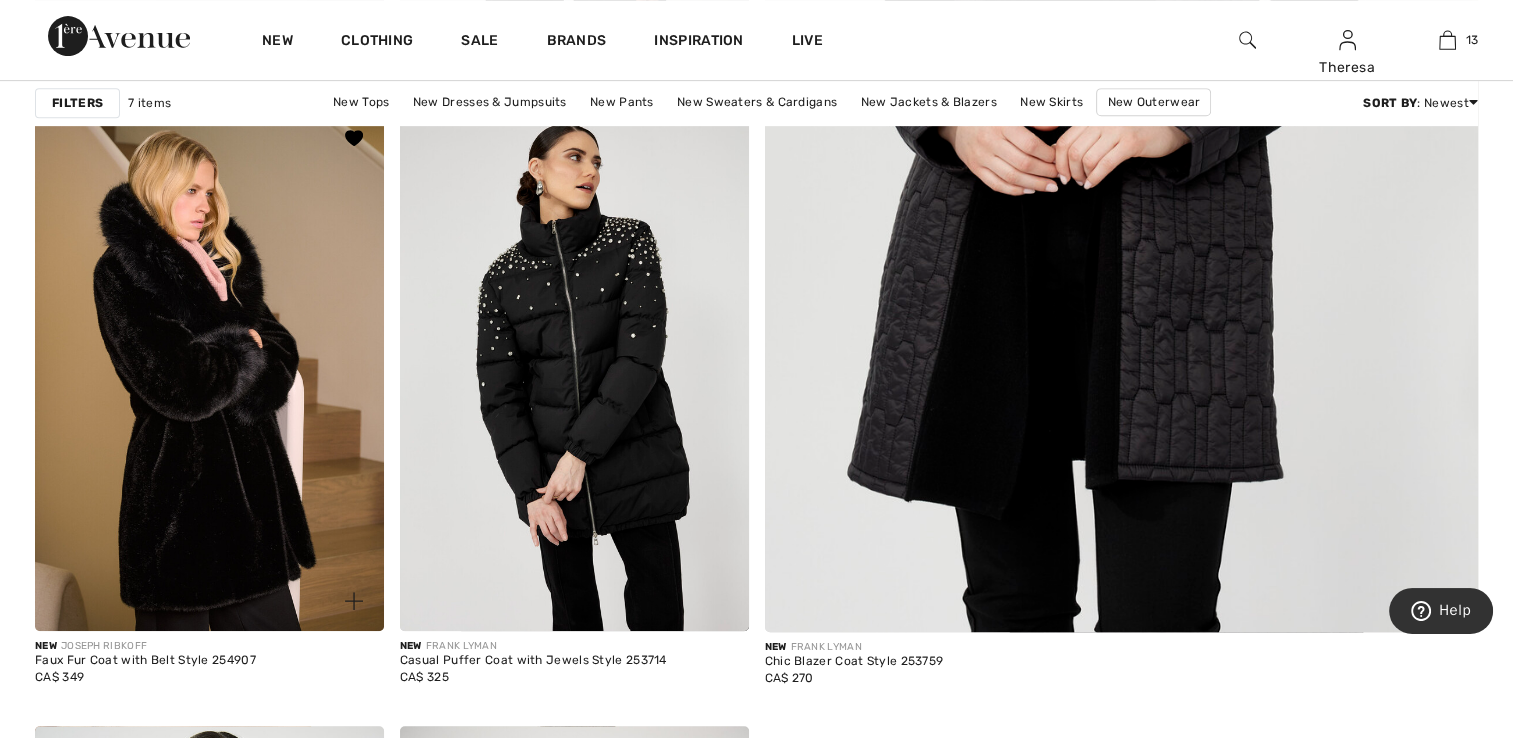 click at bounding box center (209, 369) 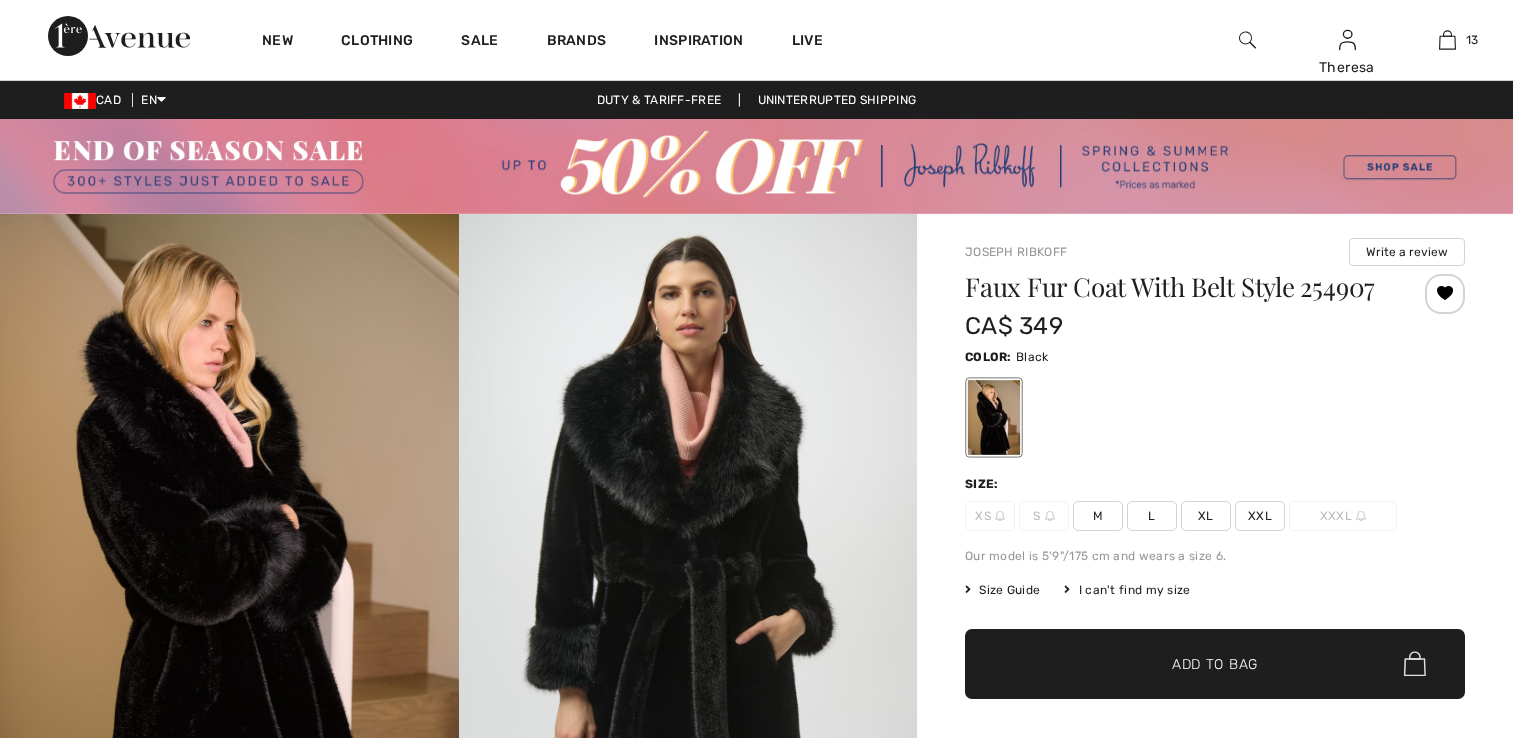 scroll, scrollTop: 0, scrollLeft: 0, axis: both 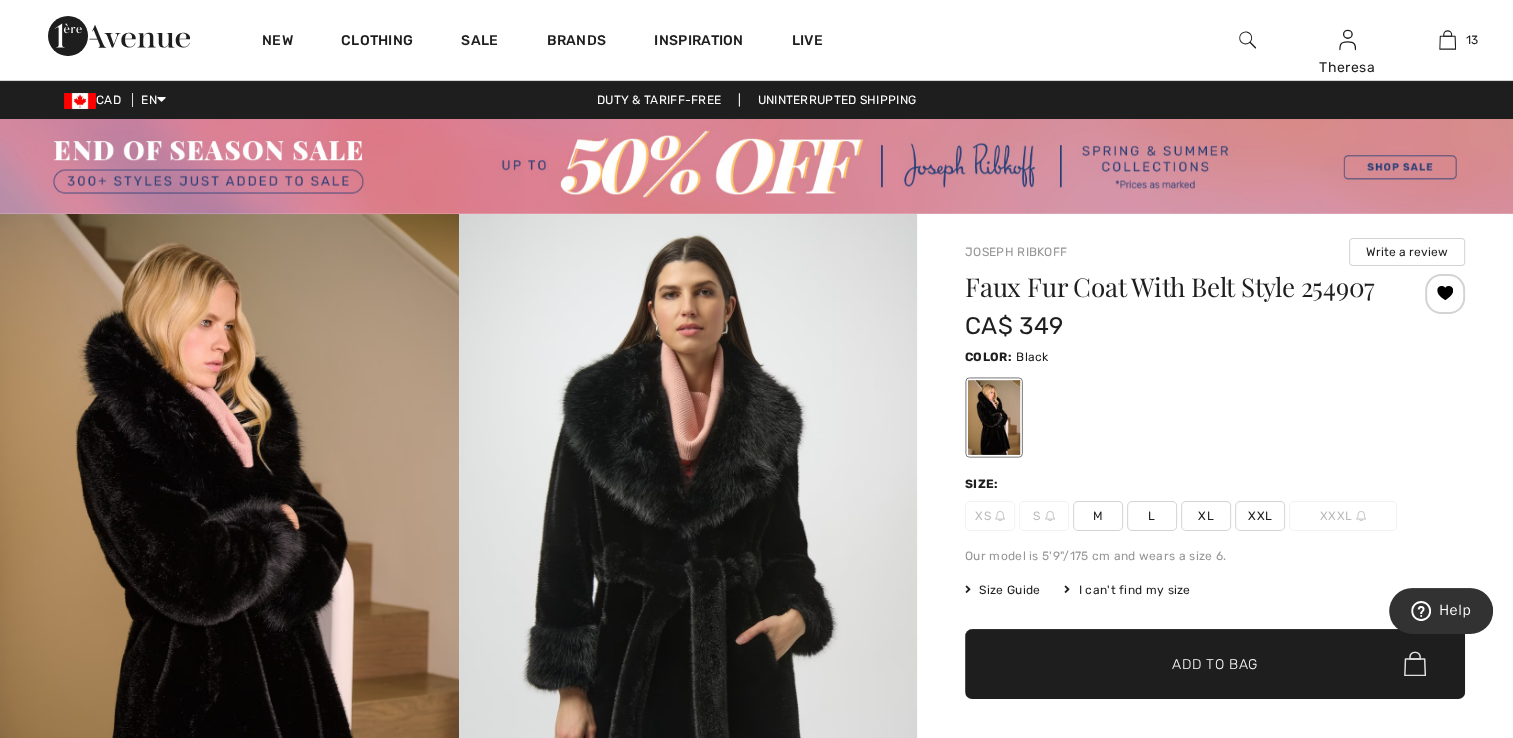click on "XS" at bounding box center [990, 516] 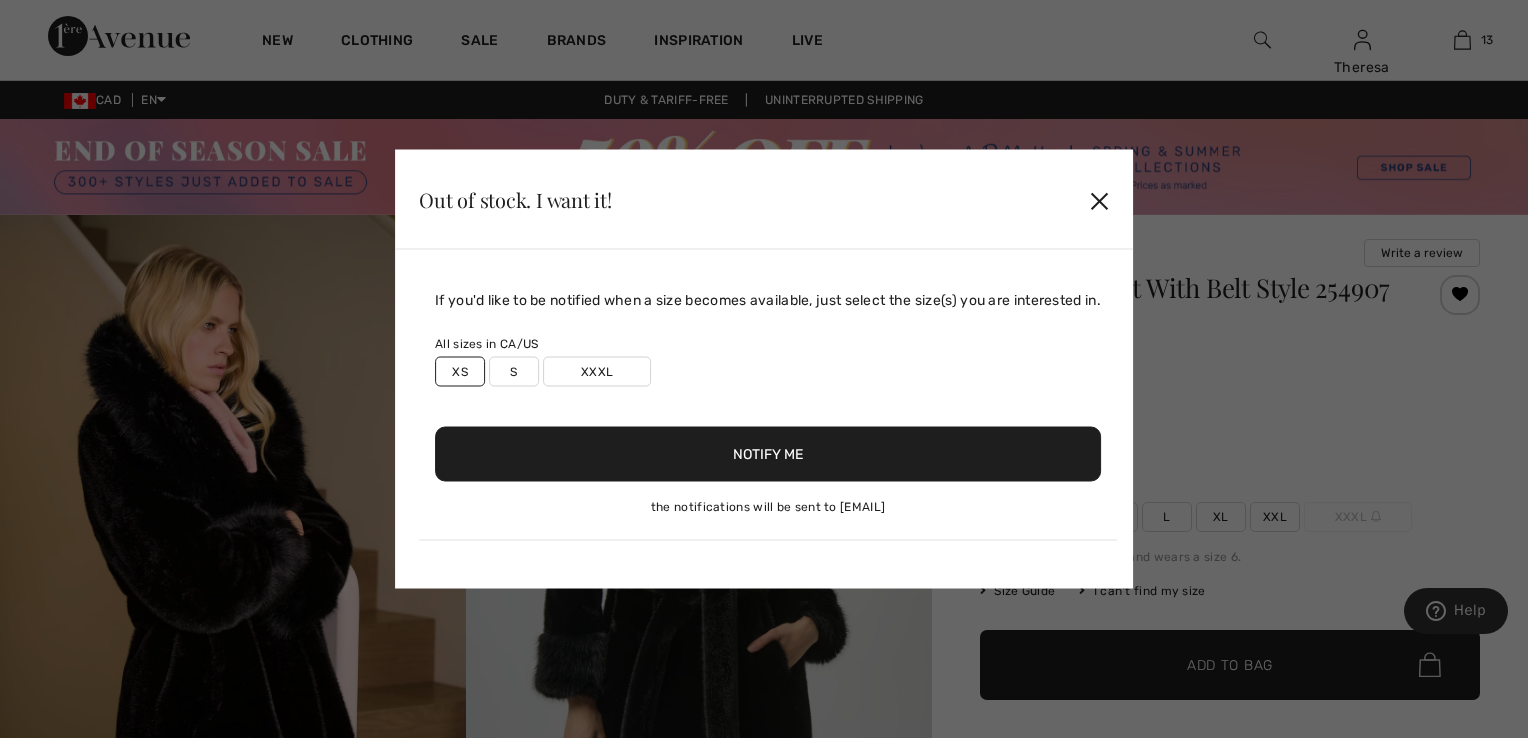 click on "✕" at bounding box center [1099, 199] 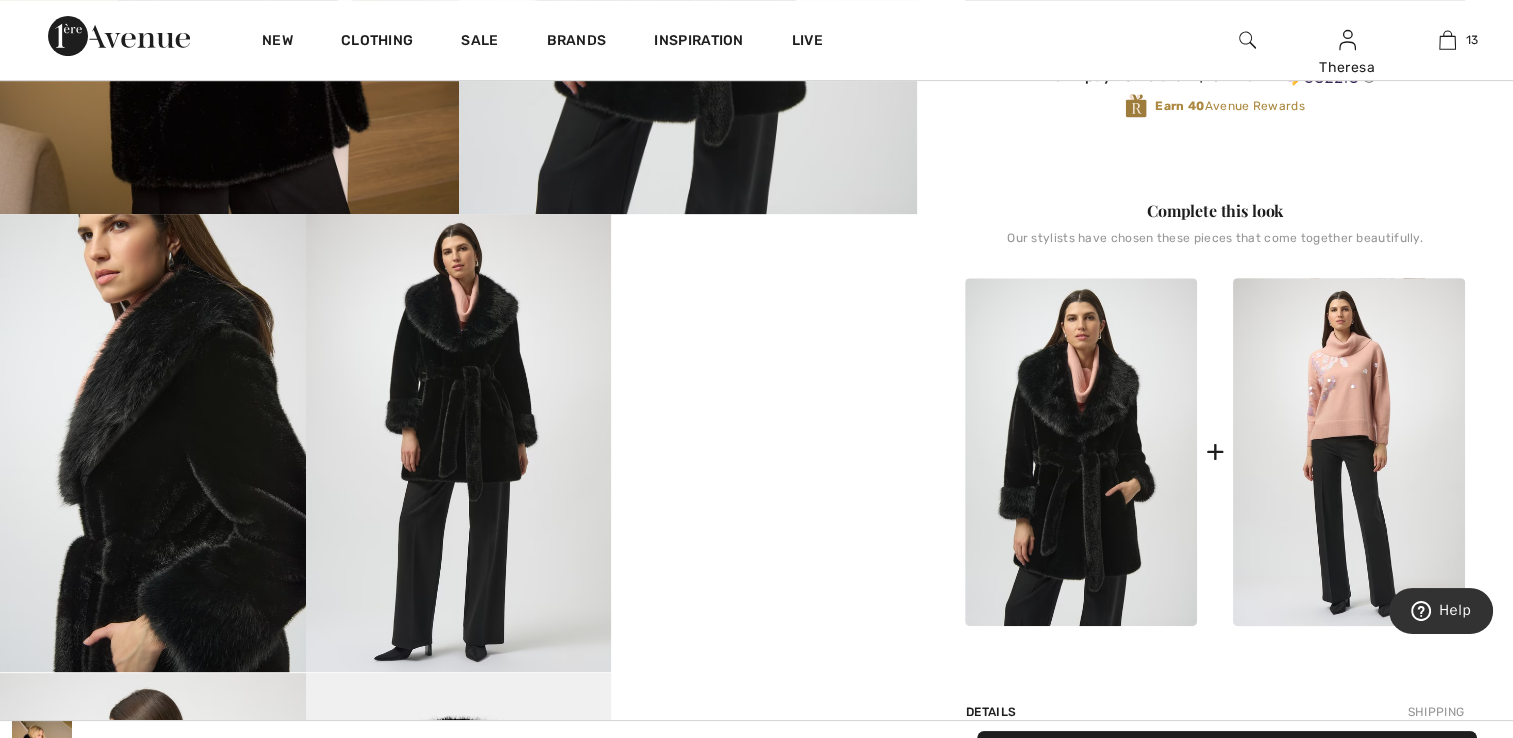 scroll, scrollTop: 700, scrollLeft: 0, axis: vertical 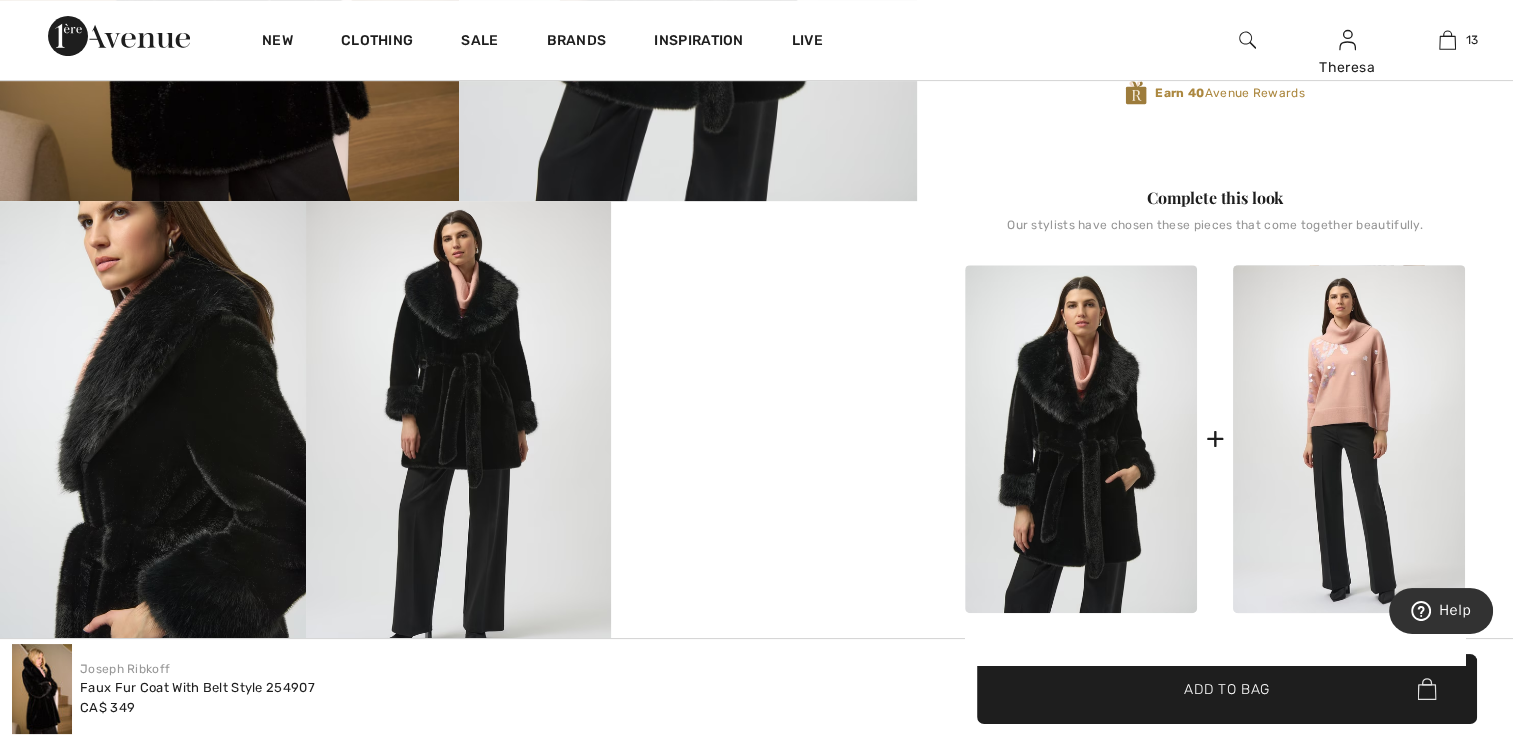 click at bounding box center [1081, 439] 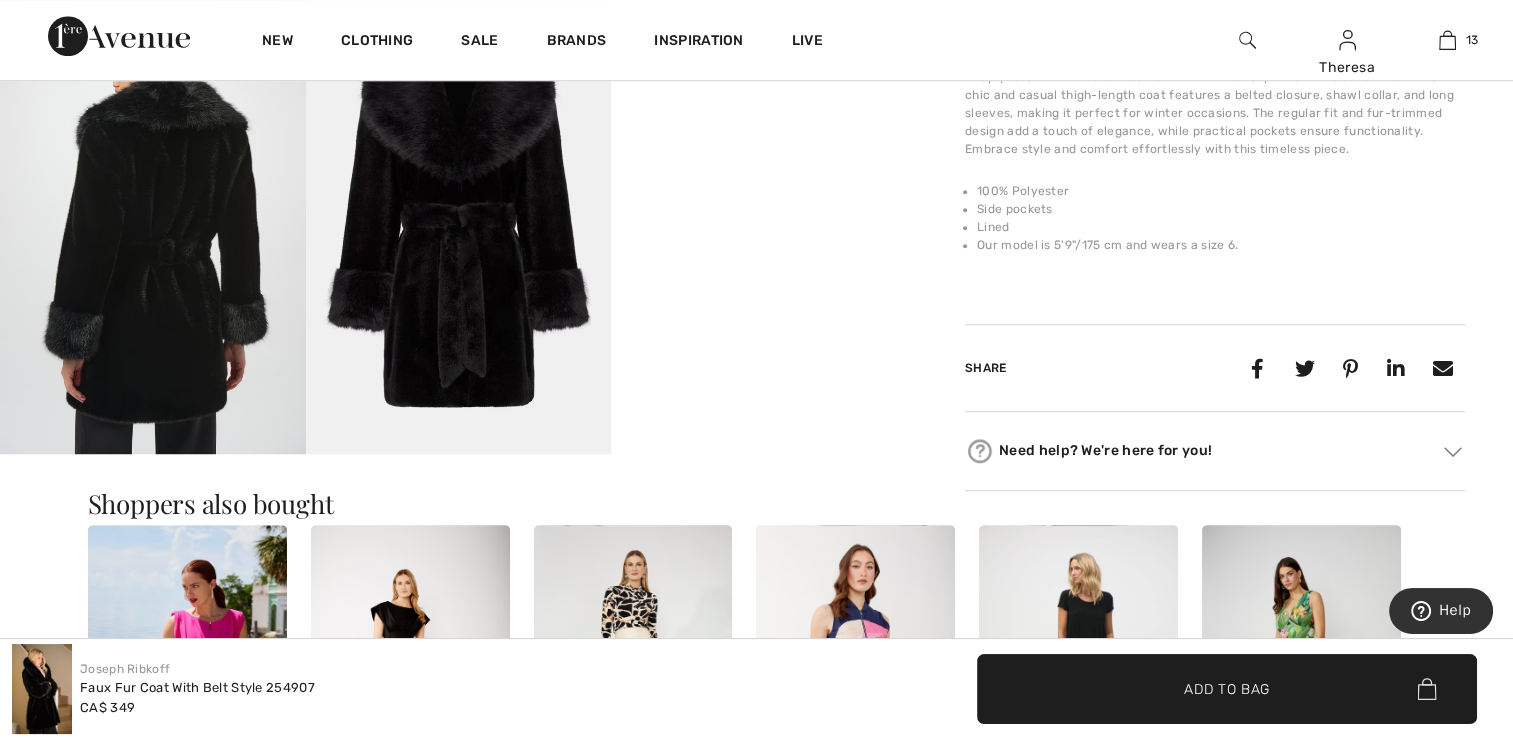 scroll, scrollTop: 1300, scrollLeft: 0, axis: vertical 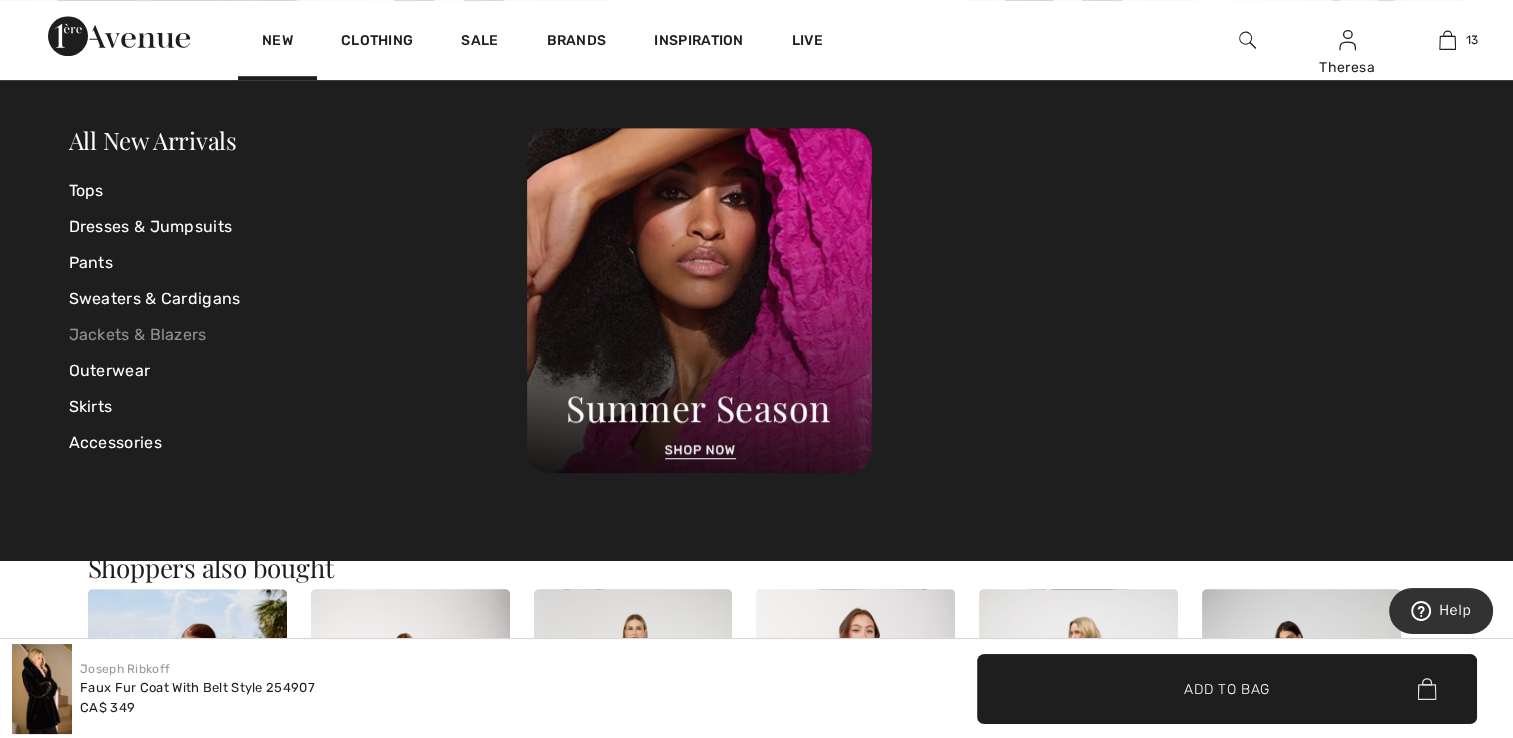 click on "Jackets & Blazers" at bounding box center [298, 335] 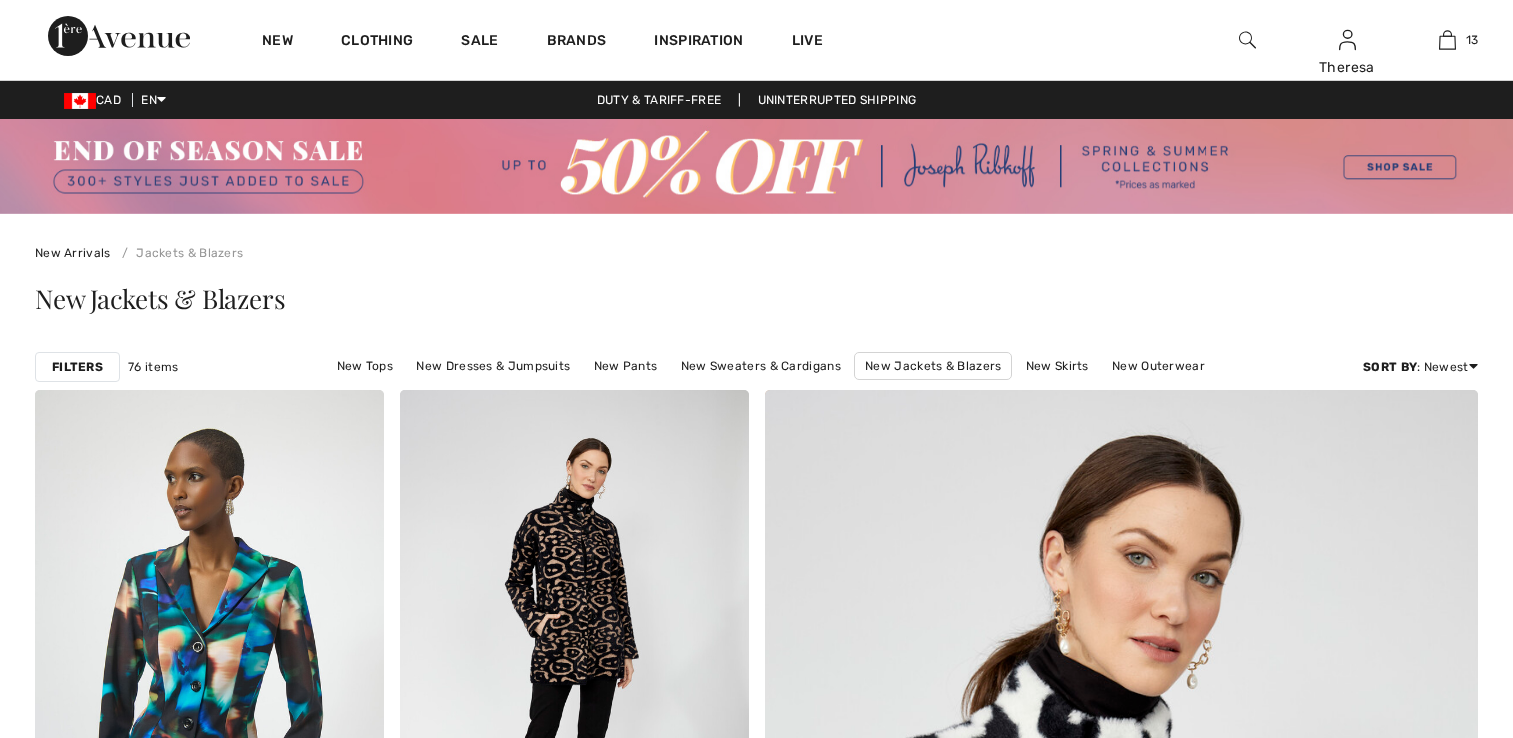 scroll, scrollTop: 0, scrollLeft: 0, axis: both 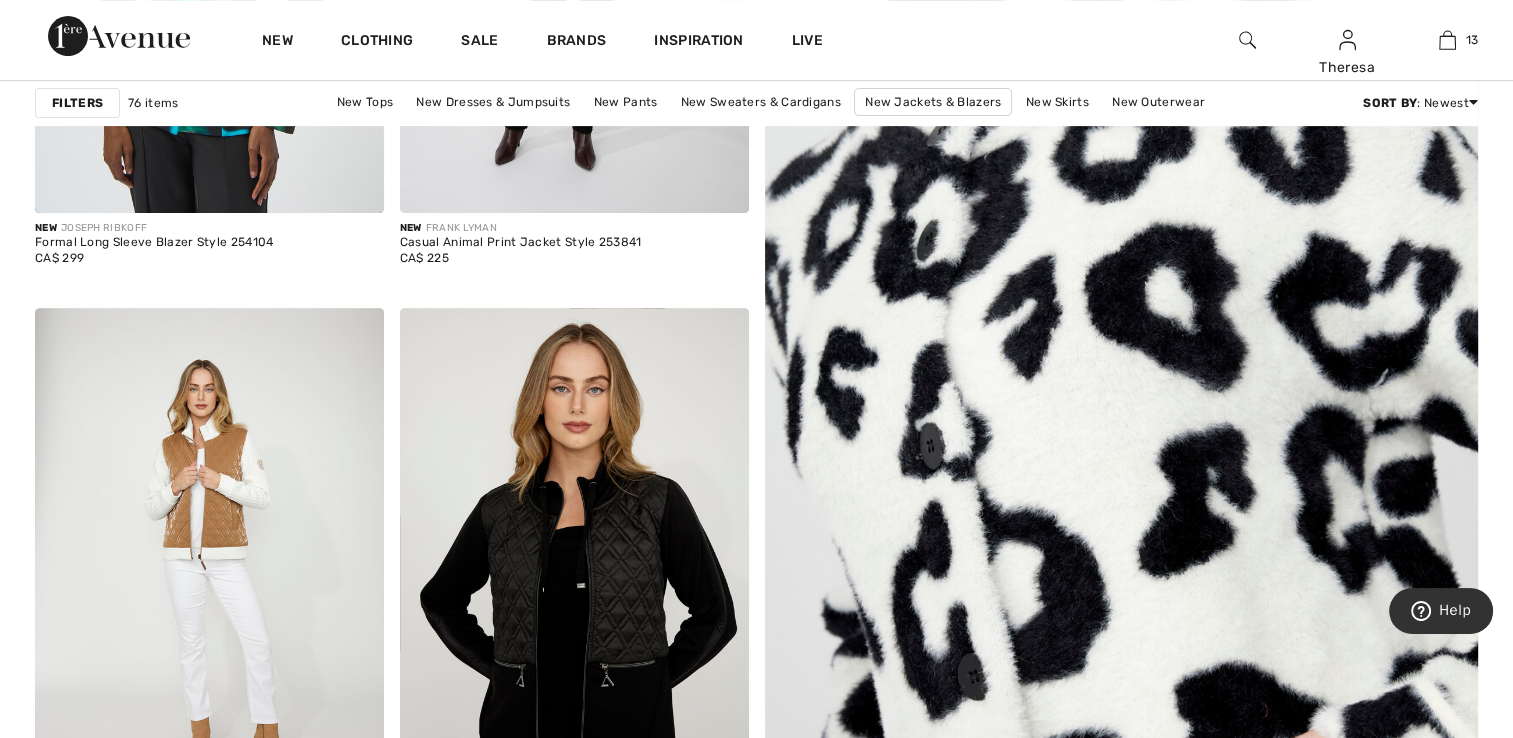 click at bounding box center (1121, 332) 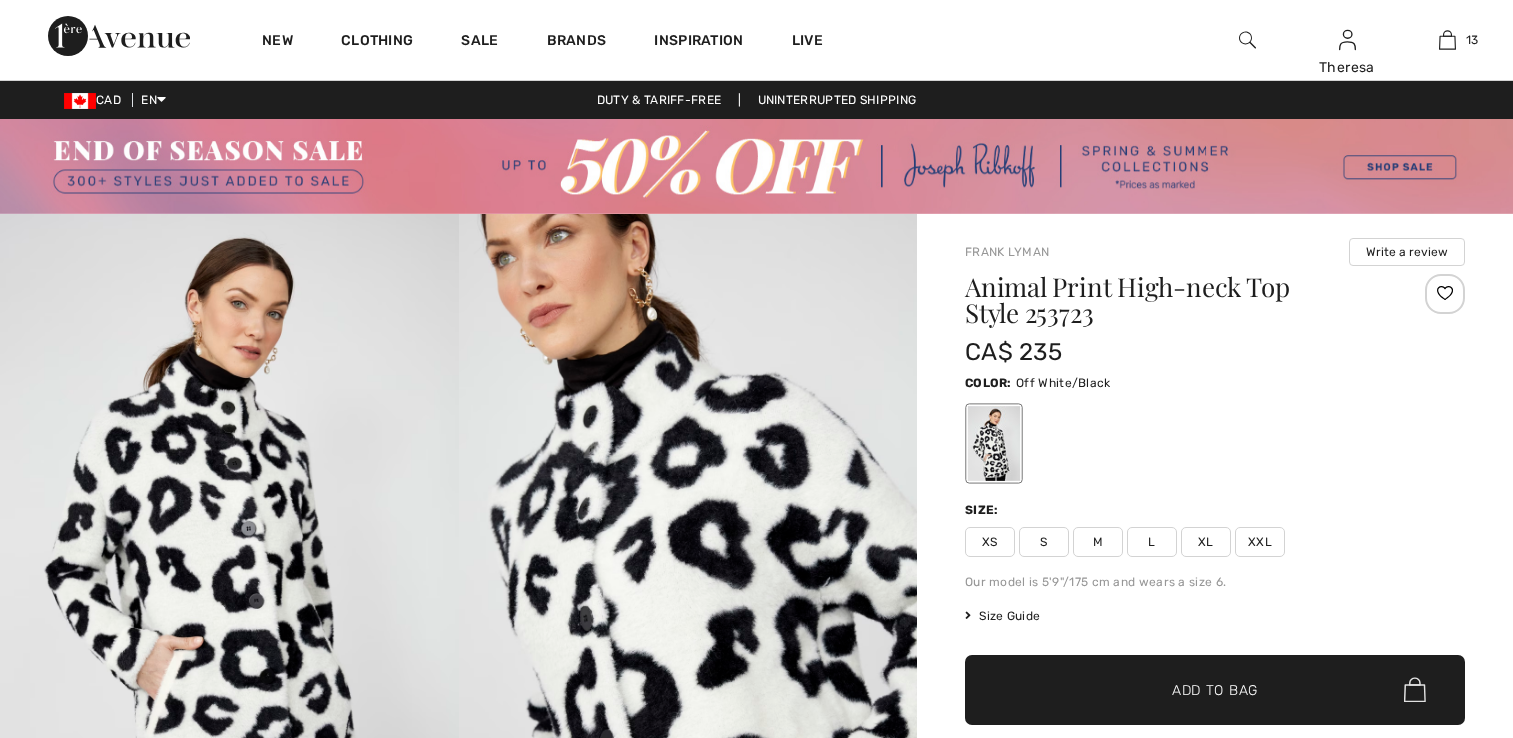 scroll, scrollTop: 0, scrollLeft: 0, axis: both 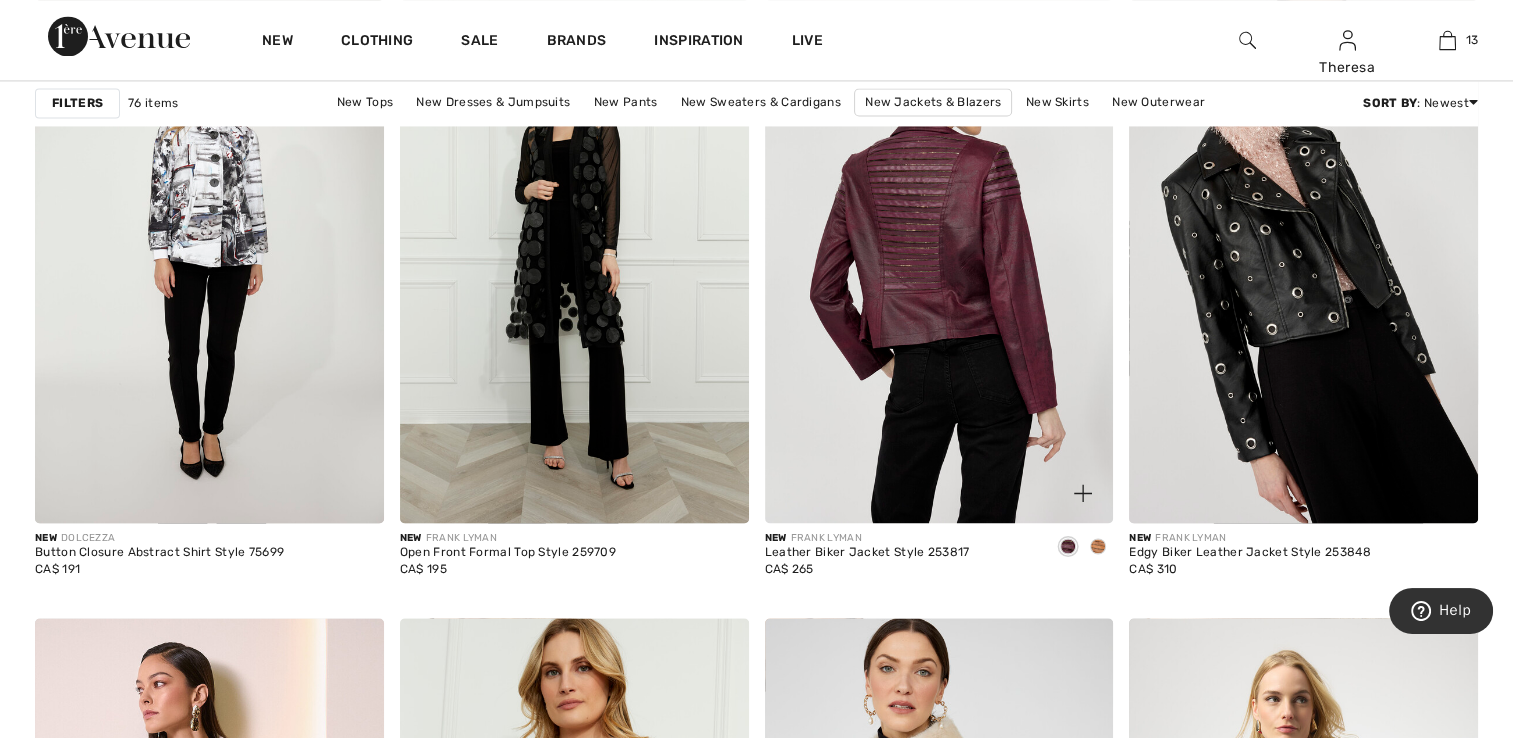 click at bounding box center (939, 261) 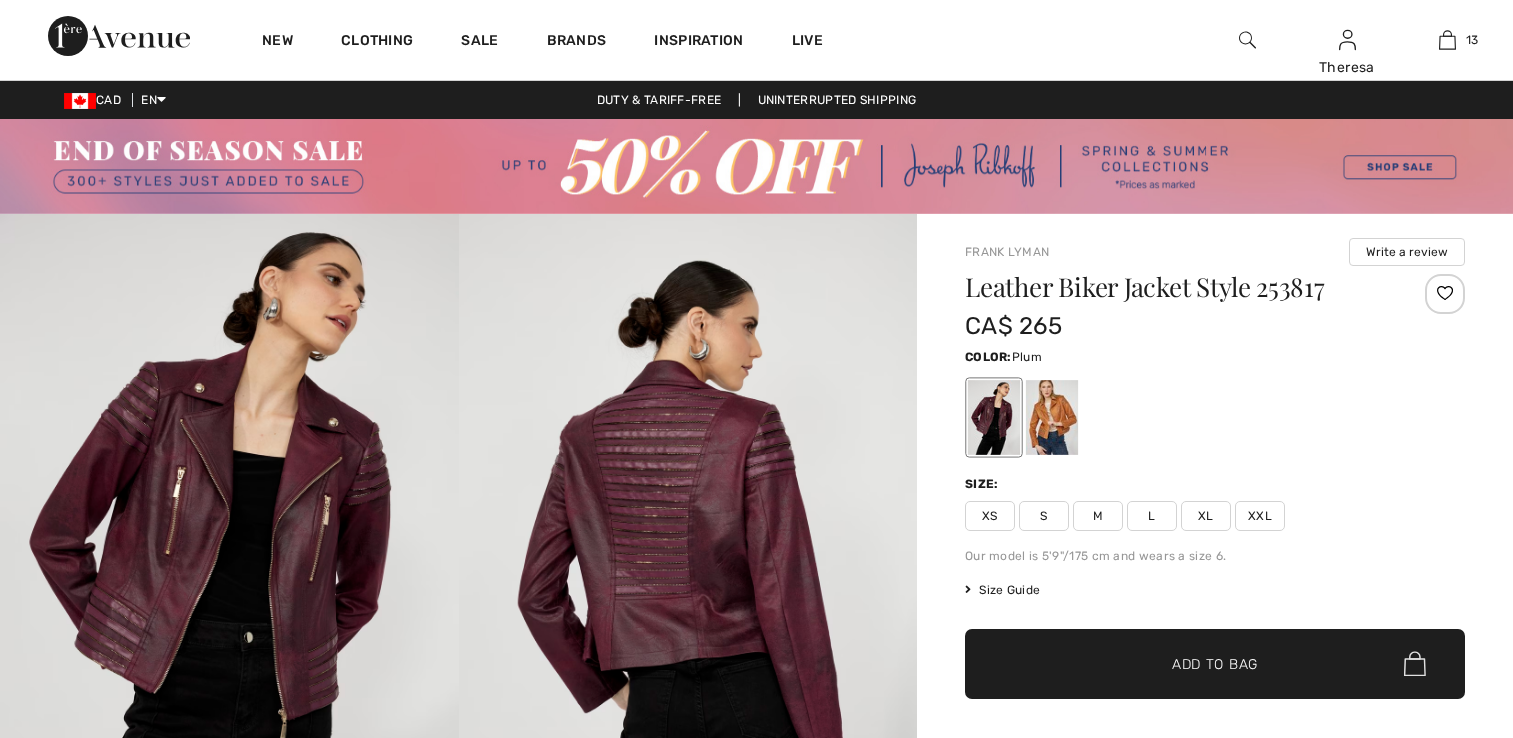 scroll, scrollTop: 0, scrollLeft: 0, axis: both 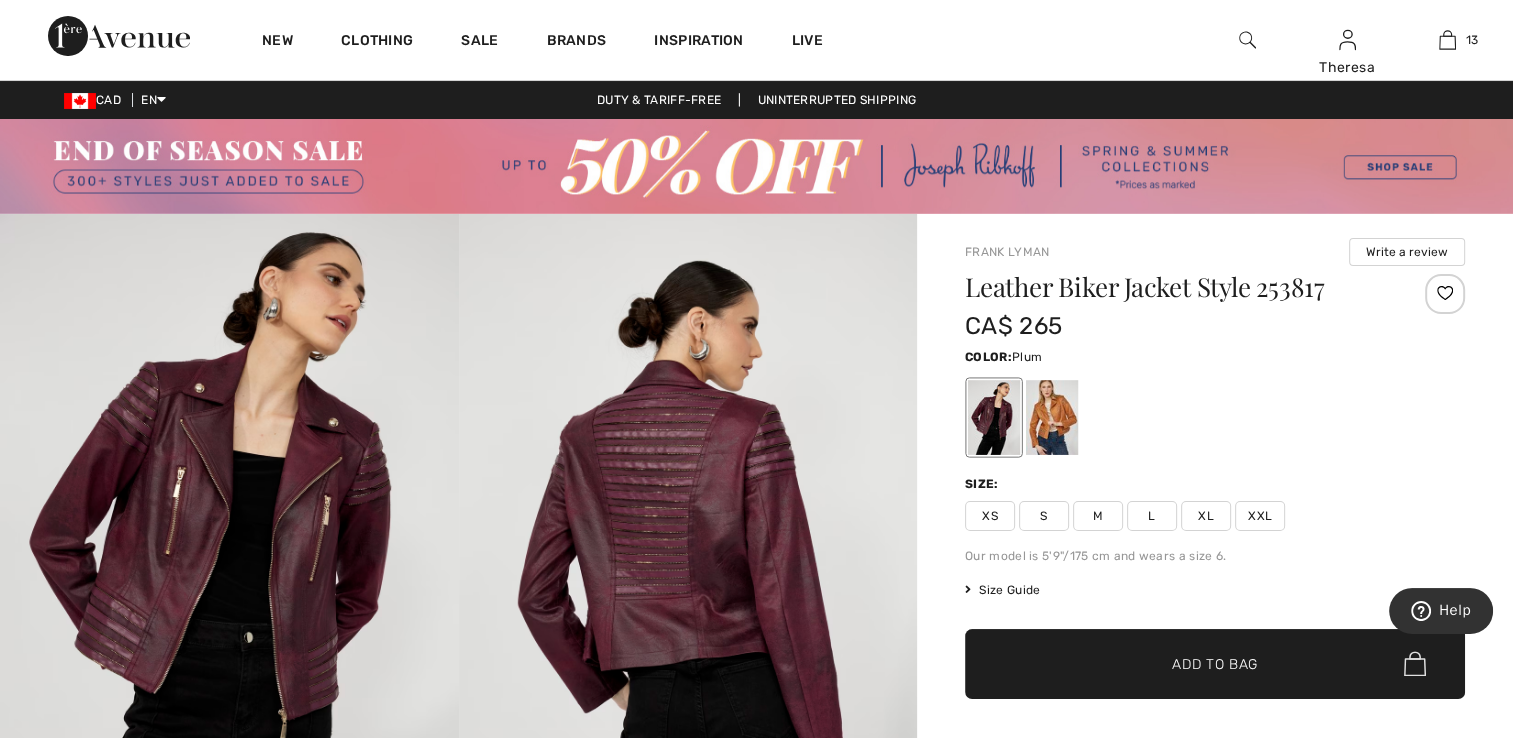 click at bounding box center (994, 417) 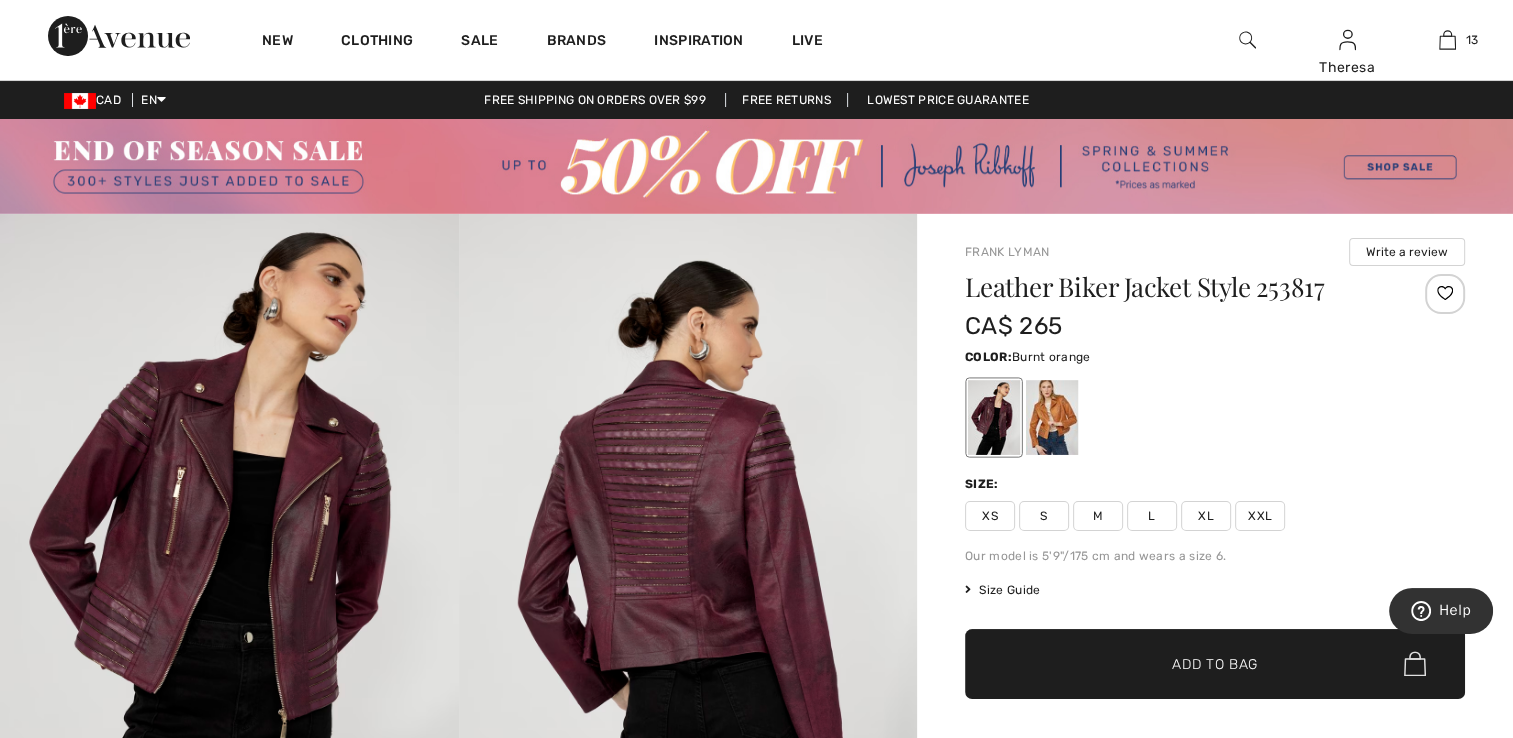 click at bounding box center (1052, 417) 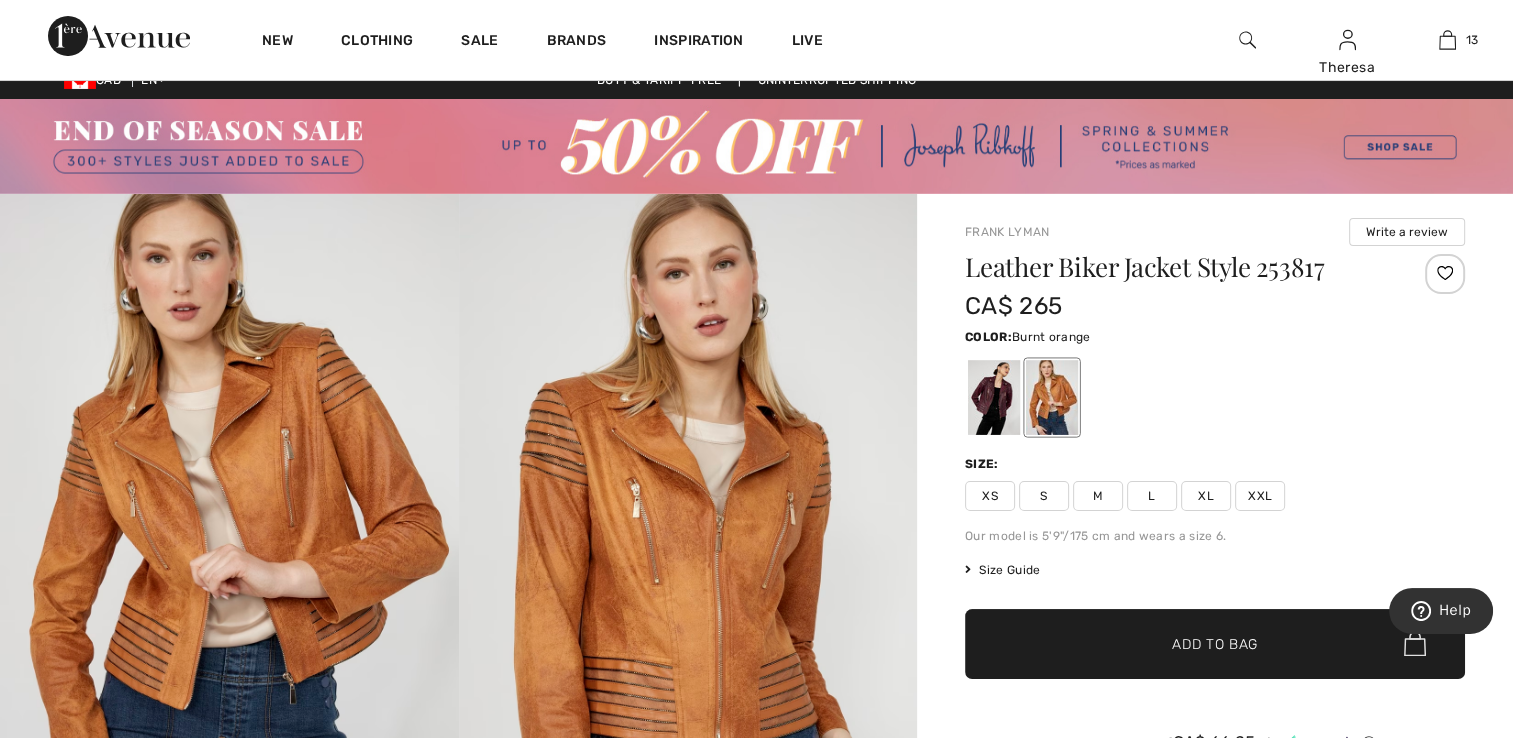 scroll, scrollTop: 0, scrollLeft: 0, axis: both 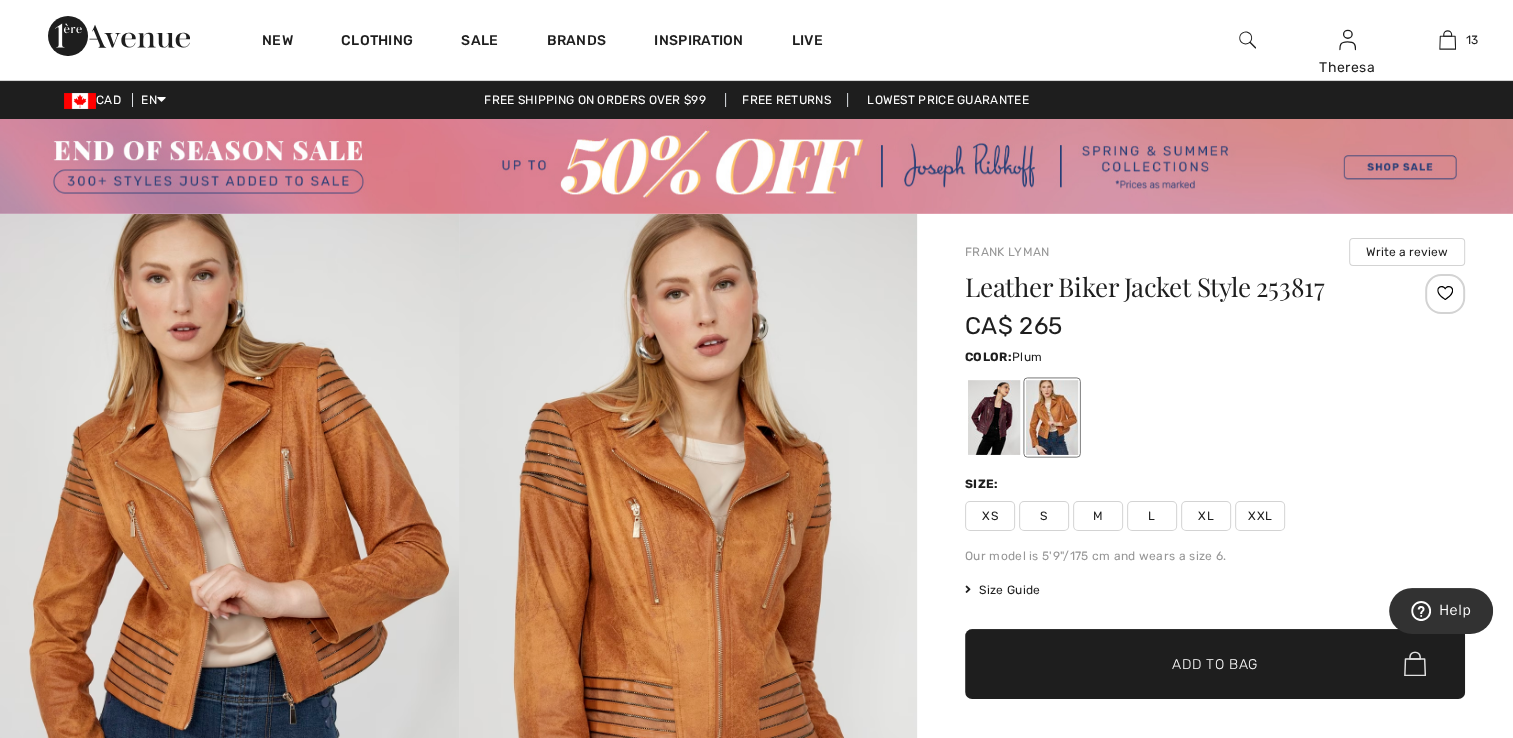 click at bounding box center [994, 417] 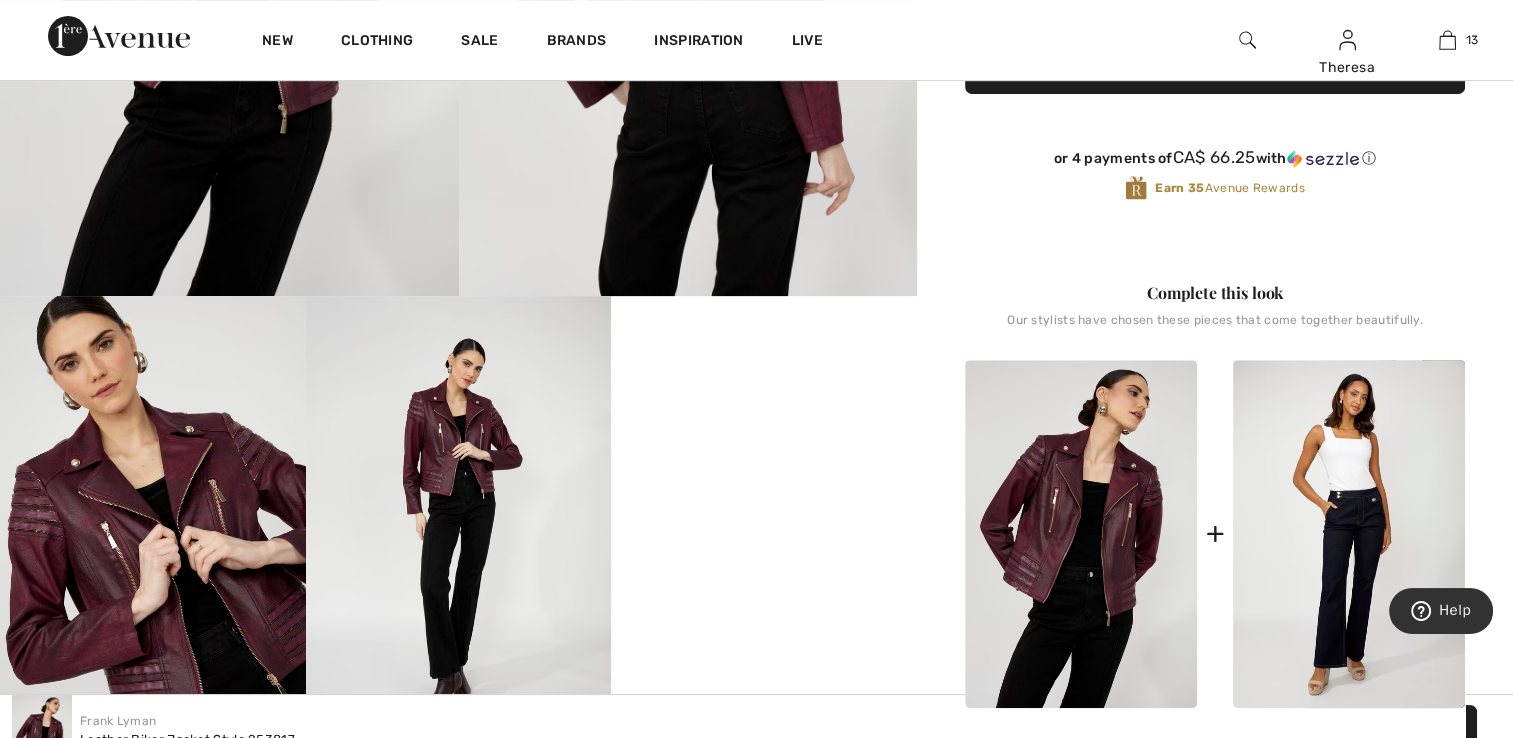 scroll, scrollTop: 700, scrollLeft: 0, axis: vertical 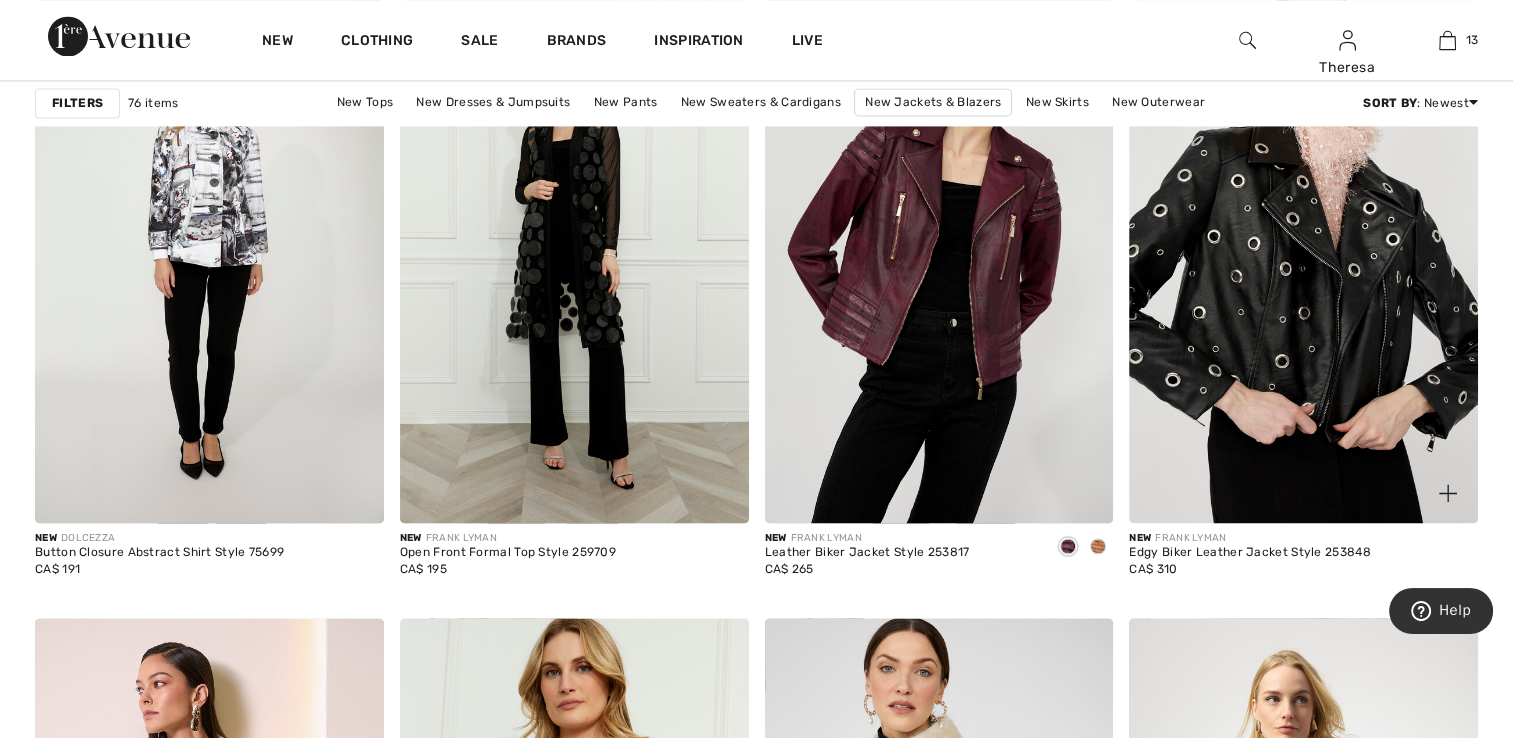 click at bounding box center [1303, 261] 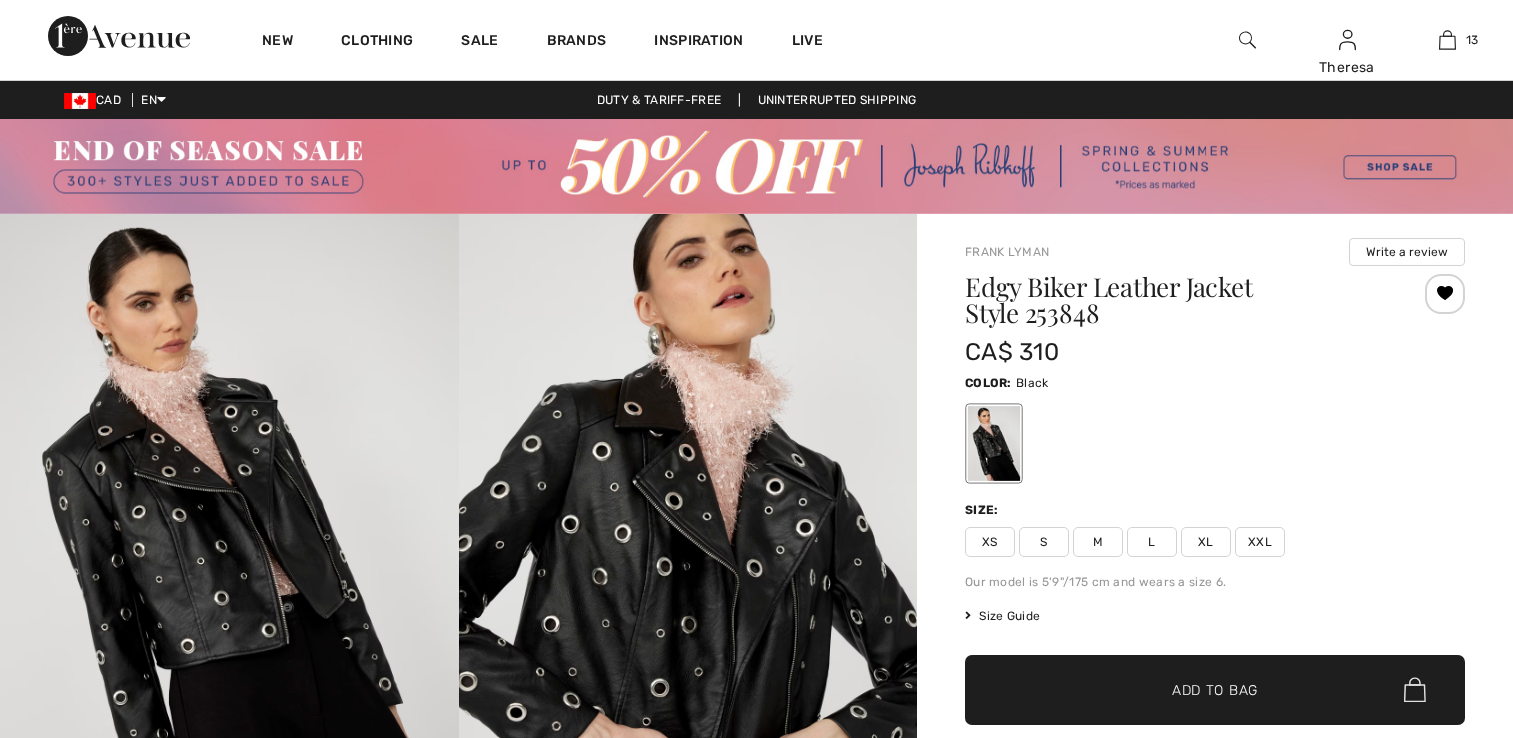 scroll, scrollTop: 0, scrollLeft: 0, axis: both 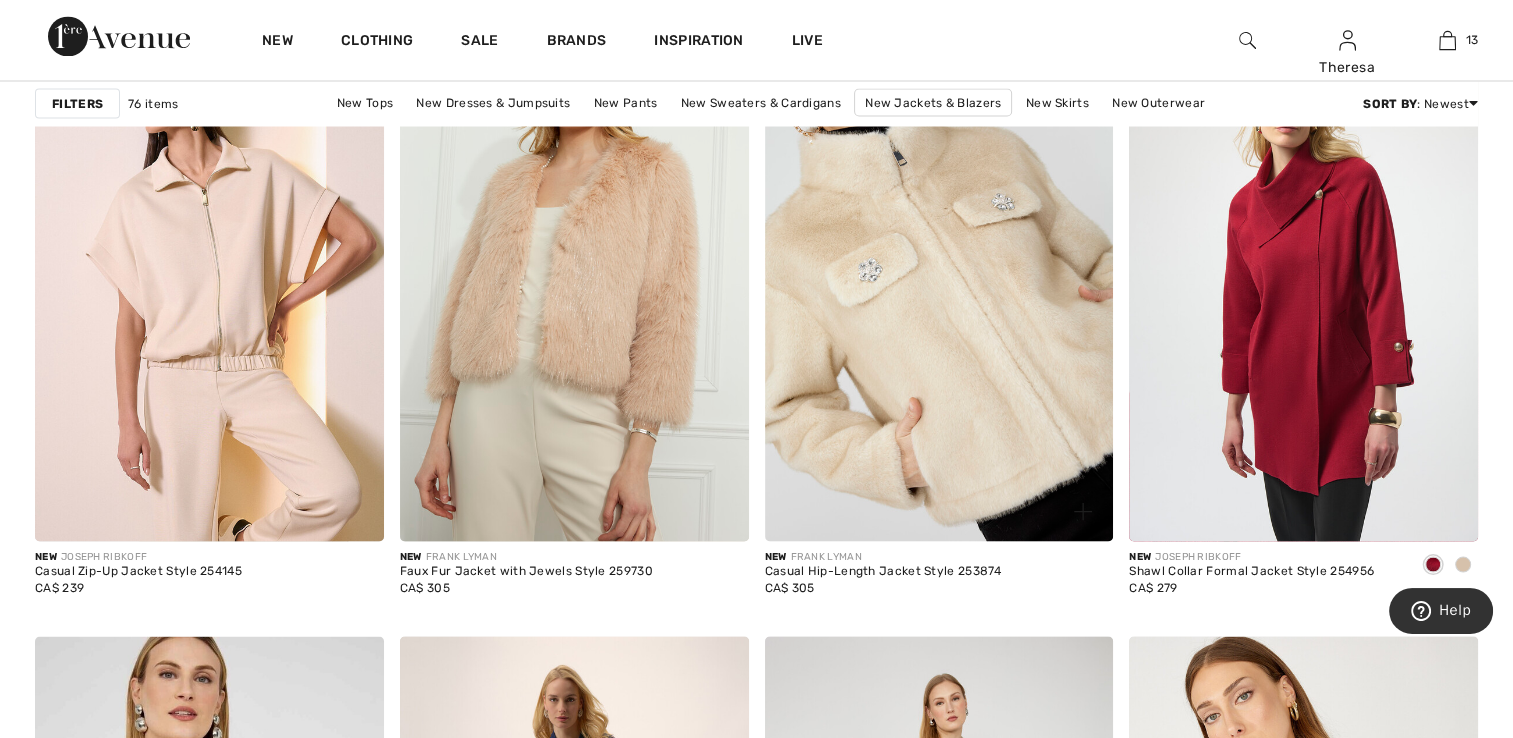 click at bounding box center (939, 279) 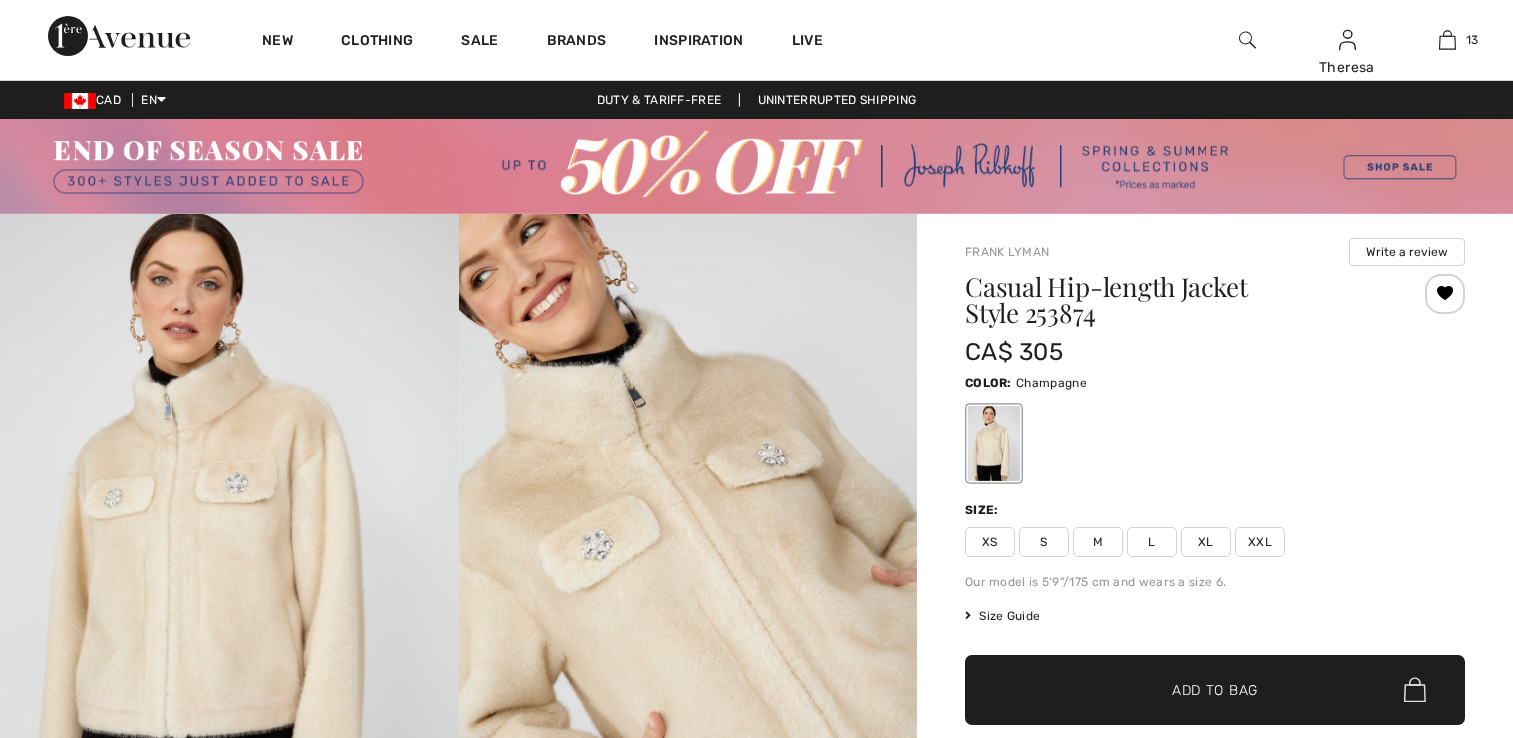 scroll, scrollTop: 0, scrollLeft: 0, axis: both 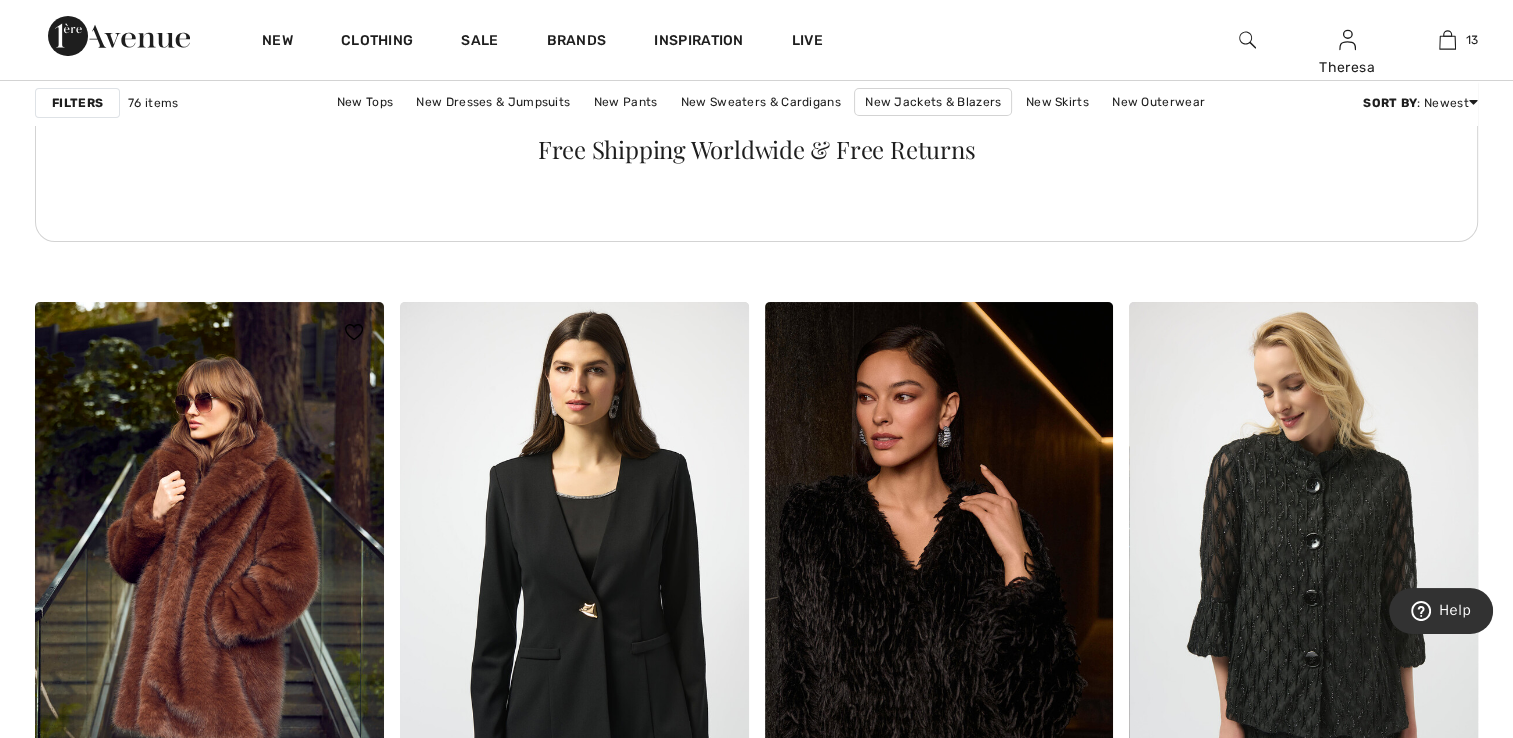click at bounding box center [209, 563] 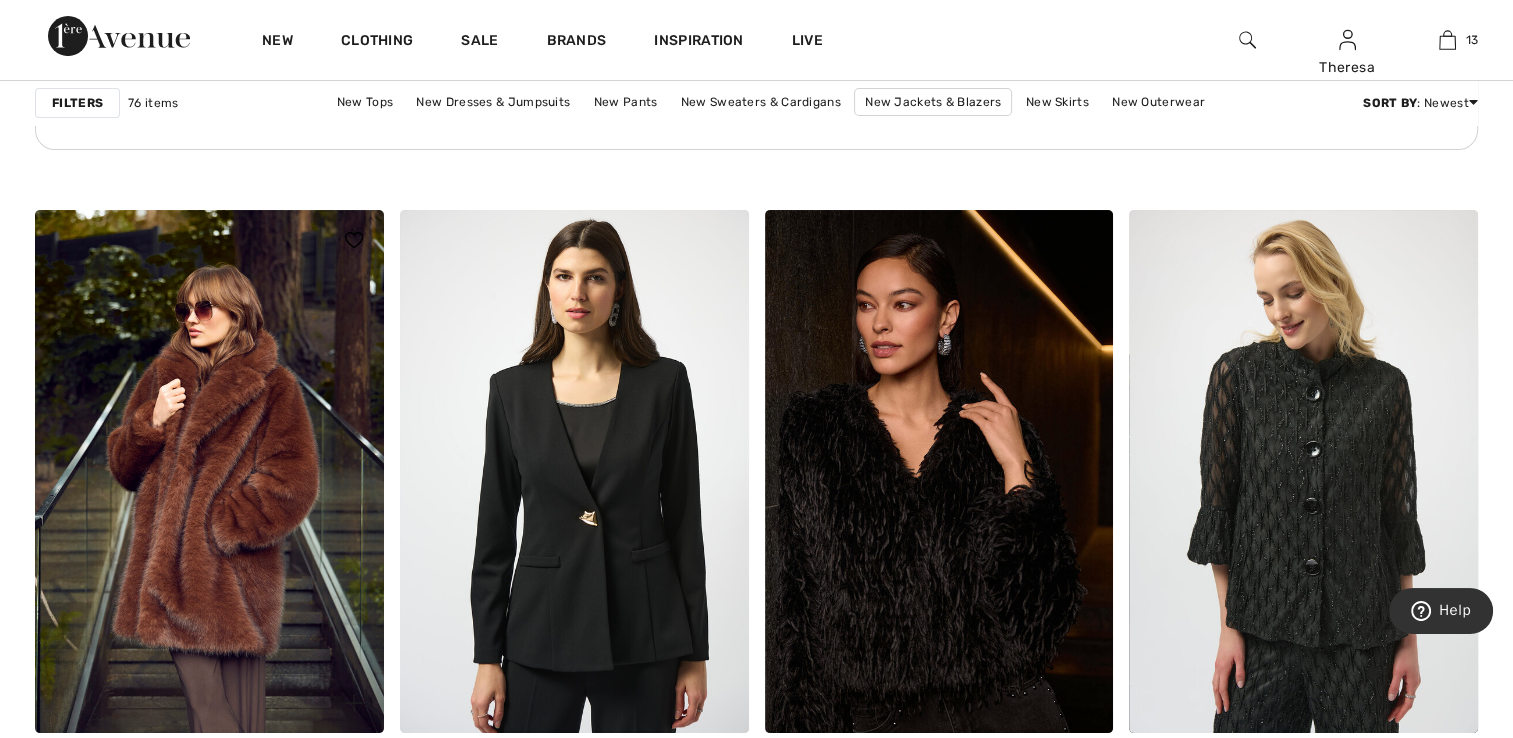 scroll, scrollTop: 7800, scrollLeft: 0, axis: vertical 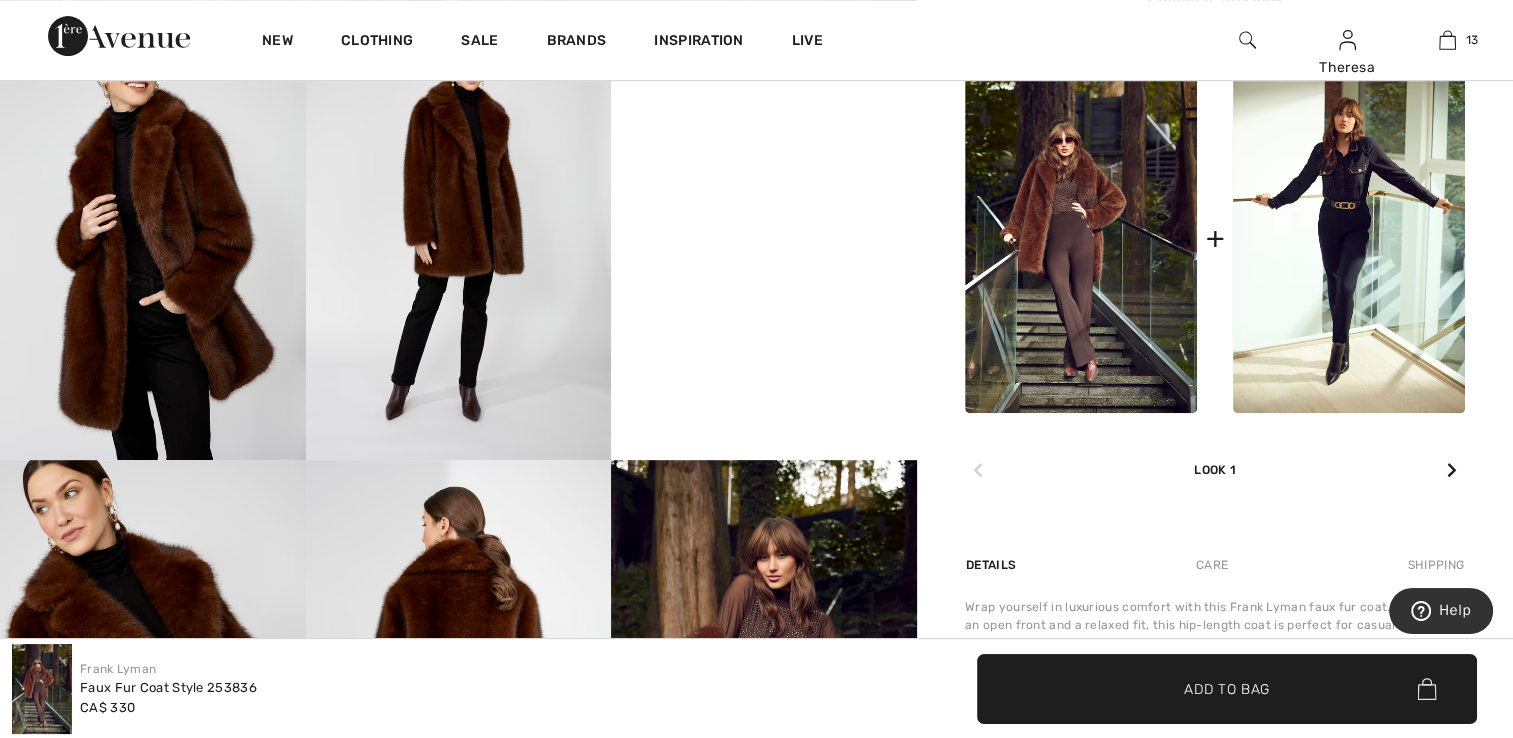 click at bounding box center [153, 230] 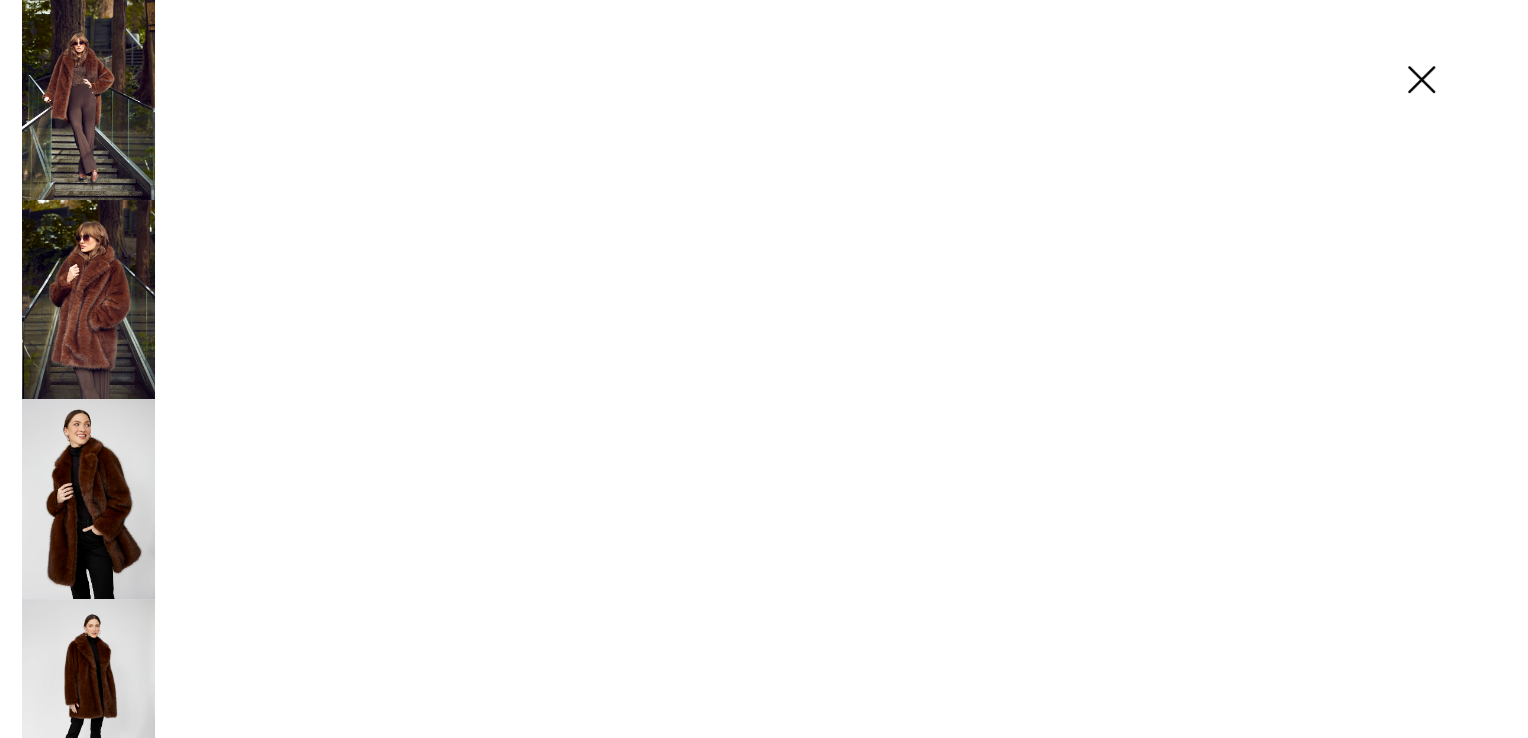 scroll, scrollTop: 912, scrollLeft: 0, axis: vertical 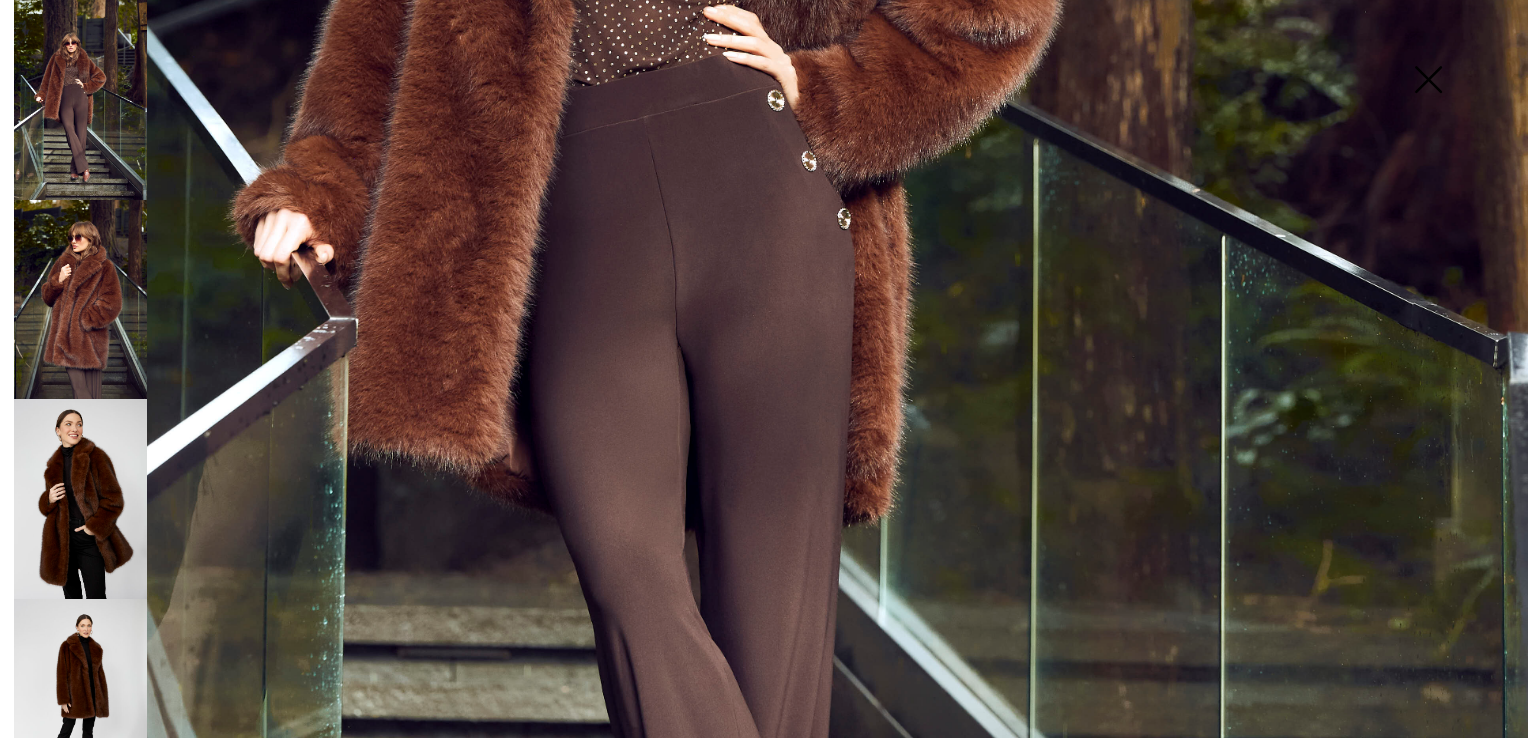 click at bounding box center [80, 499] 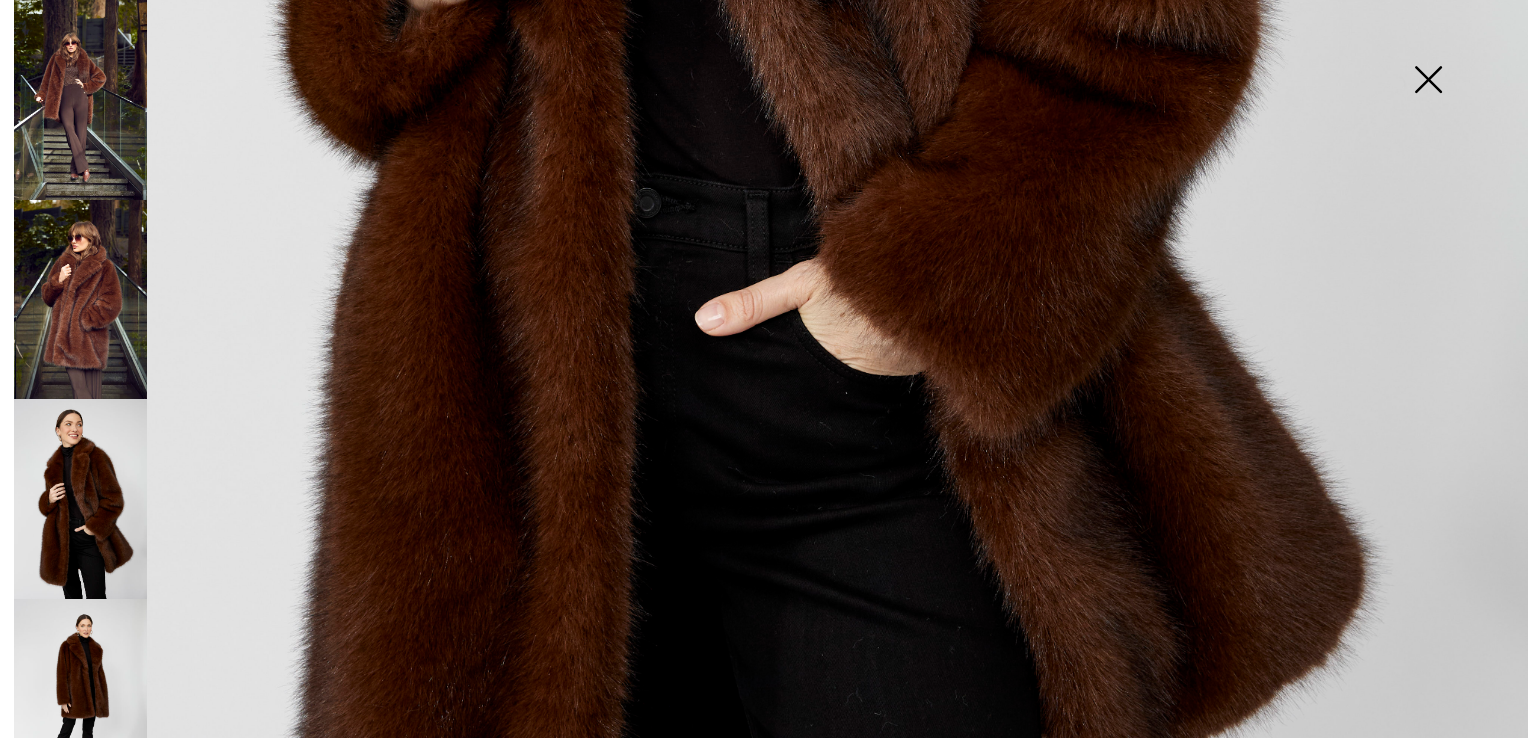 scroll, scrollTop: 1400, scrollLeft: 0, axis: vertical 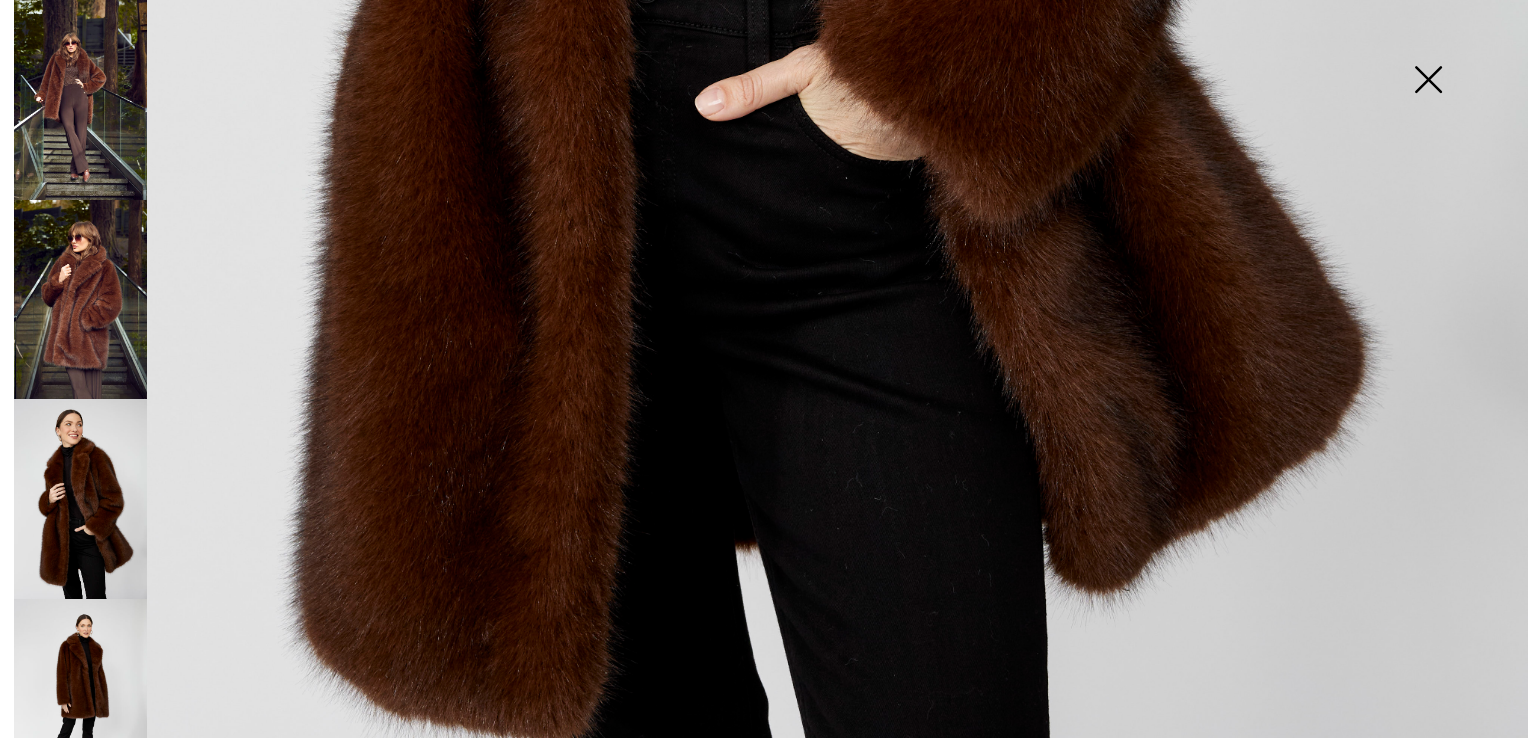 click at bounding box center [80, 699] 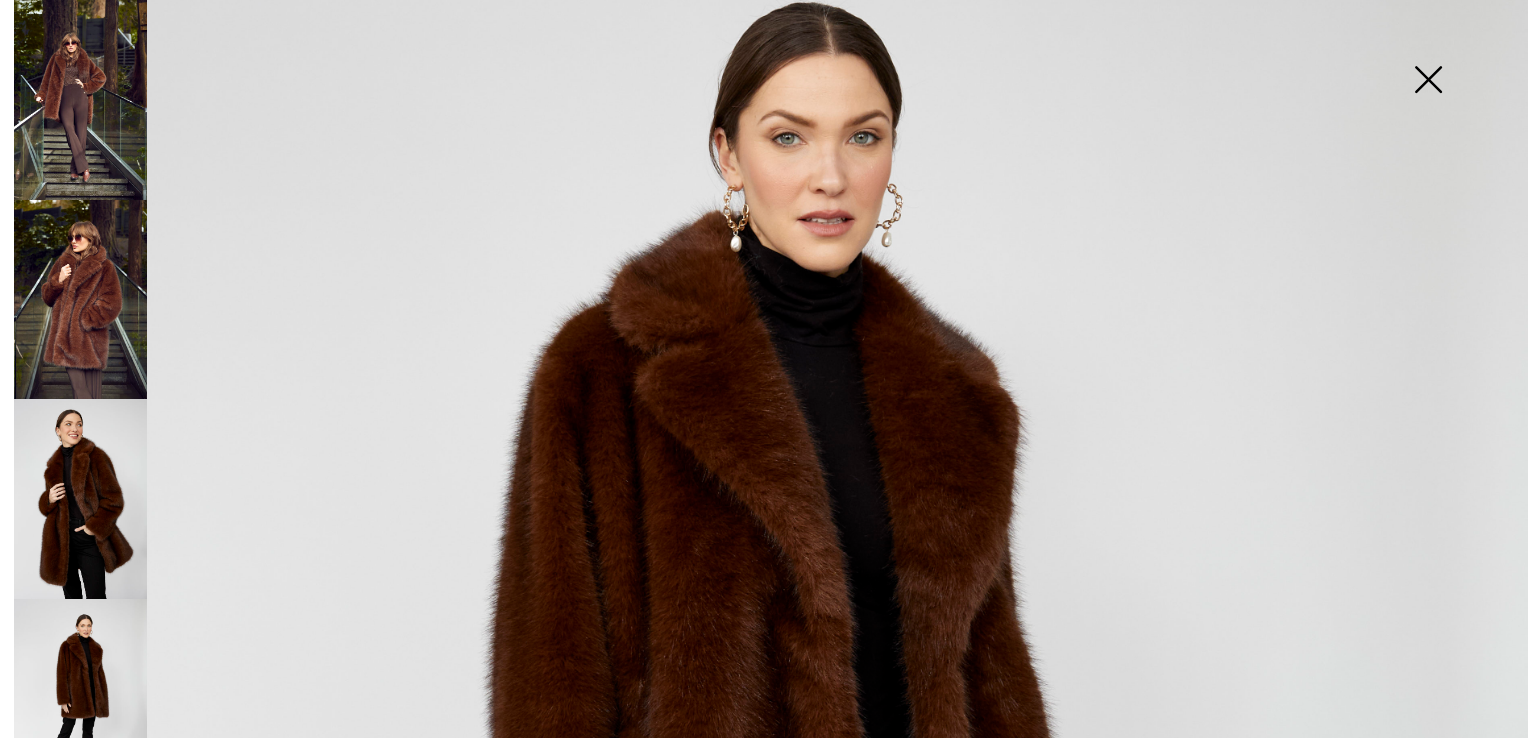 scroll, scrollTop: 100, scrollLeft: 0, axis: vertical 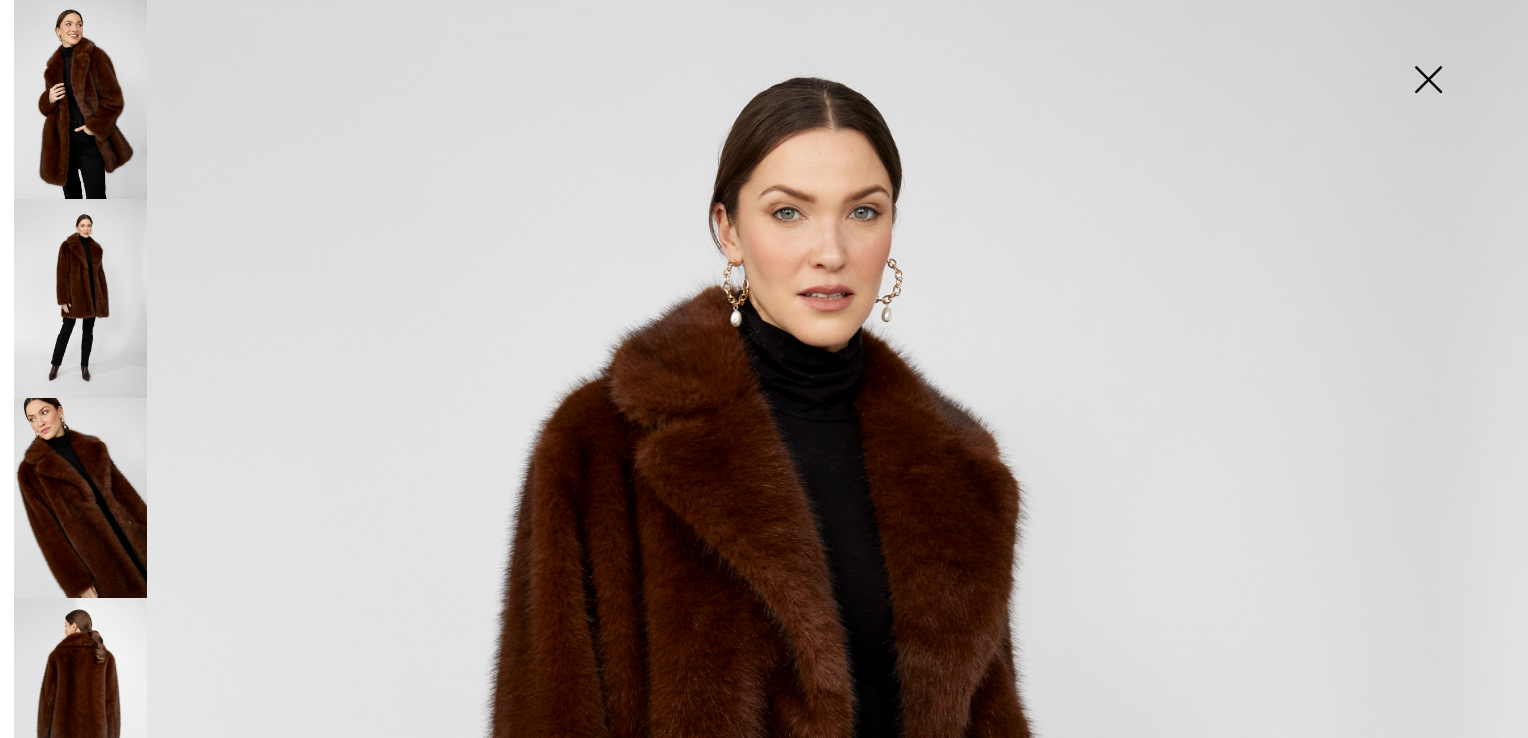 click at bounding box center (80, 498) 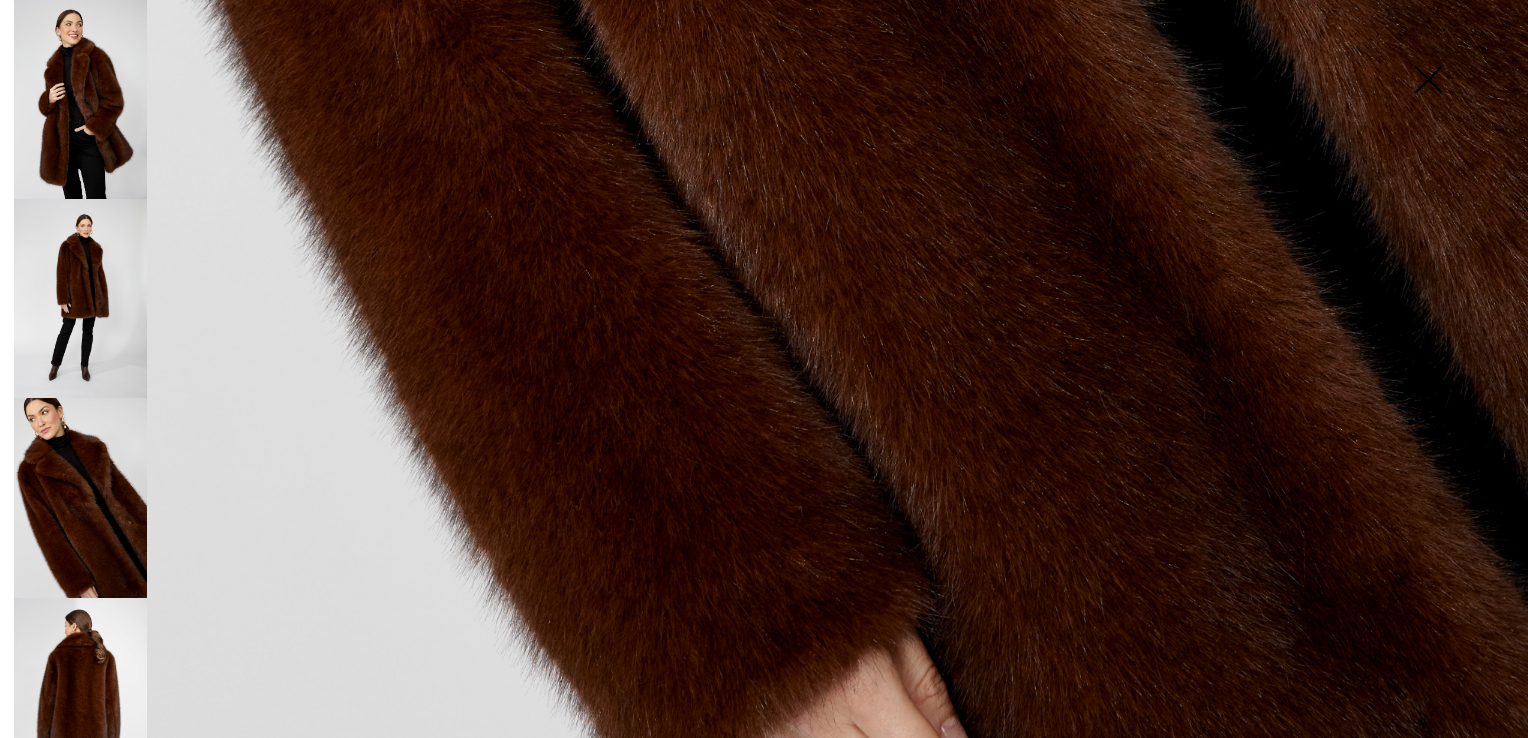 scroll, scrollTop: 1530, scrollLeft: 0, axis: vertical 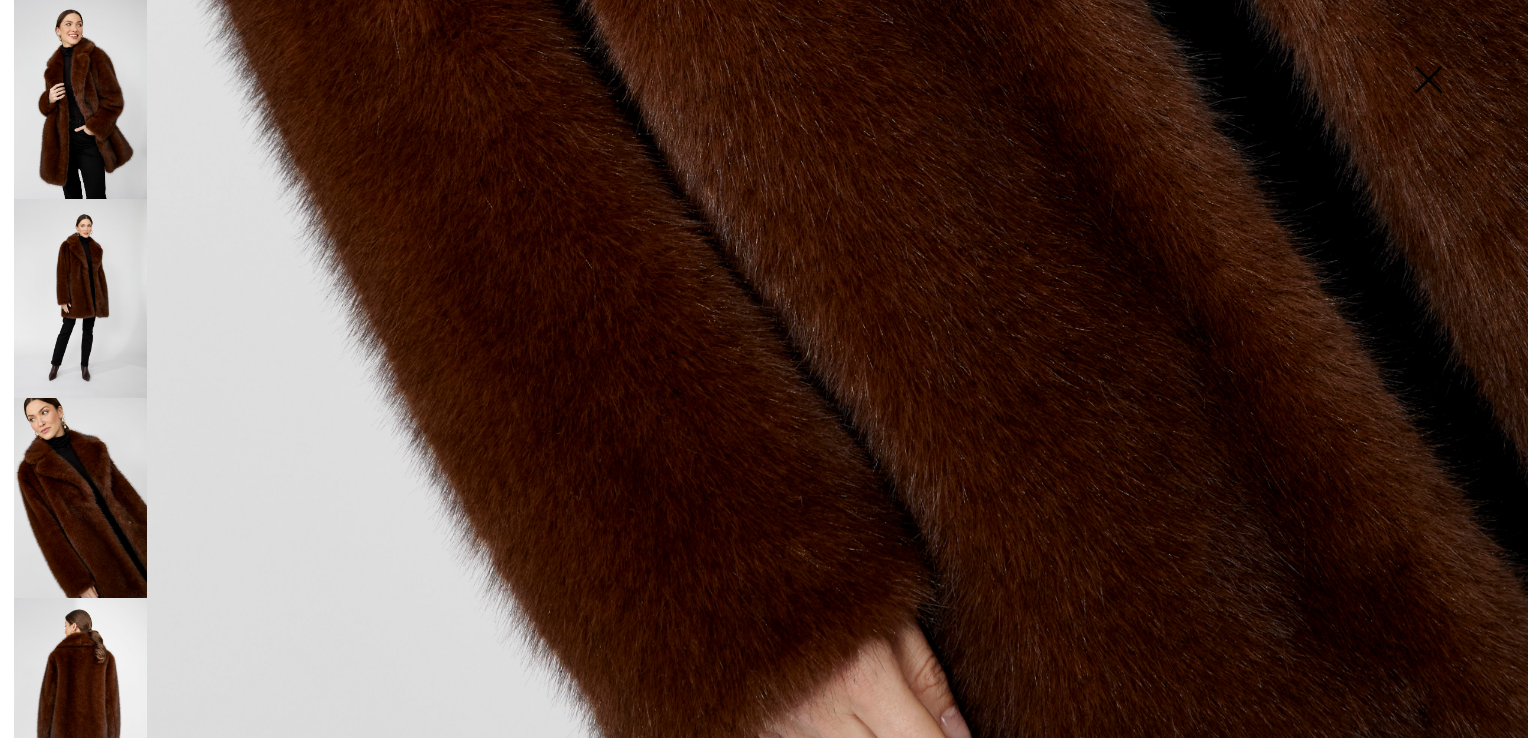 click at bounding box center [80, 698] 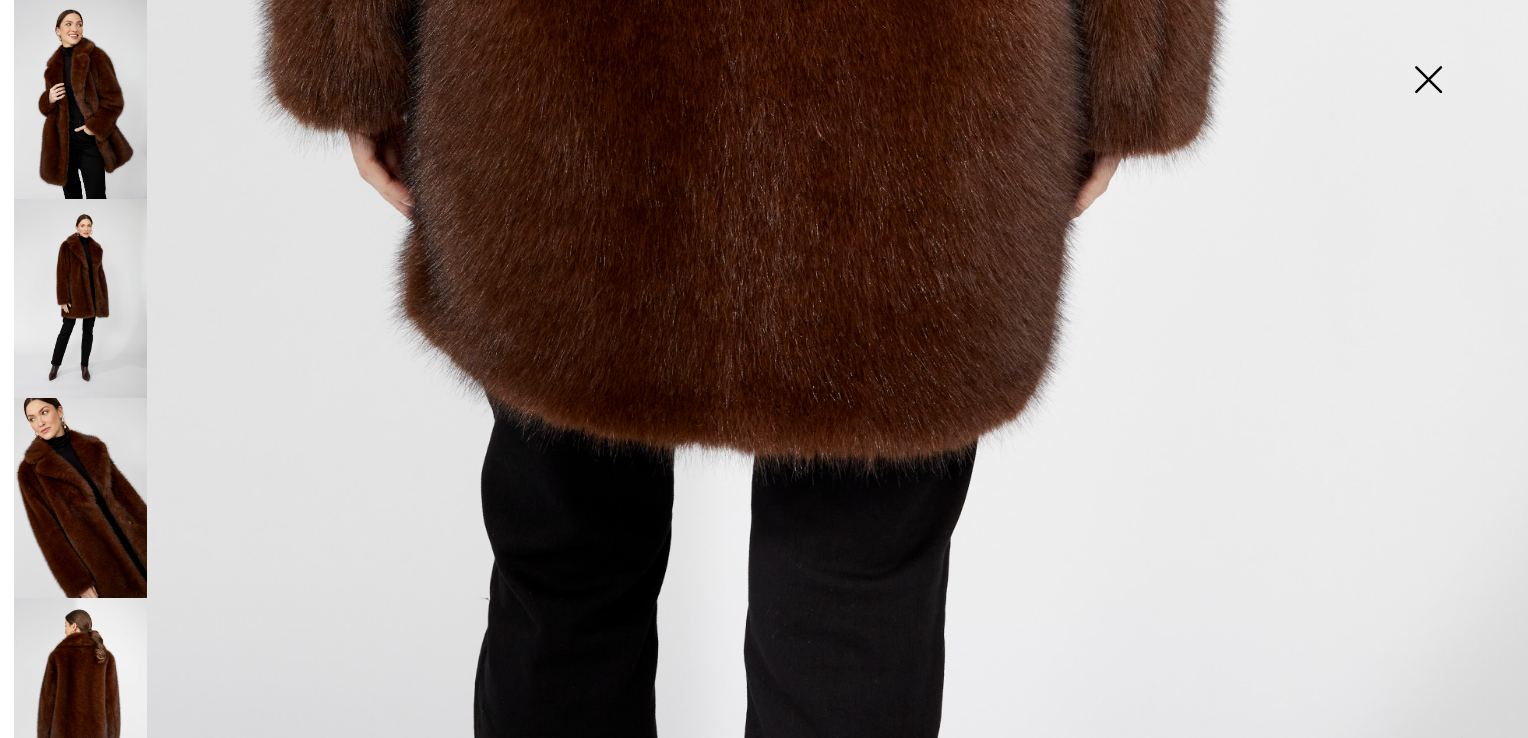 scroll, scrollTop: 1531, scrollLeft: 0, axis: vertical 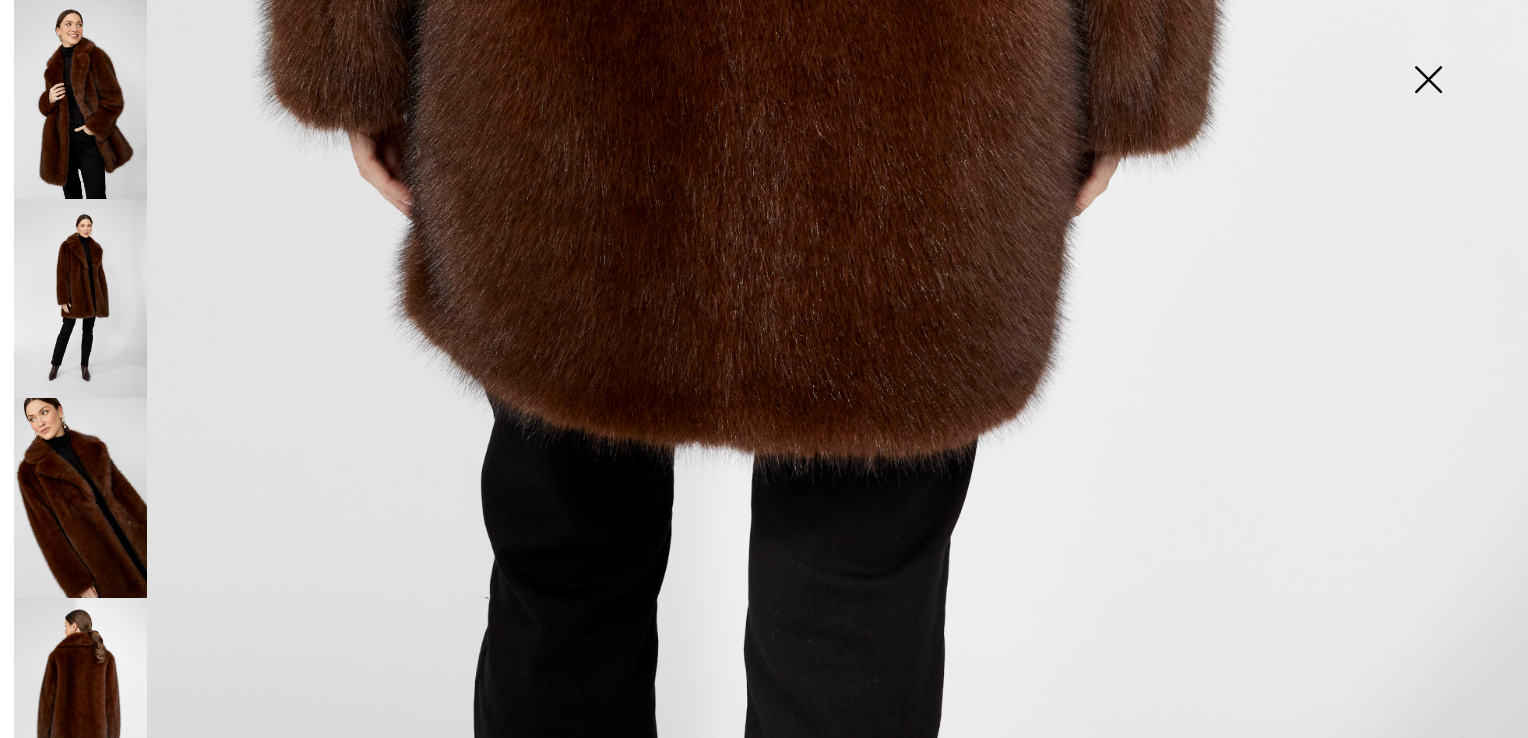 click at bounding box center (1428, 81) 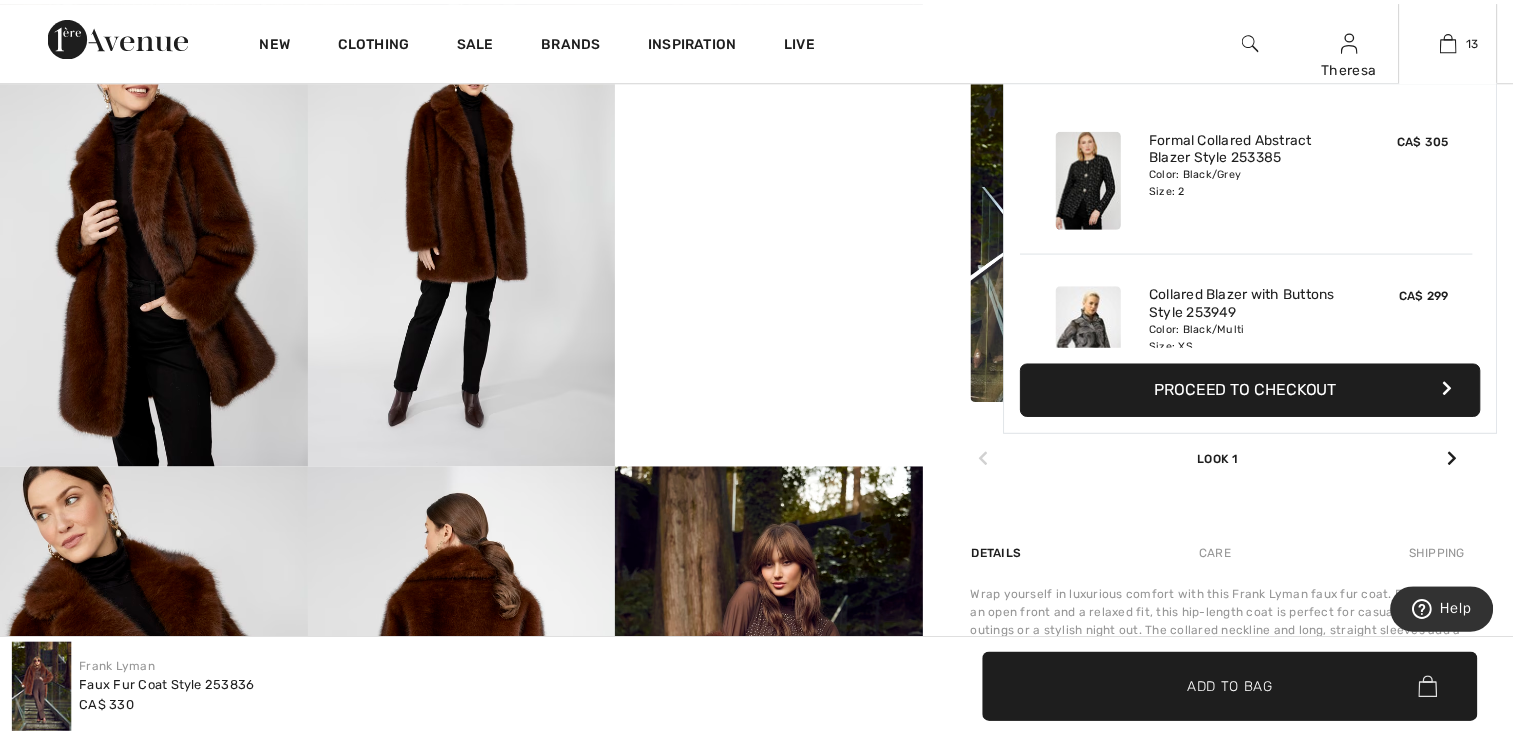 scroll, scrollTop: 900, scrollLeft: 0, axis: vertical 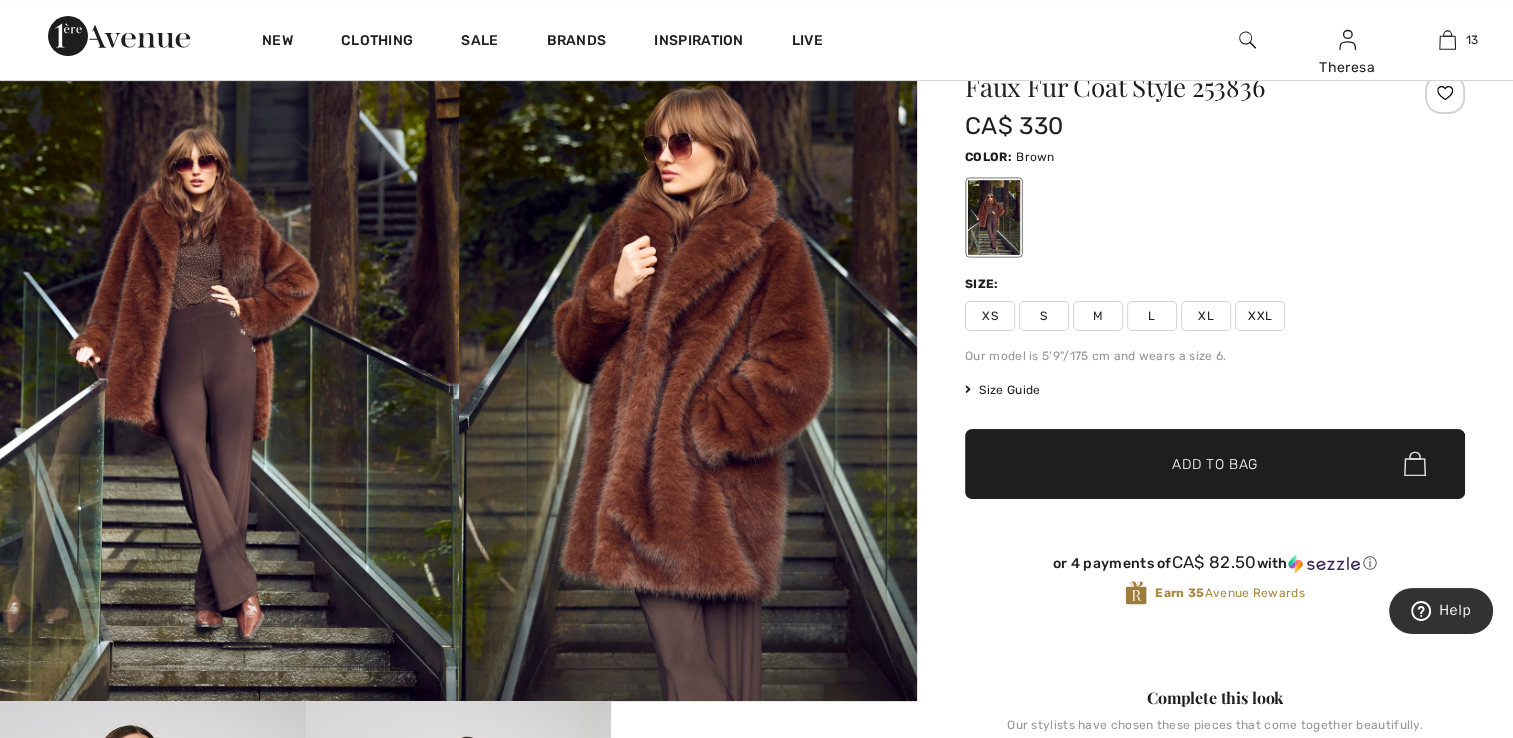 click at bounding box center [229, 358] 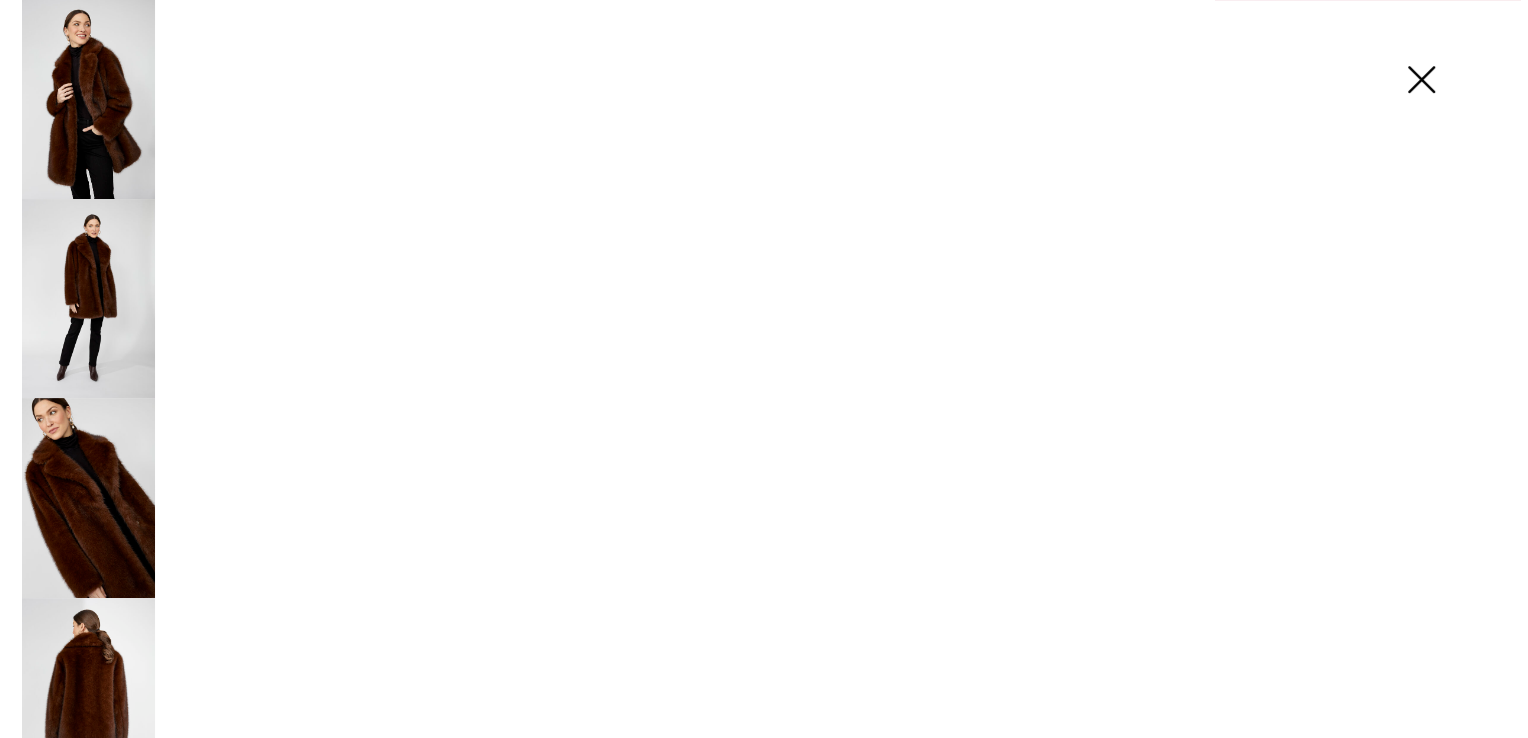 scroll, scrollTop: 200, scrollLeft: 0, axis: vertical 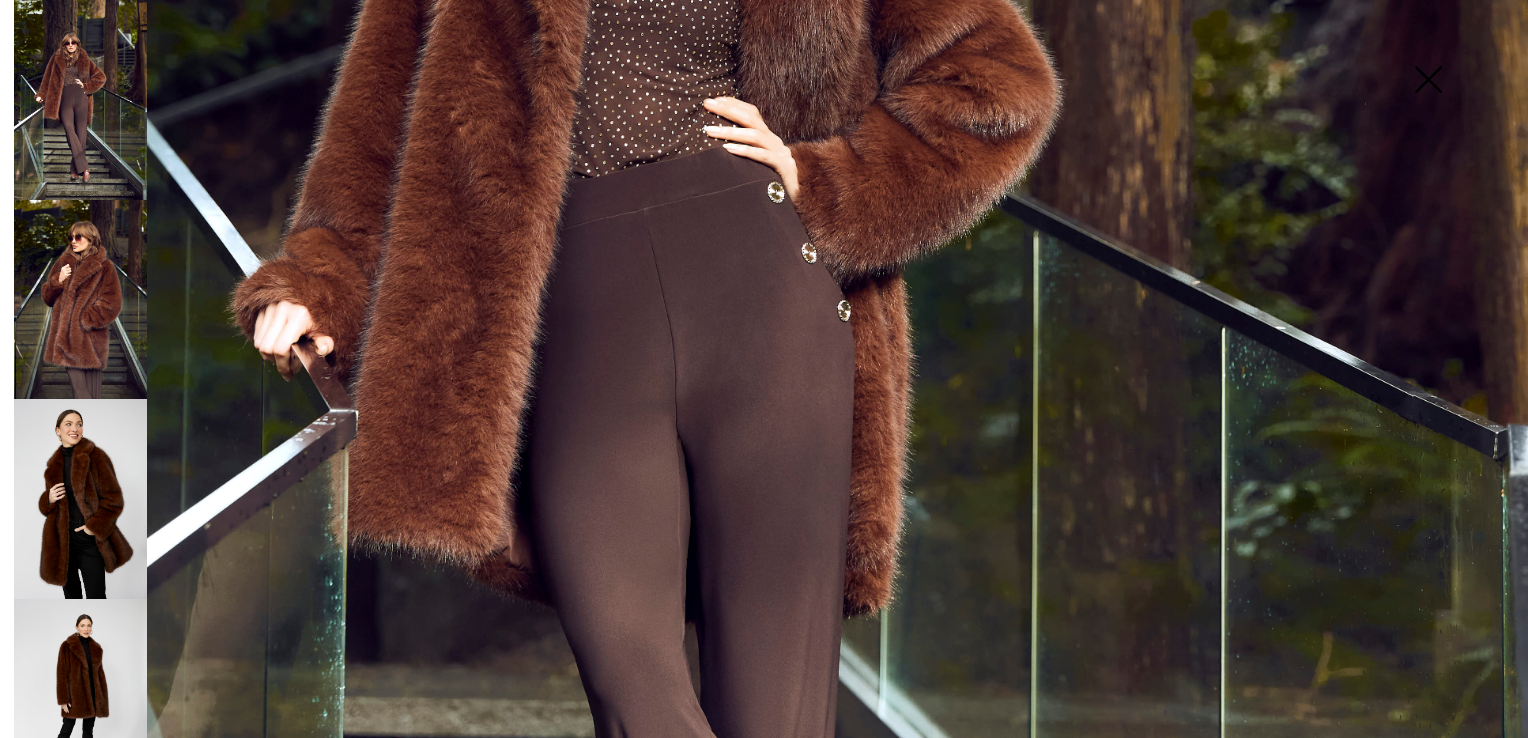 click at bounding box center [80, 300] 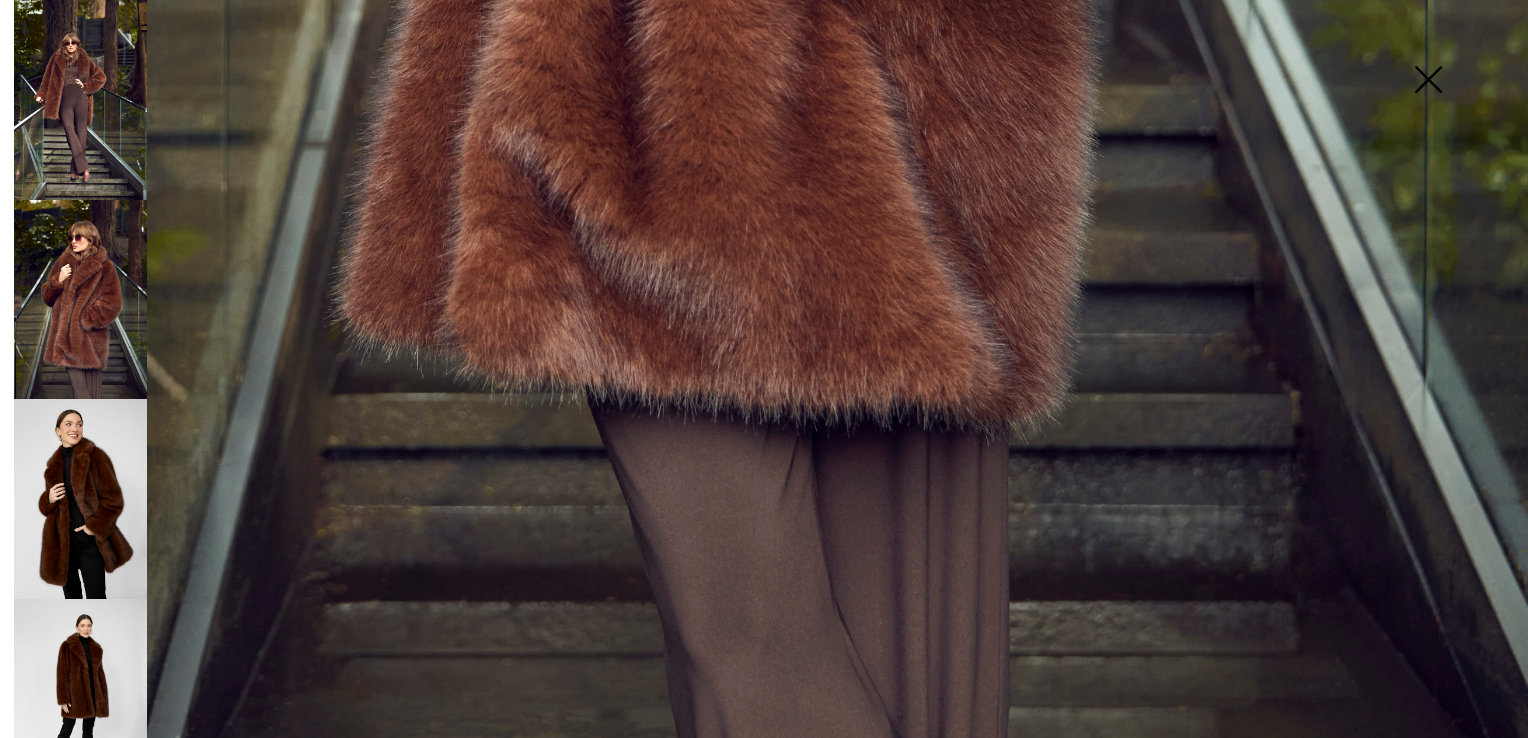 scroll, scrollTop: 1531, scrollLeft: 0, axis: vertical 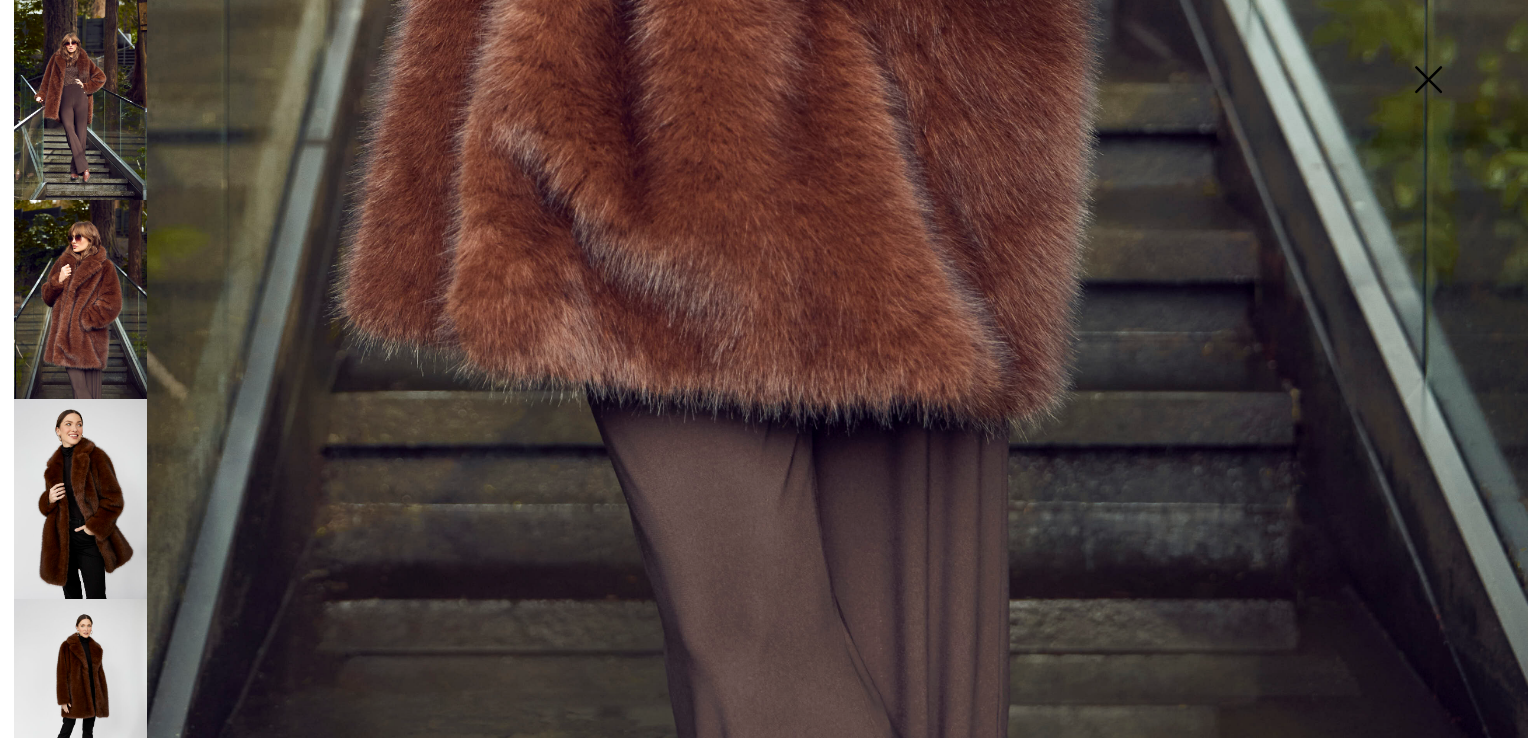 click at bounding box center [80, 499] 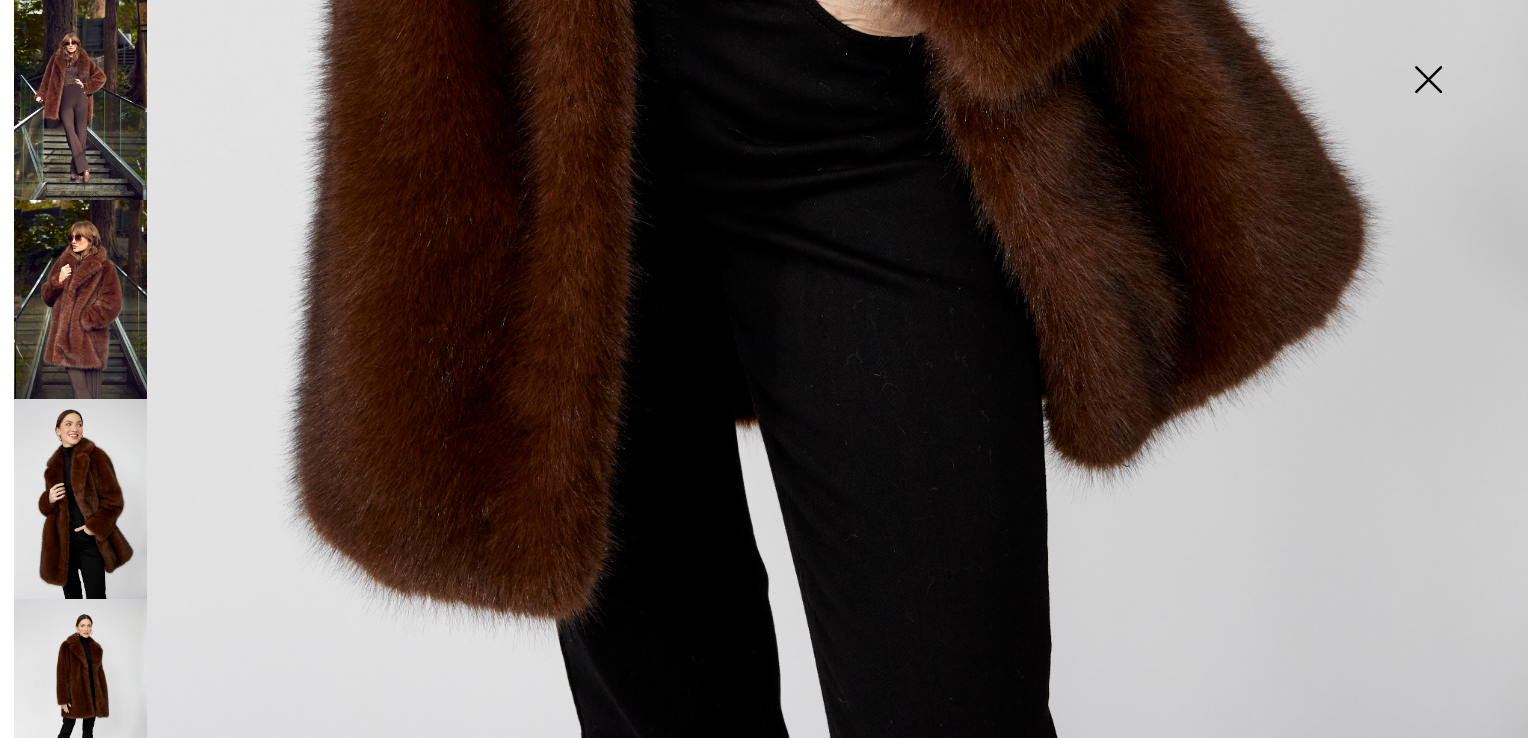 scroll, scrollTop: 1531, scrollLeft: 0, axis: vertical 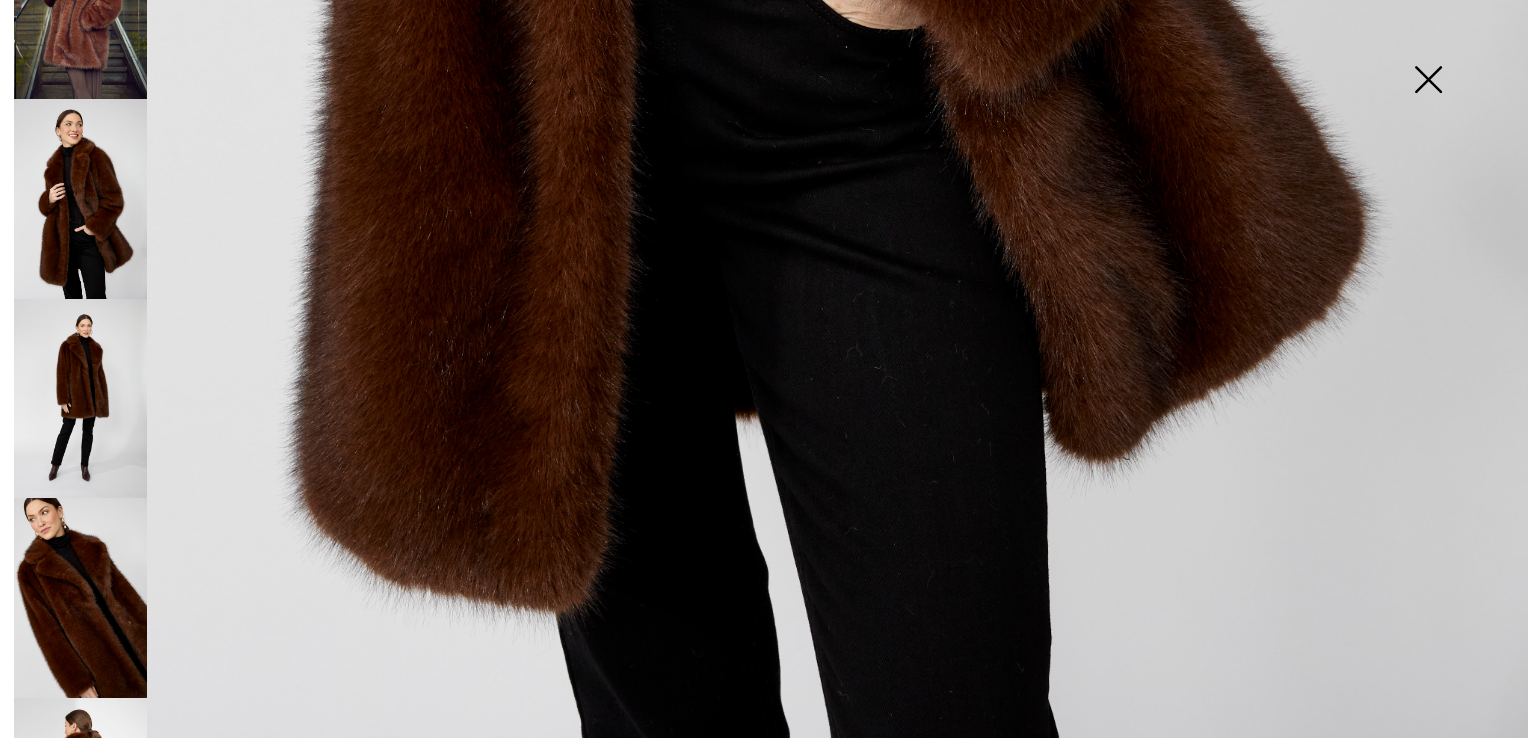 click at bounding box center [80, 399] 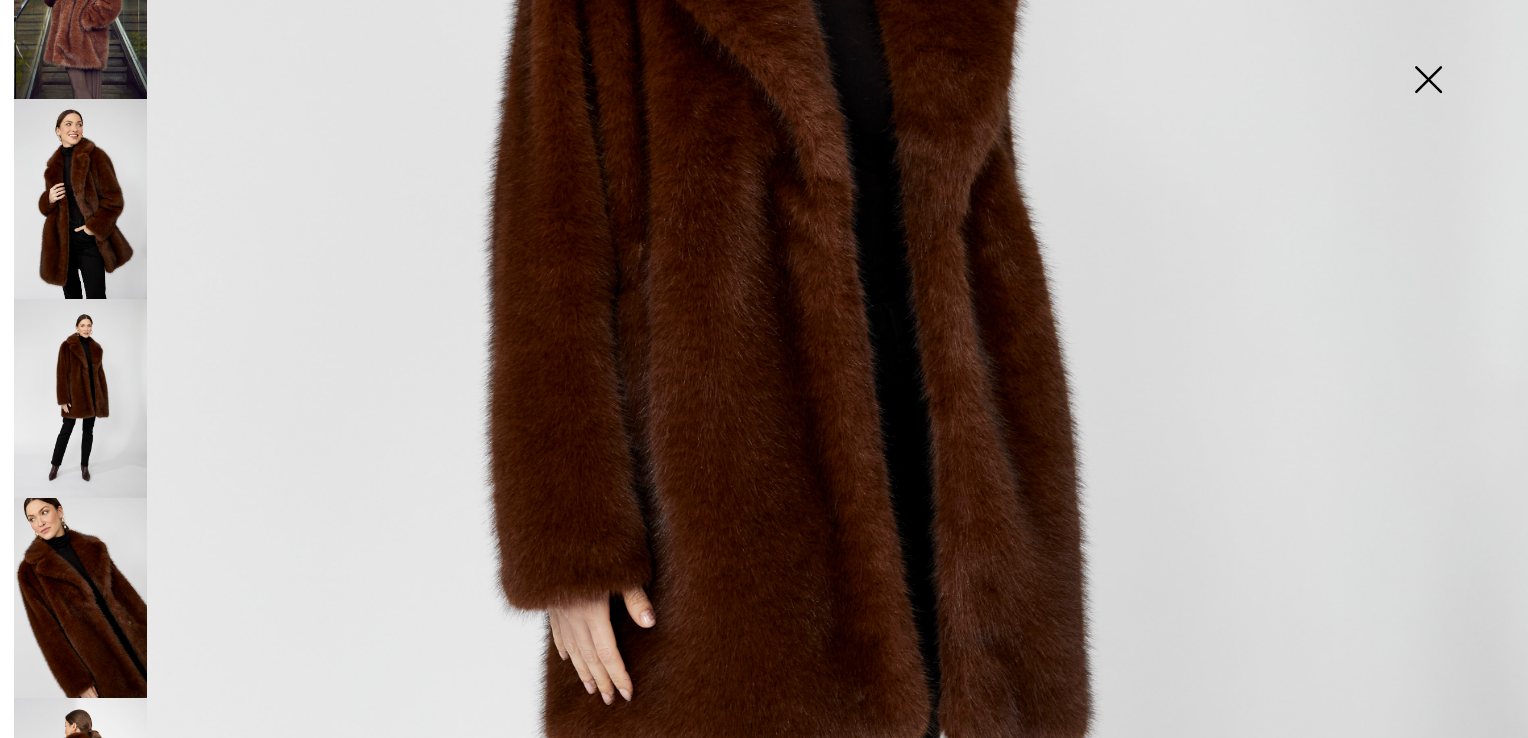 scroll, scrollTop: 830, scrollLeft: 0, axis: vertical 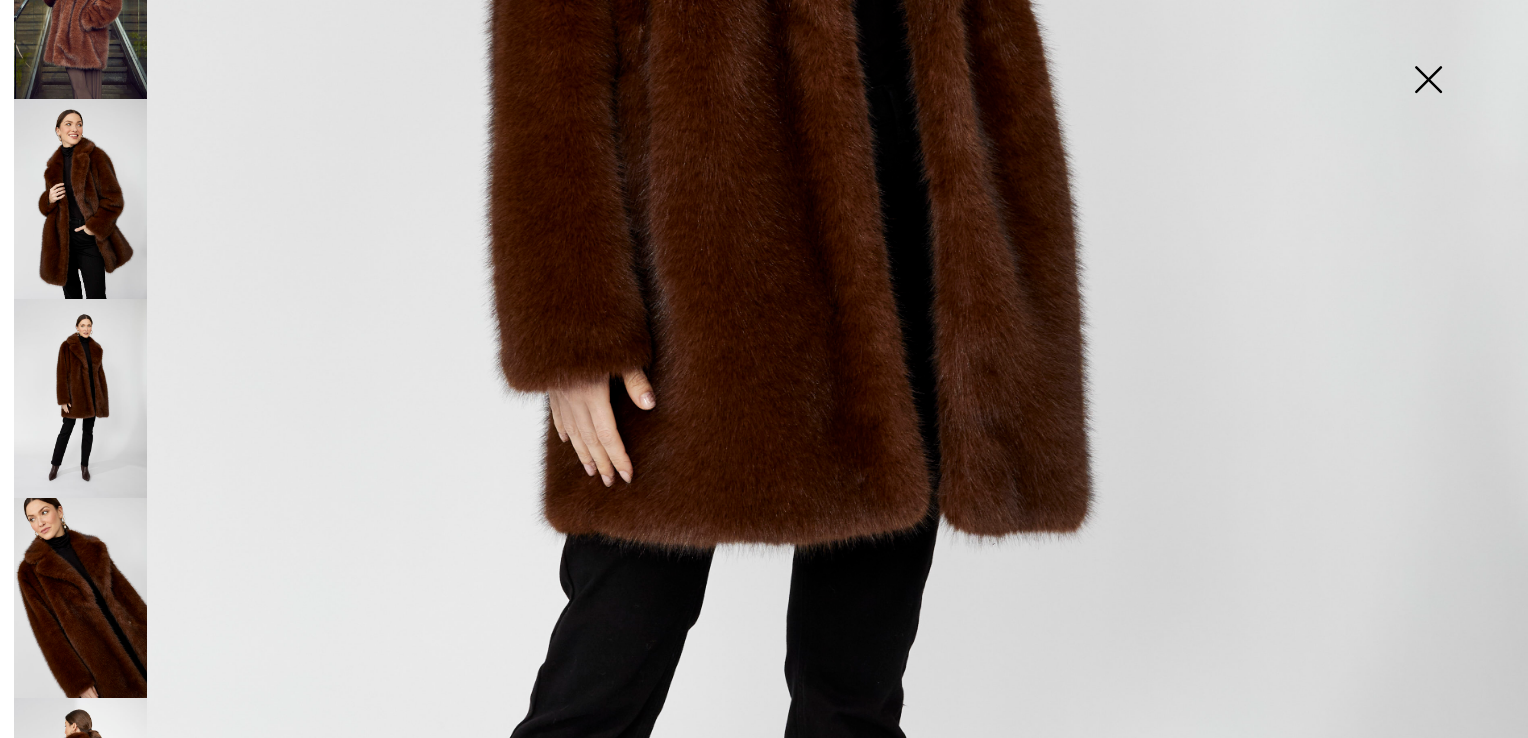 click at bounding box center [80, 798] 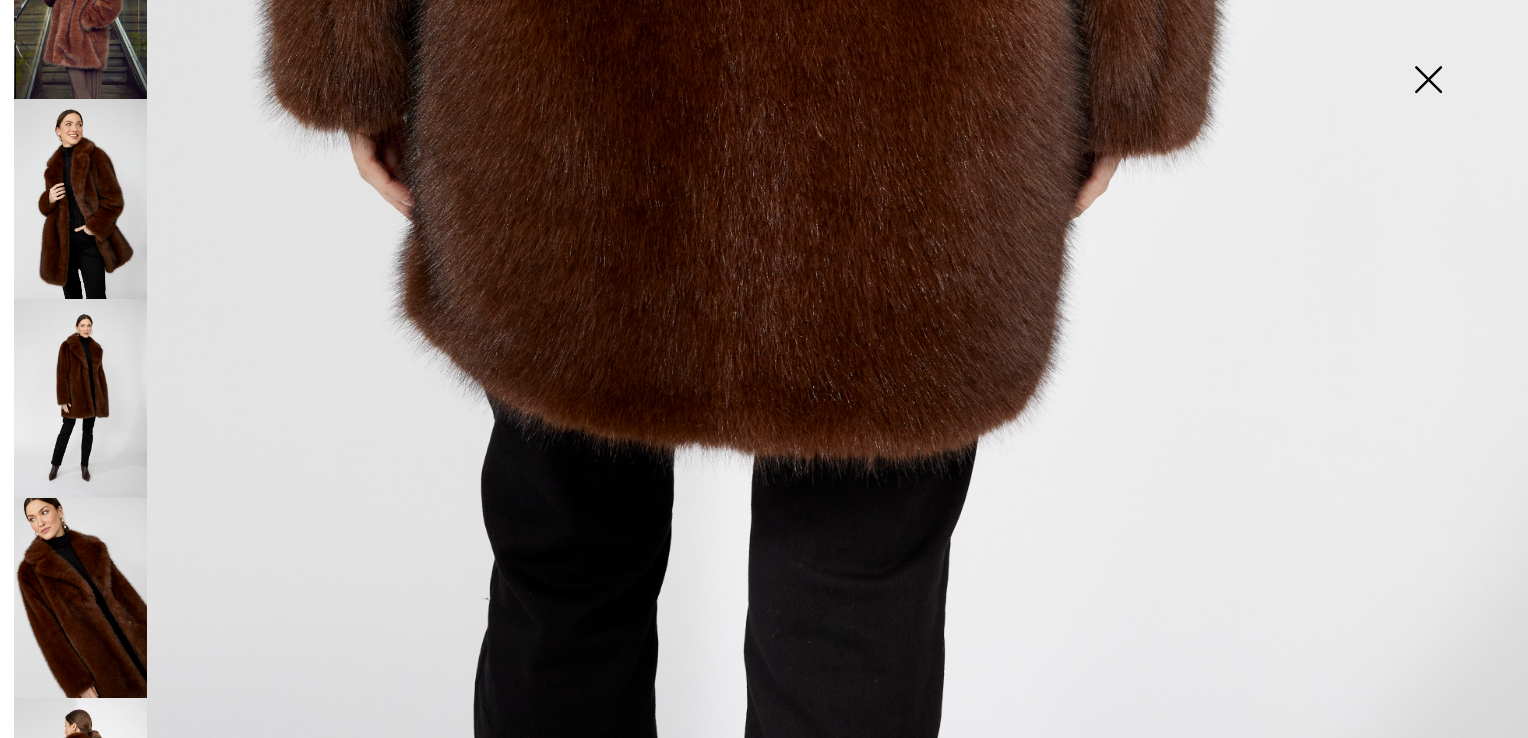 scroll, scrollTop: 1531, scrollLeft: 0, axis: vertical 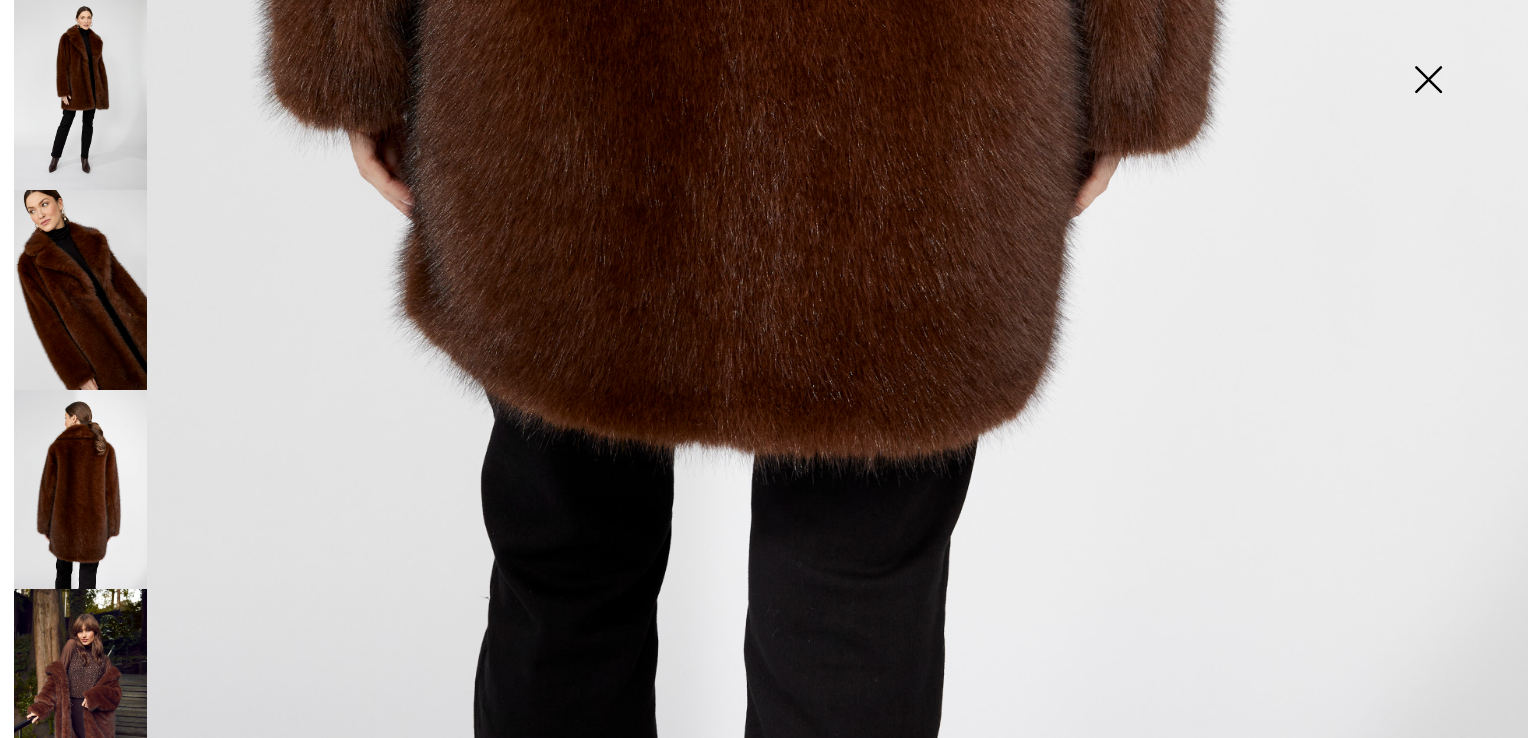 click at bounding box center [80, 689] 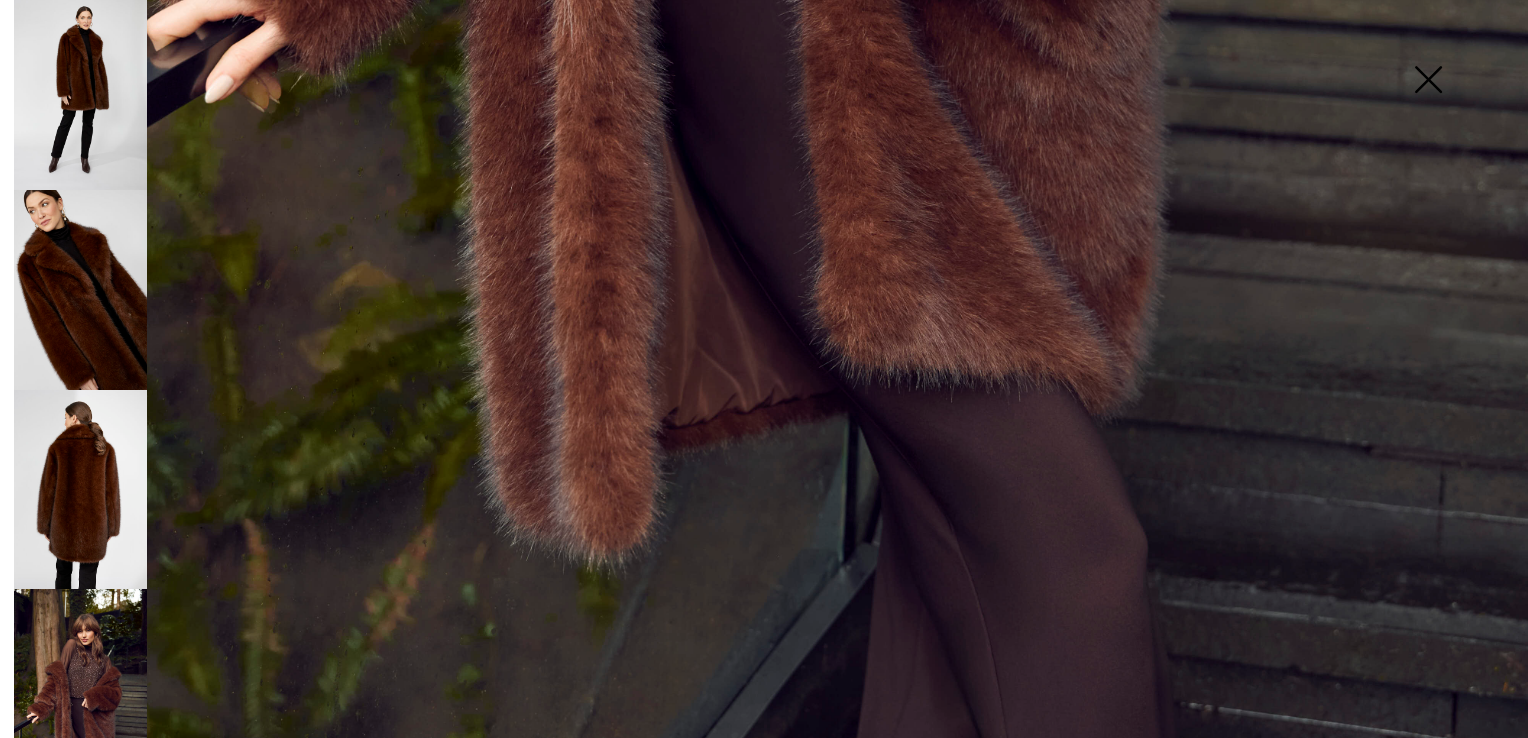 scroll, scrollTop: 1531, scrollLeft: 0, axis: vertical 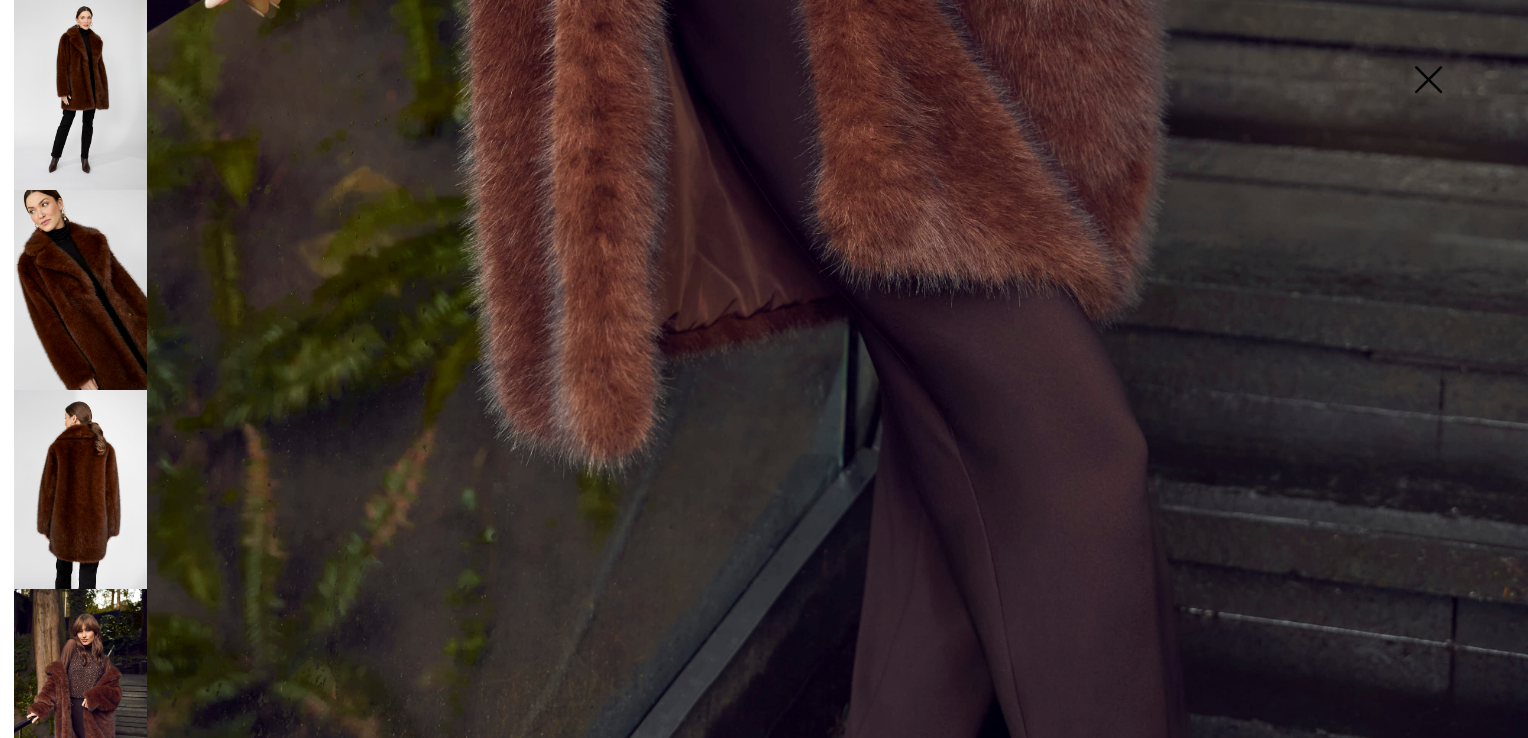 click at bounding box center [1428, 81] 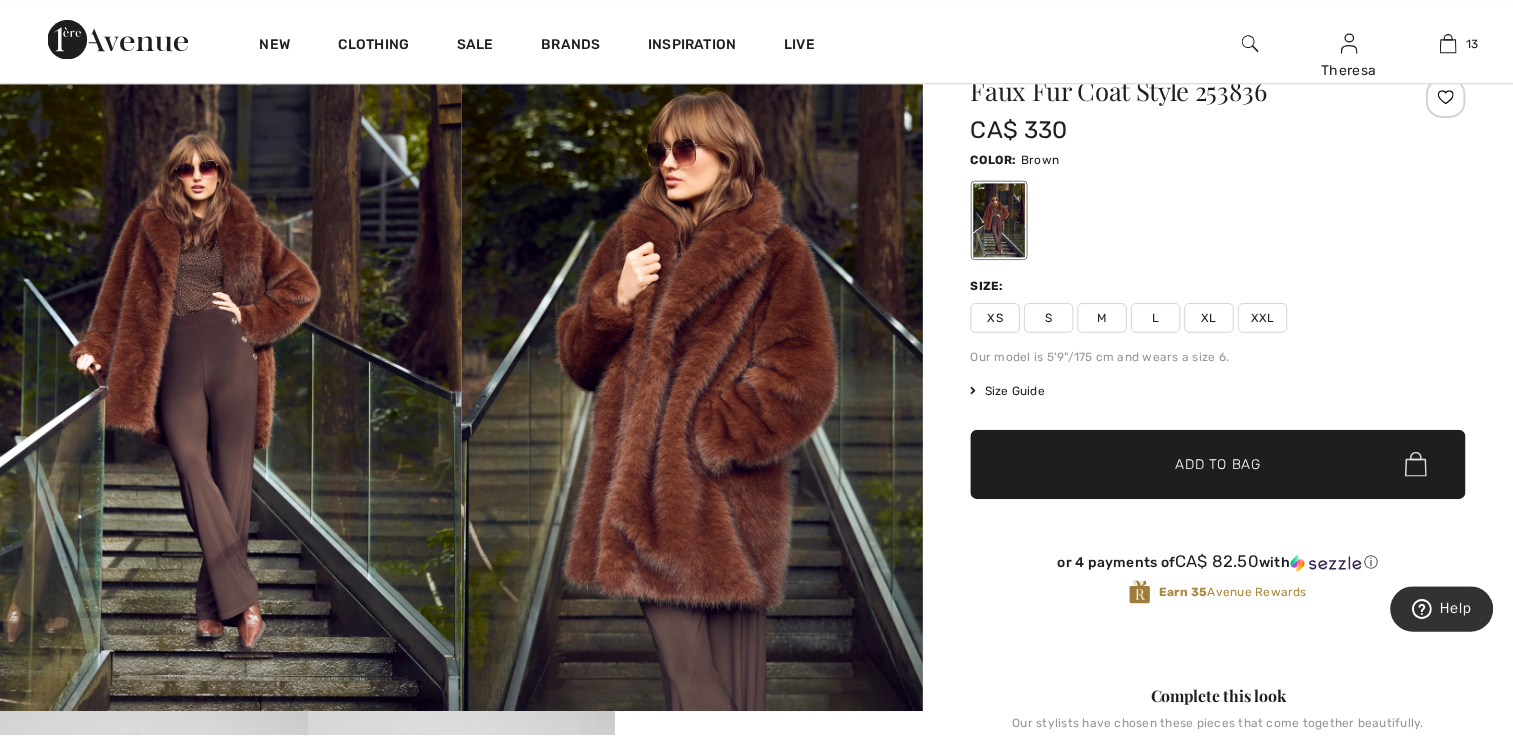 scroll, scrollTop: 200, scrollLeft: 0, axis: vertical 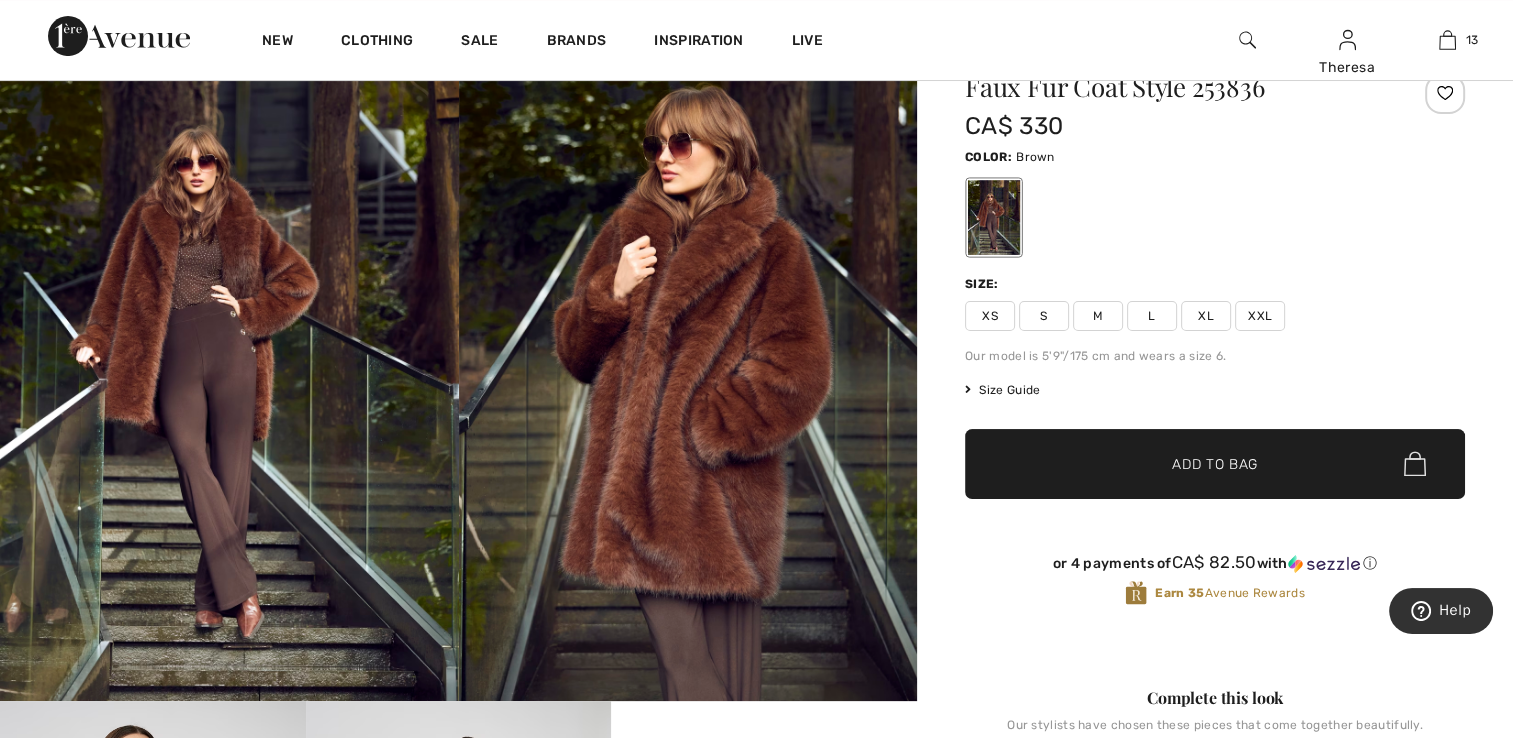 click on "XS" at bounding box center [990, 316] 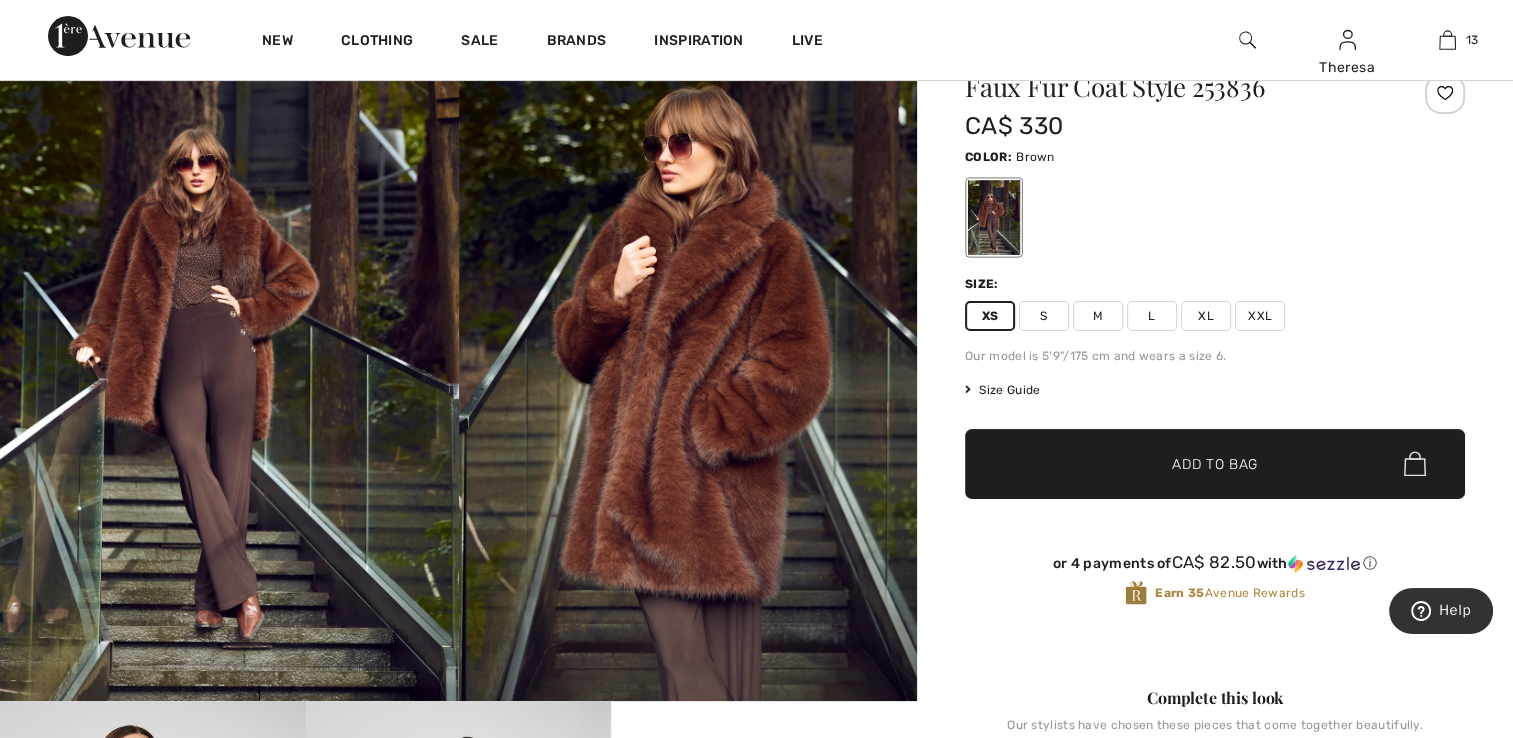 click on "Add to Bag" at bounding box center (1215, 463) 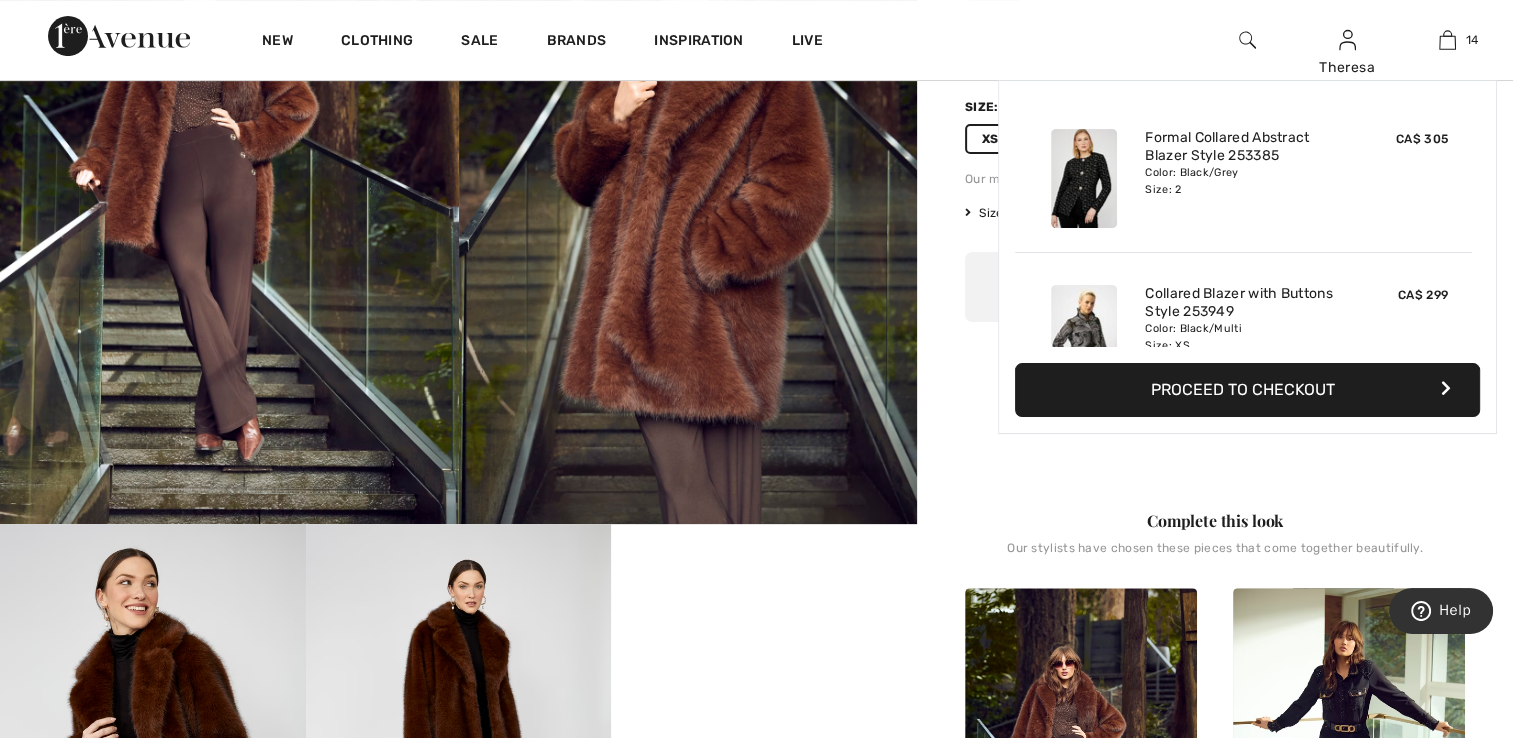 scroll, scrollTop: 400, scrollLeft: 0, axis: vertical 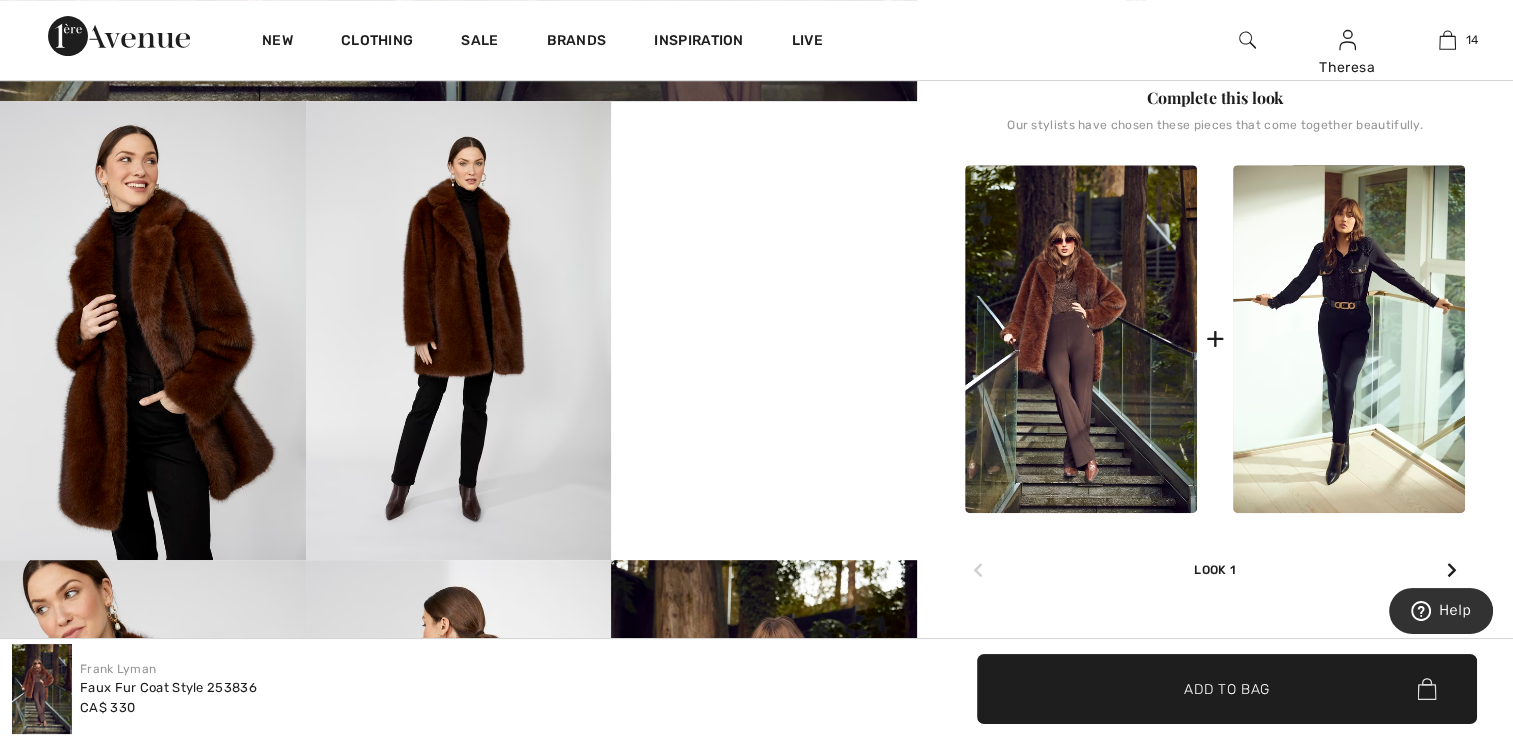 click on "Your browser does not support the video tag." at bounding box center [764, 177] 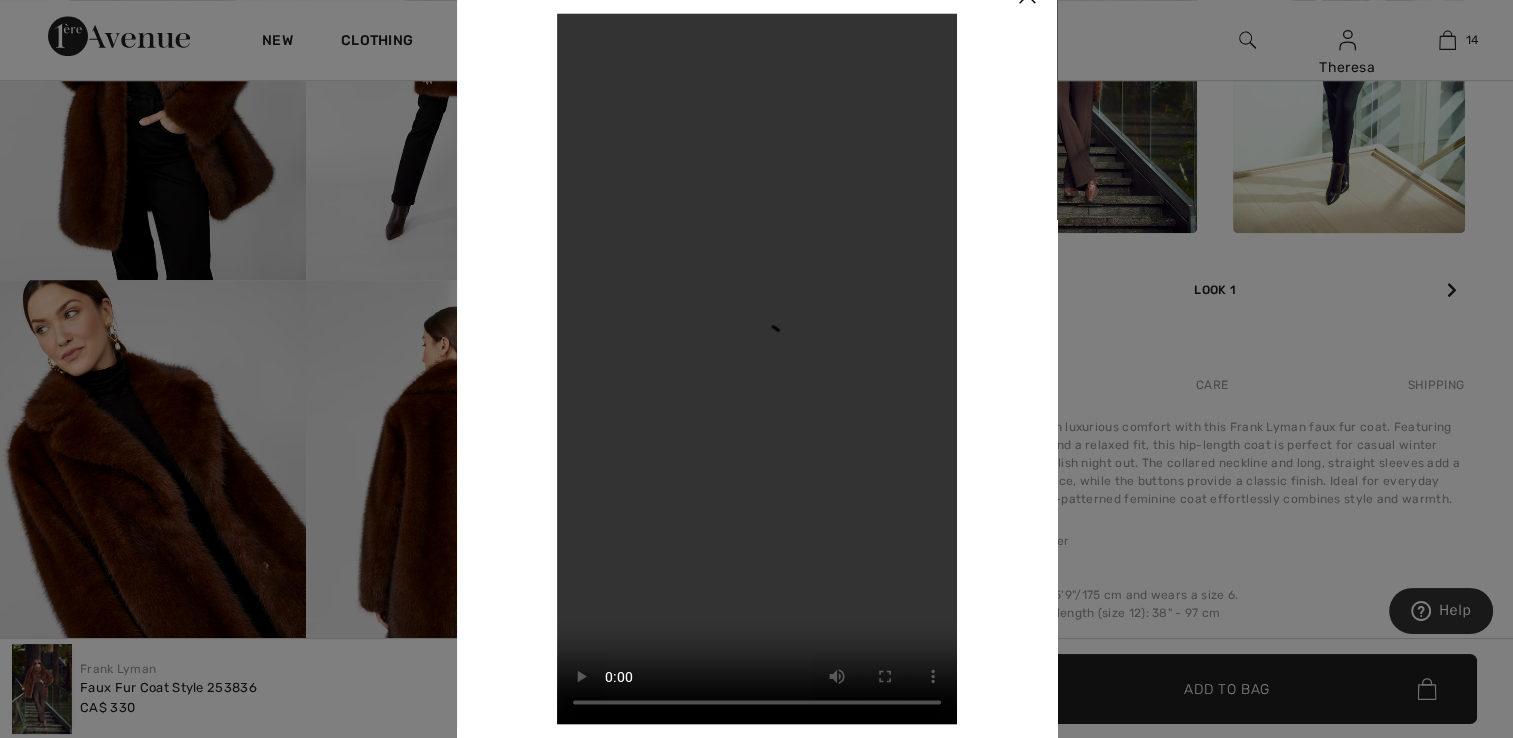 scroll, scrollTop: 1100, scrollLeft: 0, axis: vertical 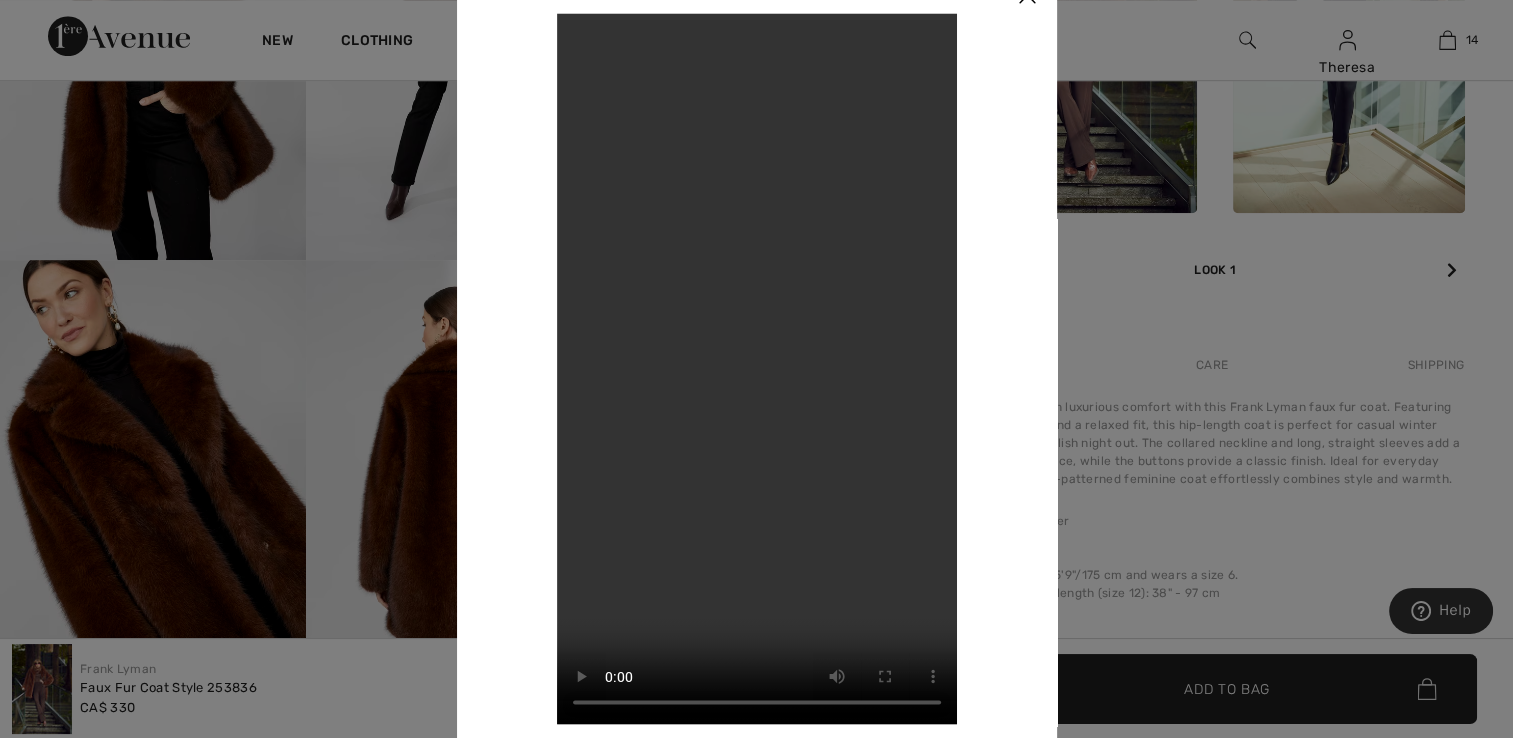 click at bounding box center (756, 369) 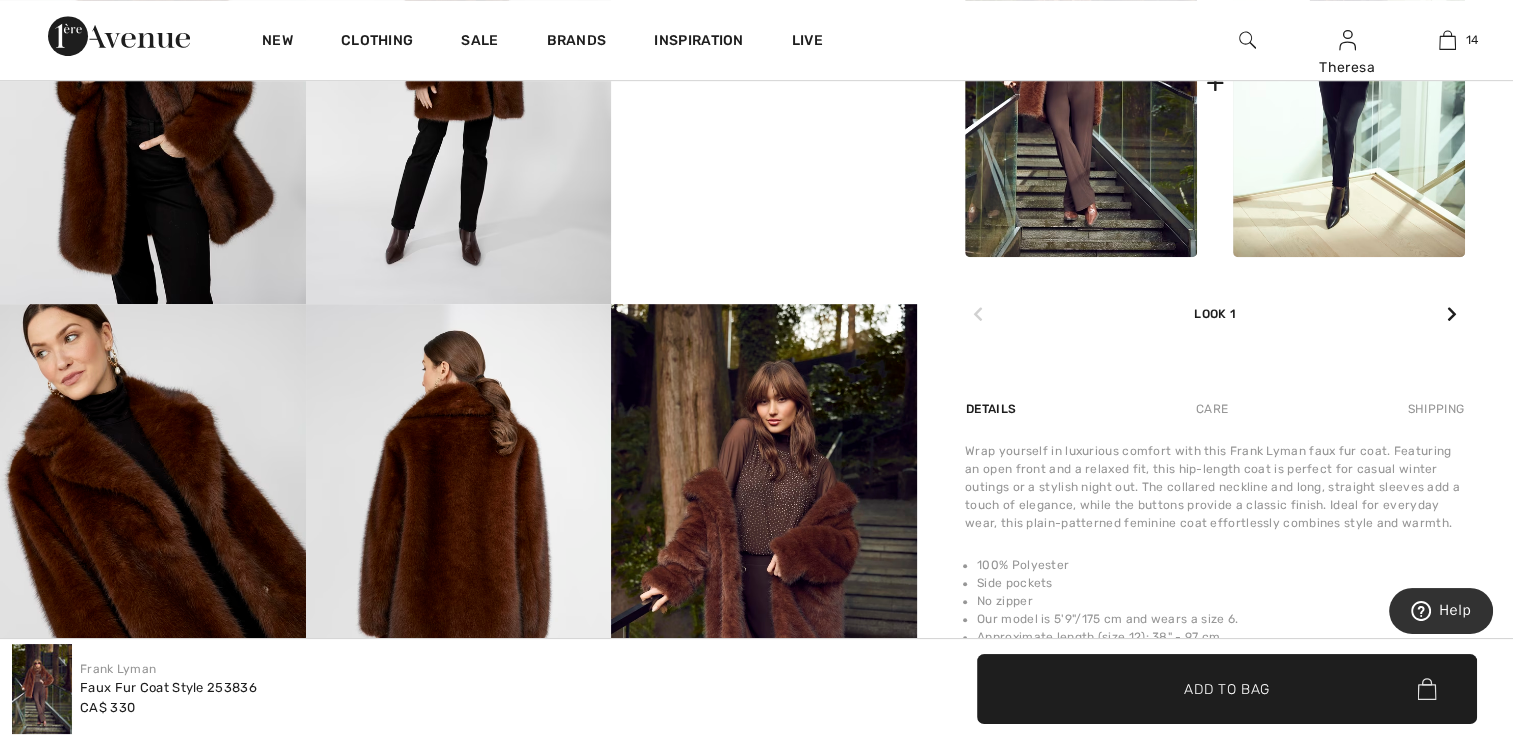scroll, scrollTop: 1100, scrollLeft: 0, axis: vertical 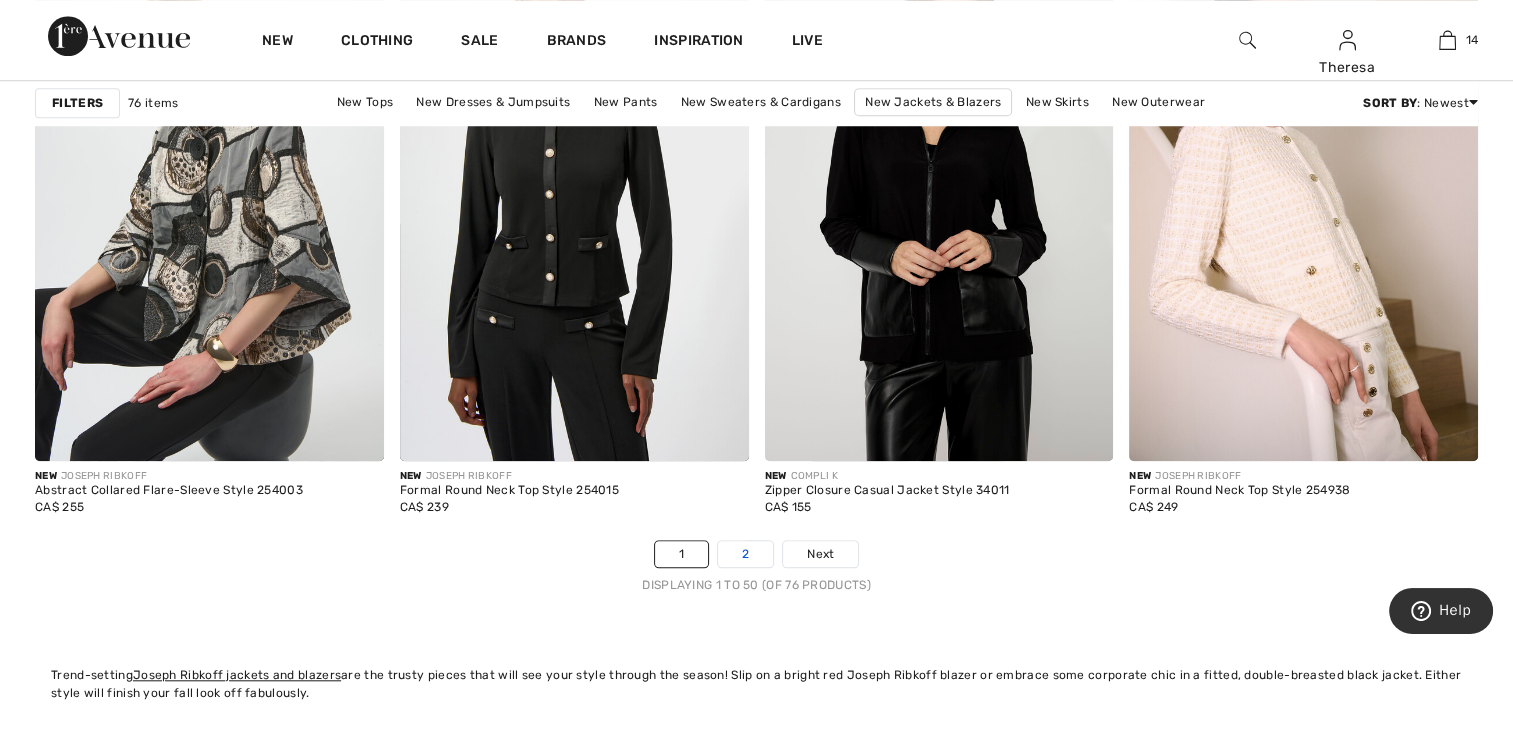 click on "2" at bounding box center [745, 554] 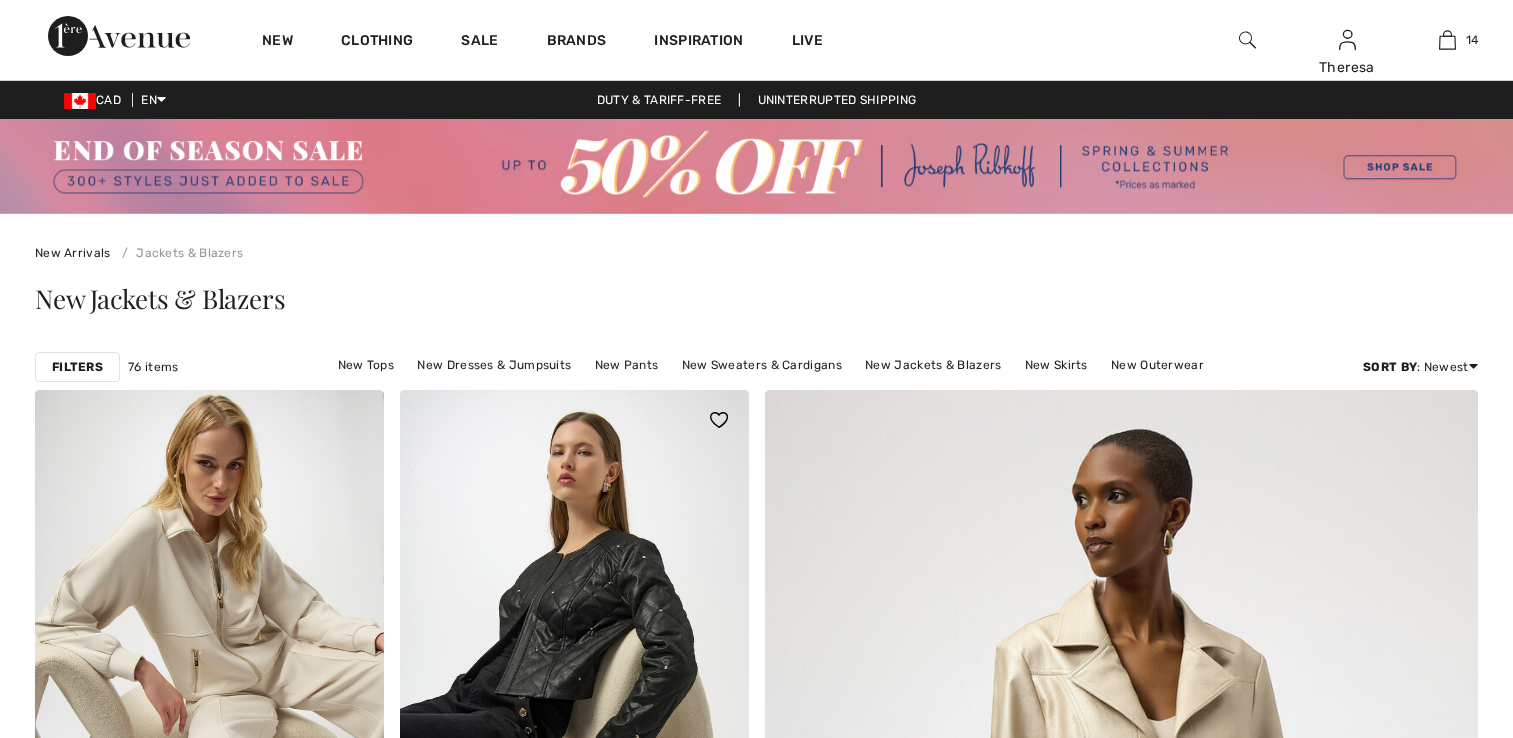 scroll, scrollTop: 0, scrollLeft: 0, axis: both 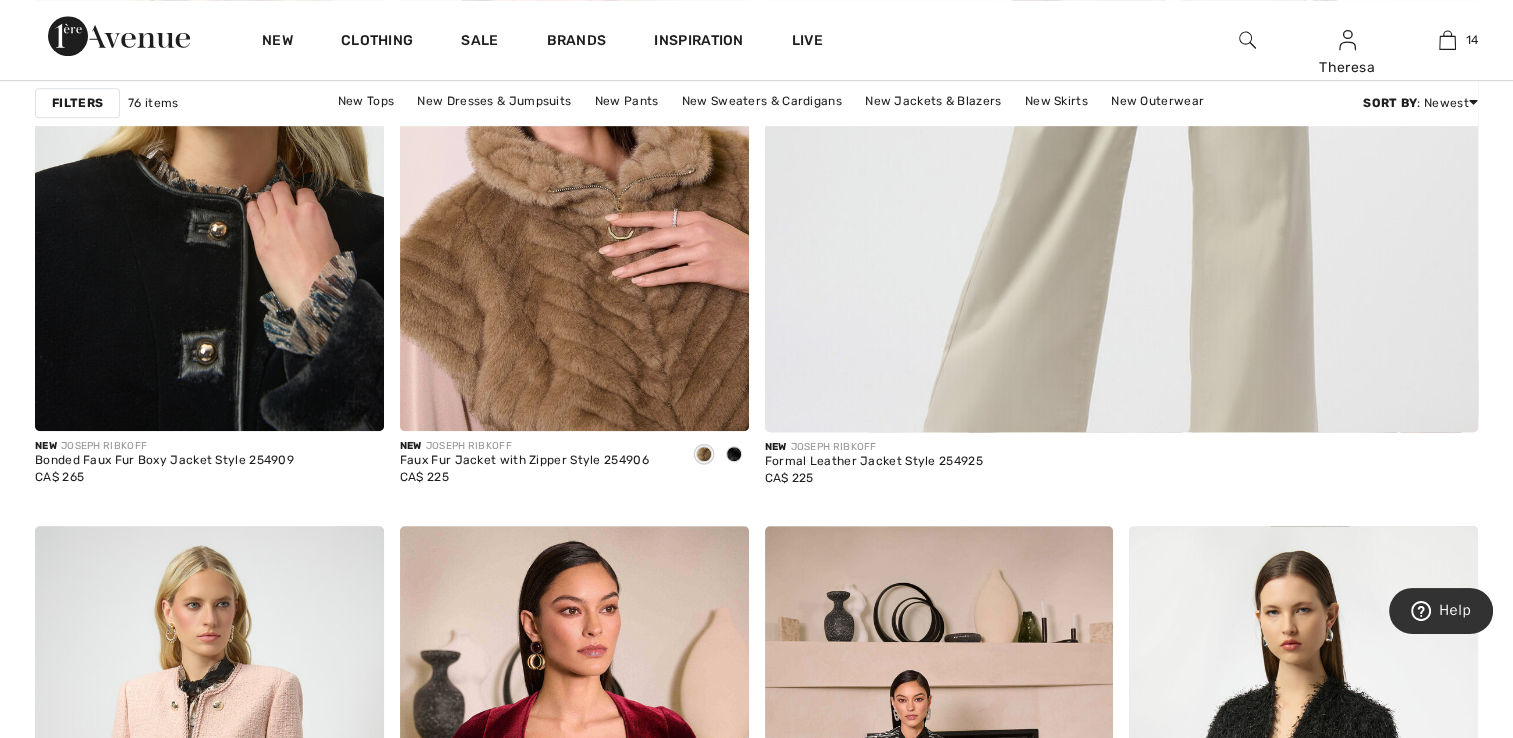 click at bounding box center (209, 169) 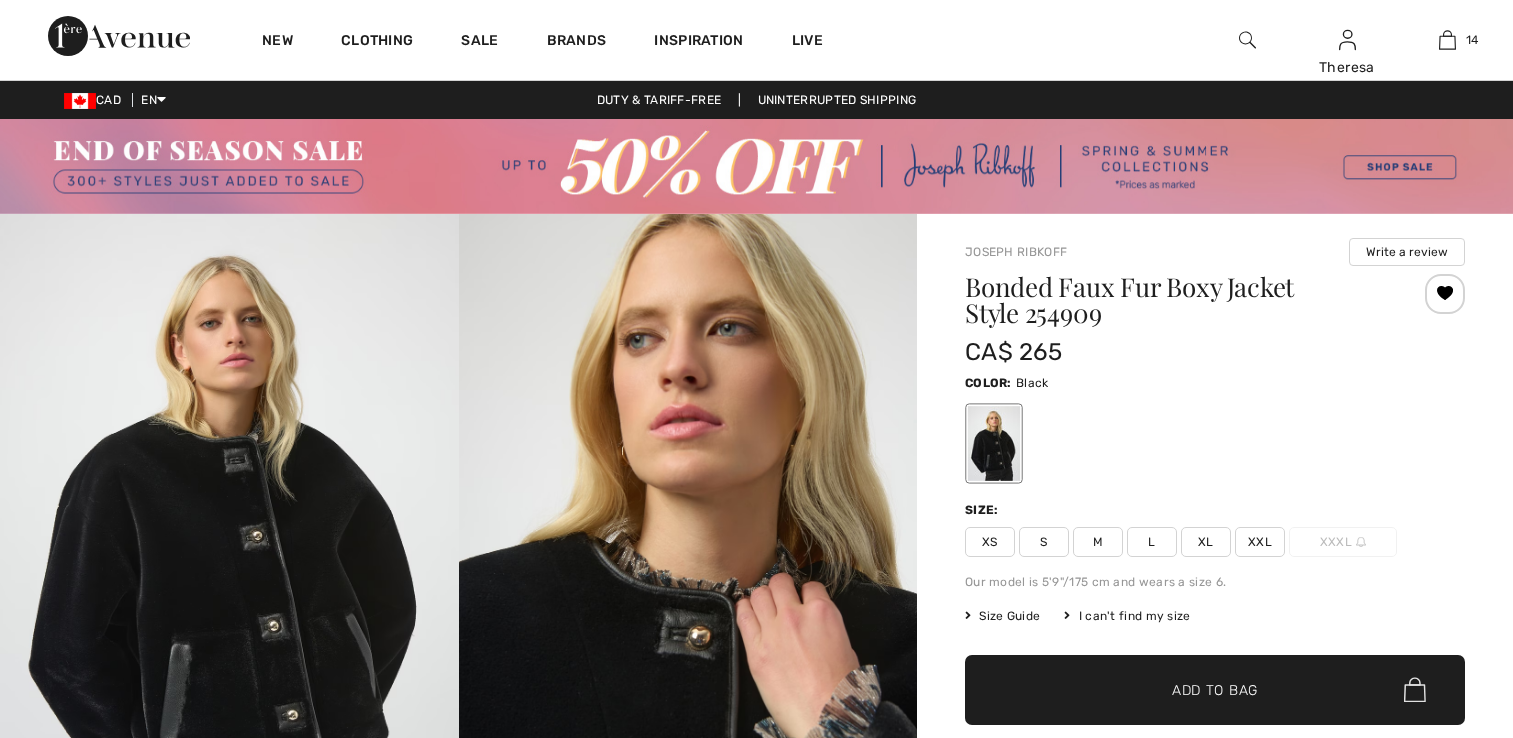 scroll, scrollTop: 0, scrollLeft: 0, axis: both 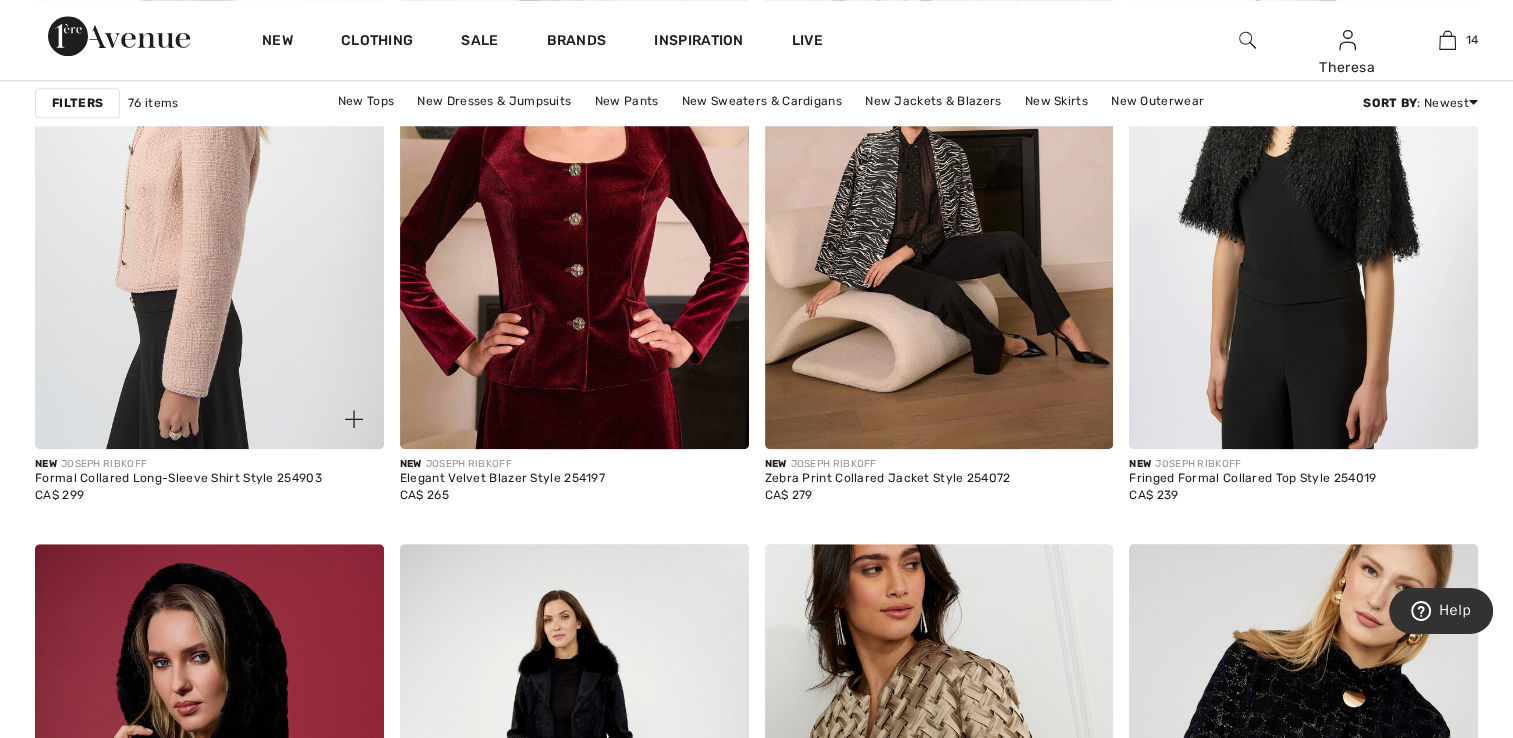 click at bounding box center (209, 187) 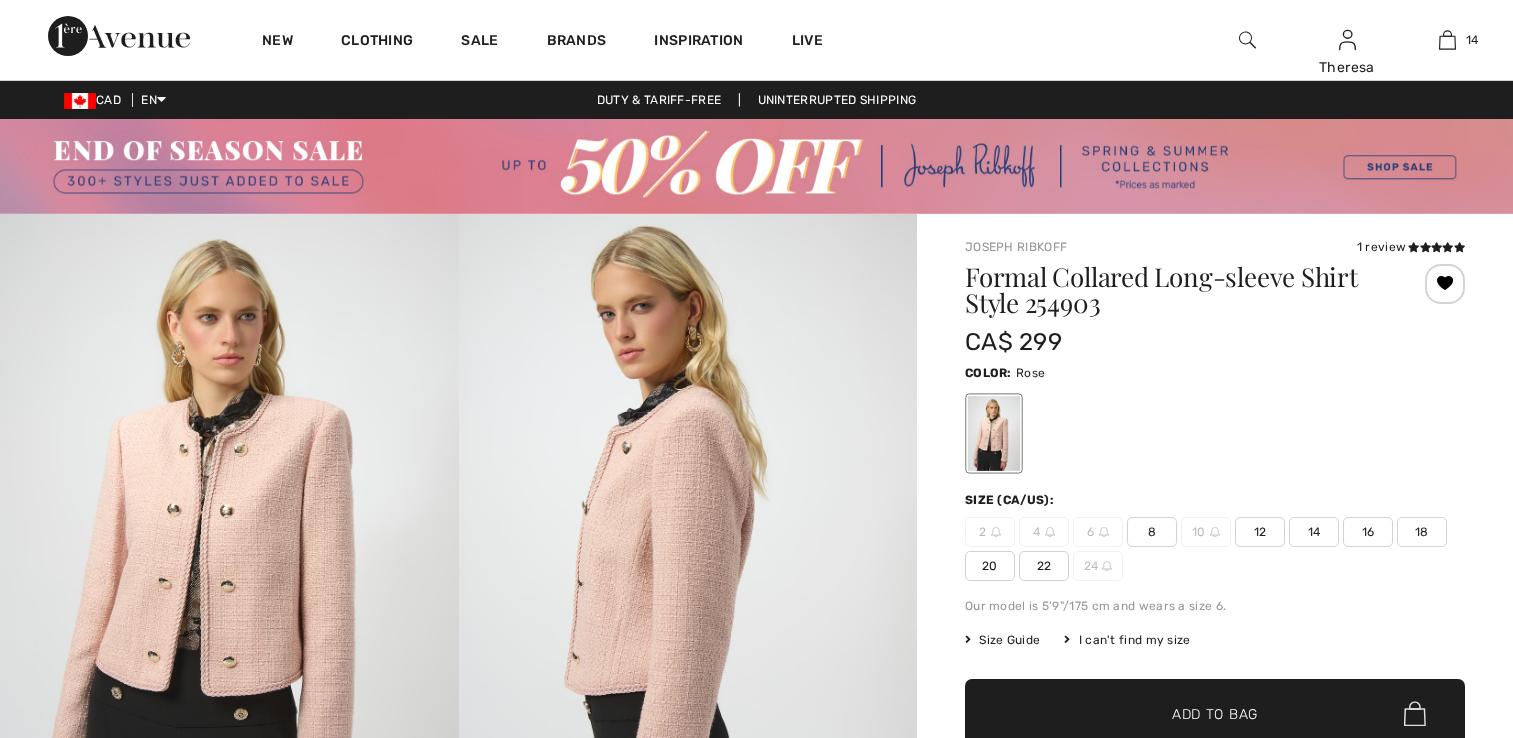 scroll, scrollTop: 0, scrollLeft: 0, axis: both 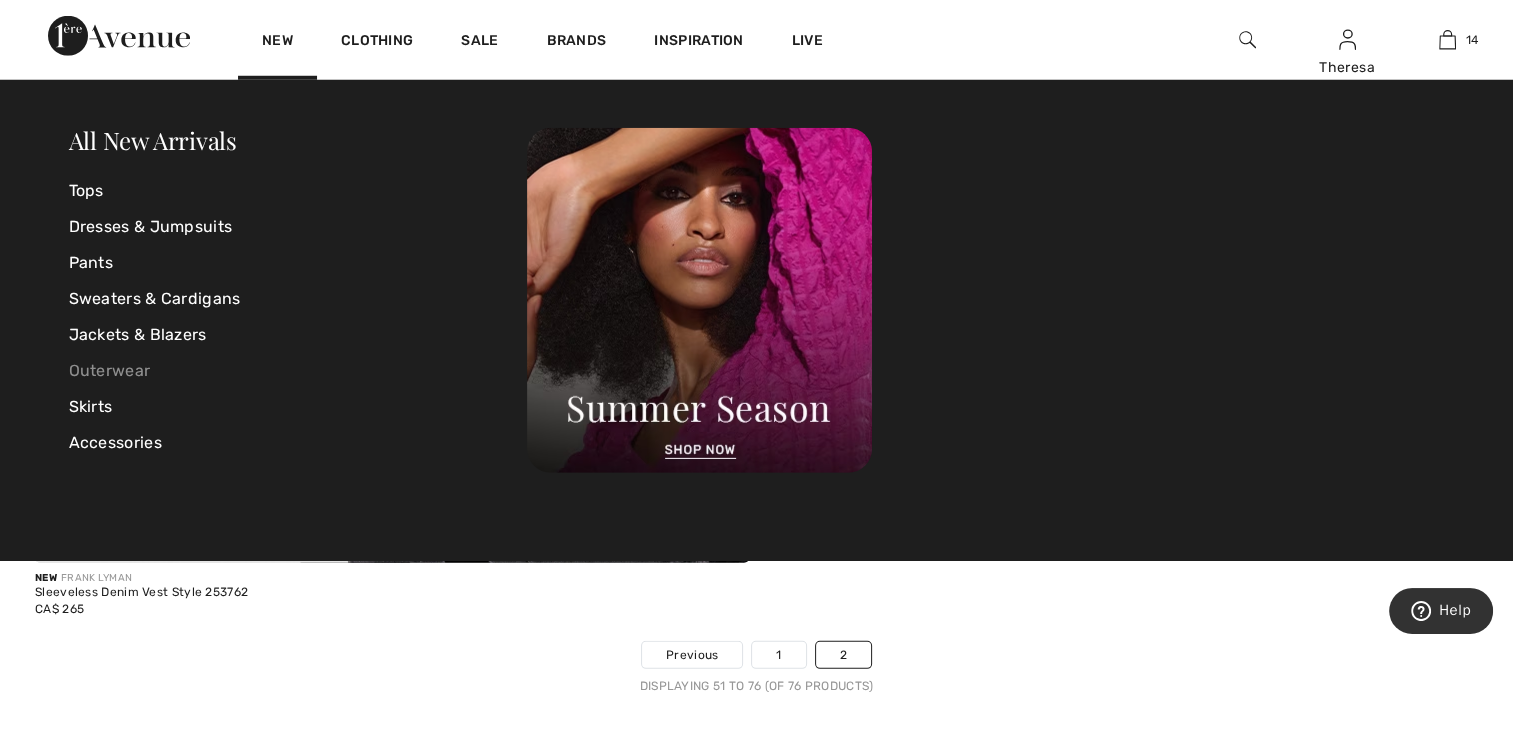 click on "Outerwear" at bounding box center [298, 371] 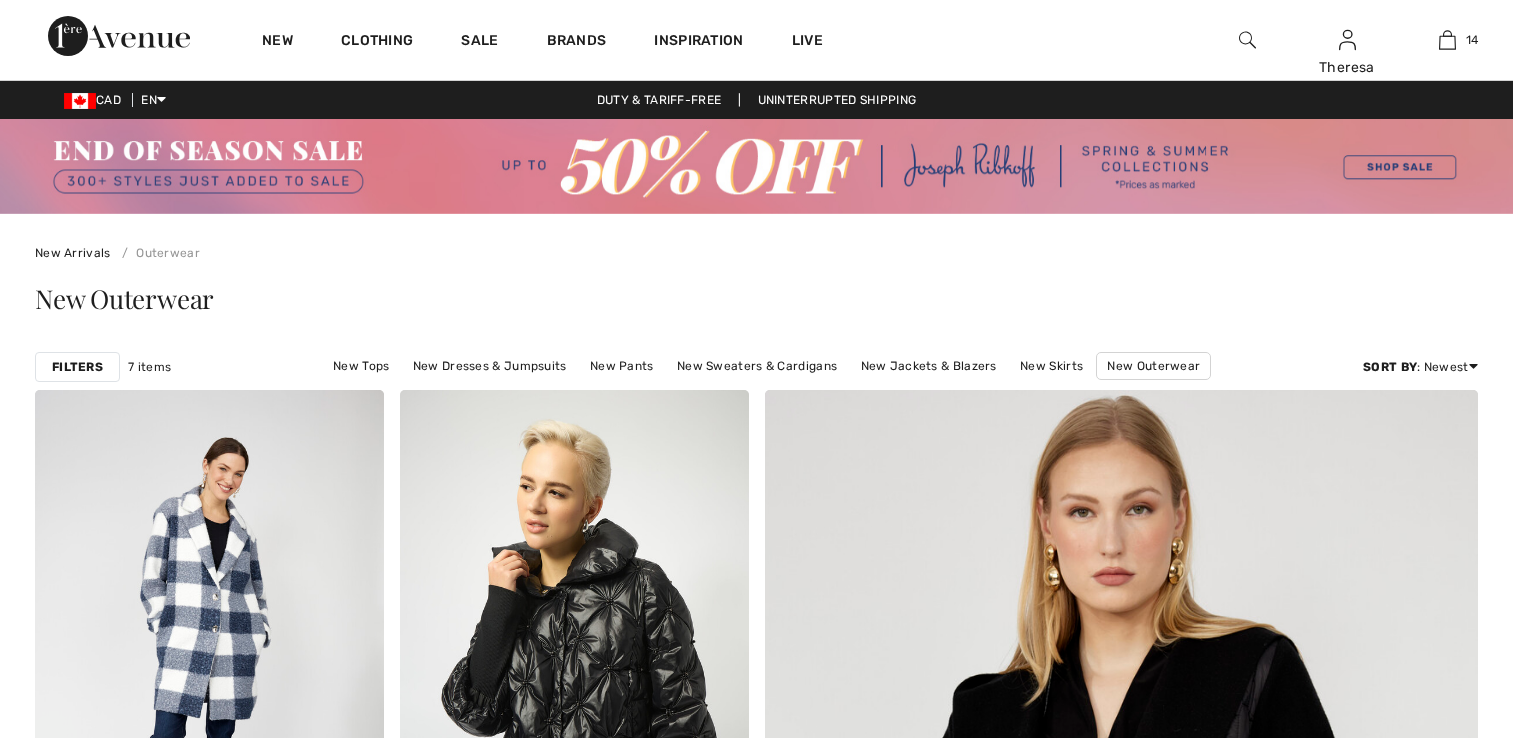 scroll, scrollTop: 0, scrollLeft: 0, axis: both 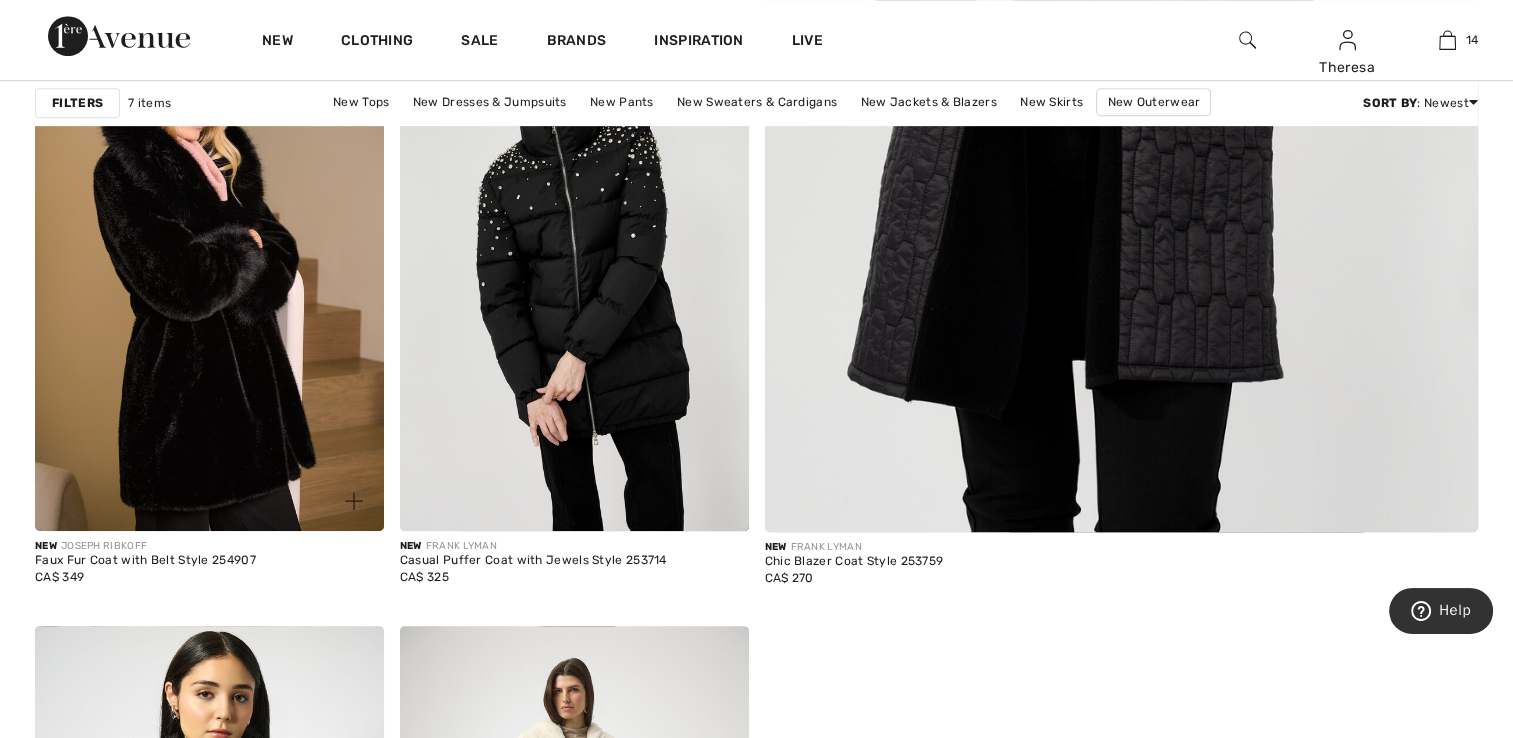 click at bounding box center [209, 269] 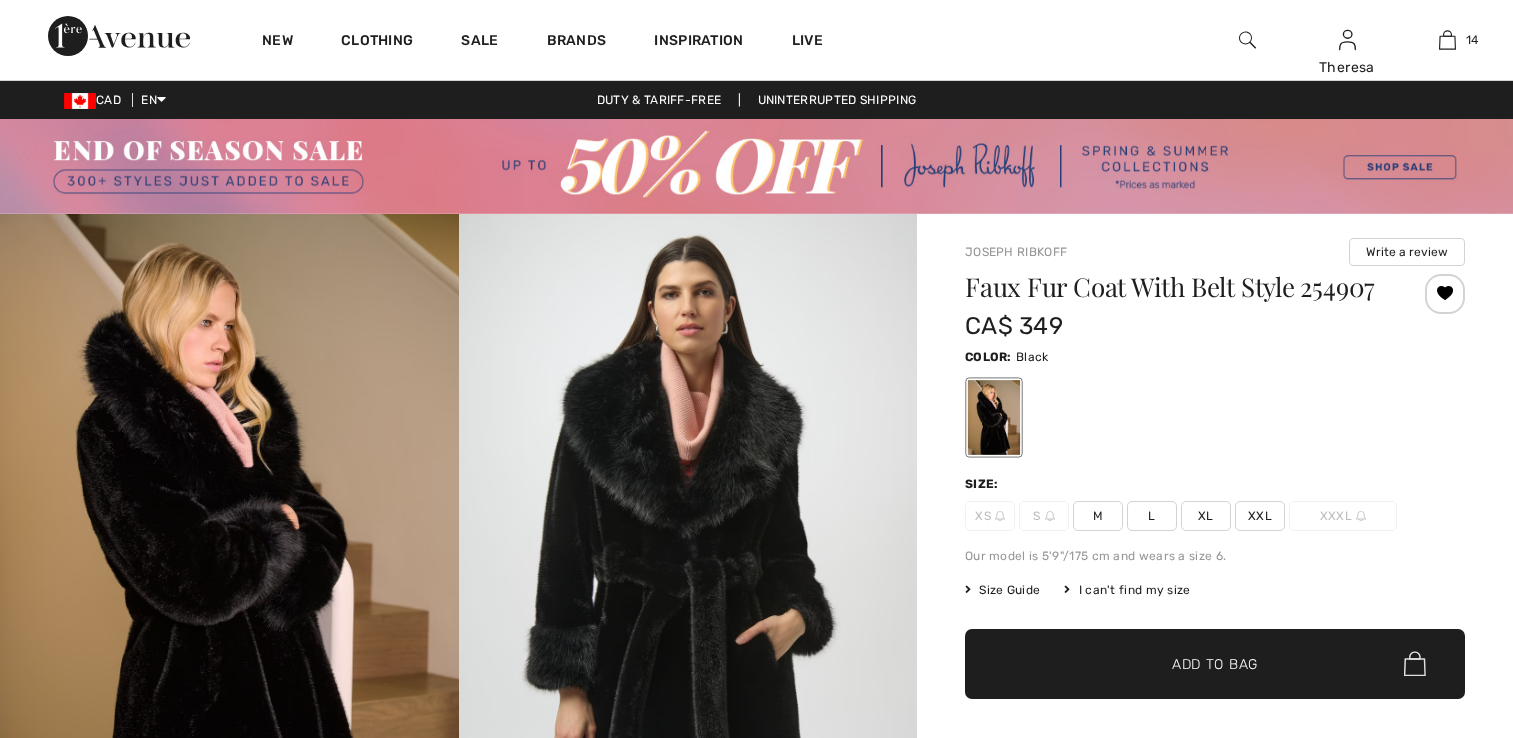 scroll, scrollTop: 0, scrollLeft: 0, axis: both 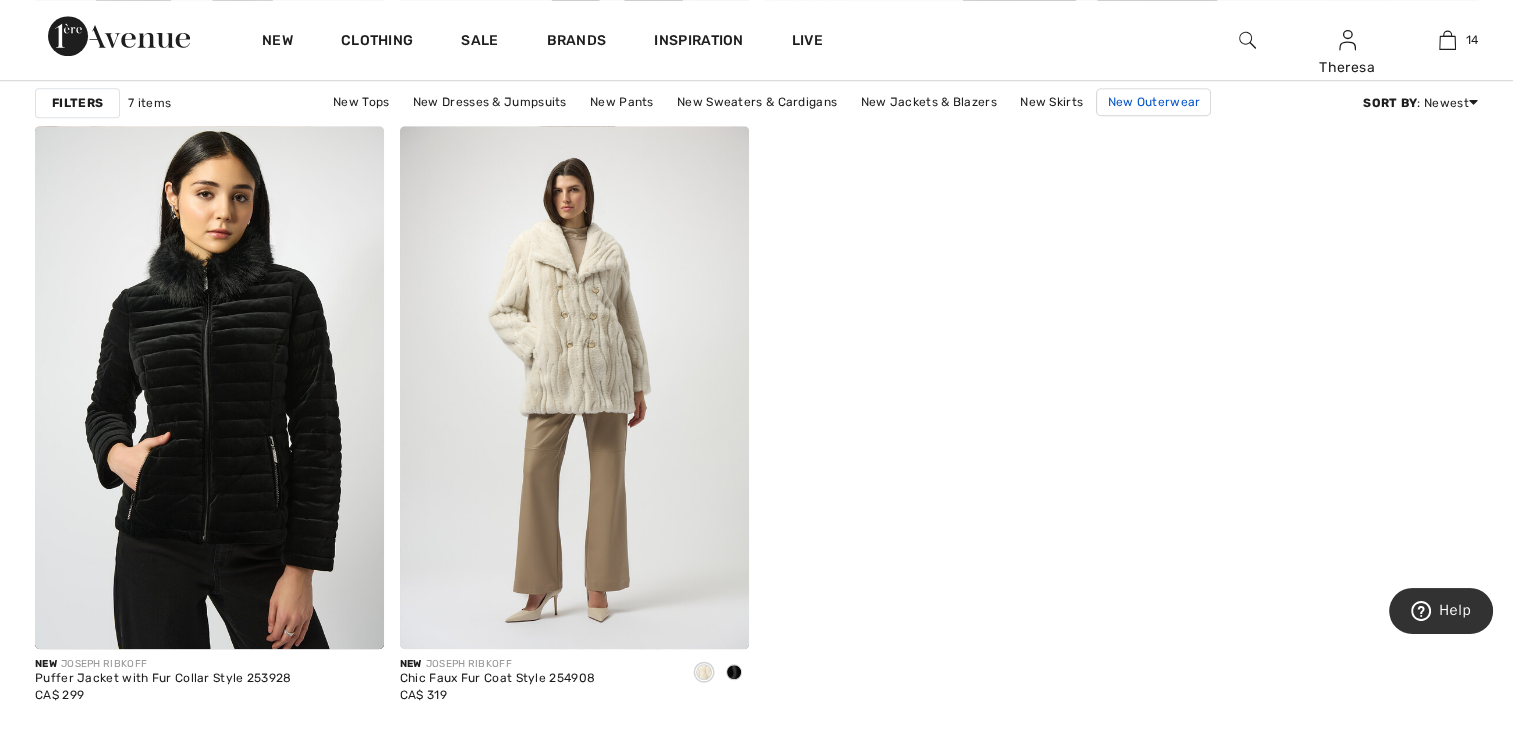click on "New Outerwear" at bounding box center (1153, 102) 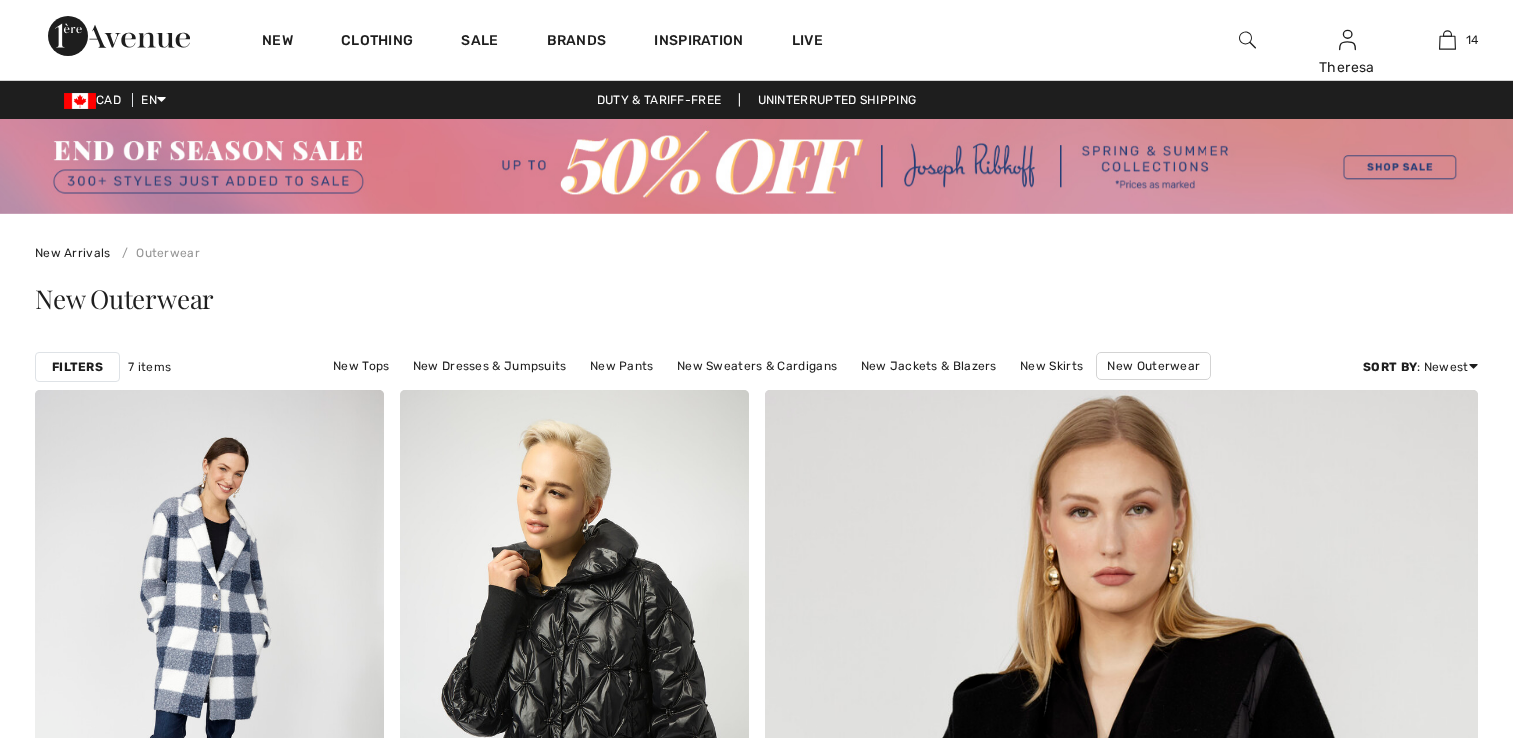 scroll, scrollTop: 0, scrollLeft: 0, axis: both 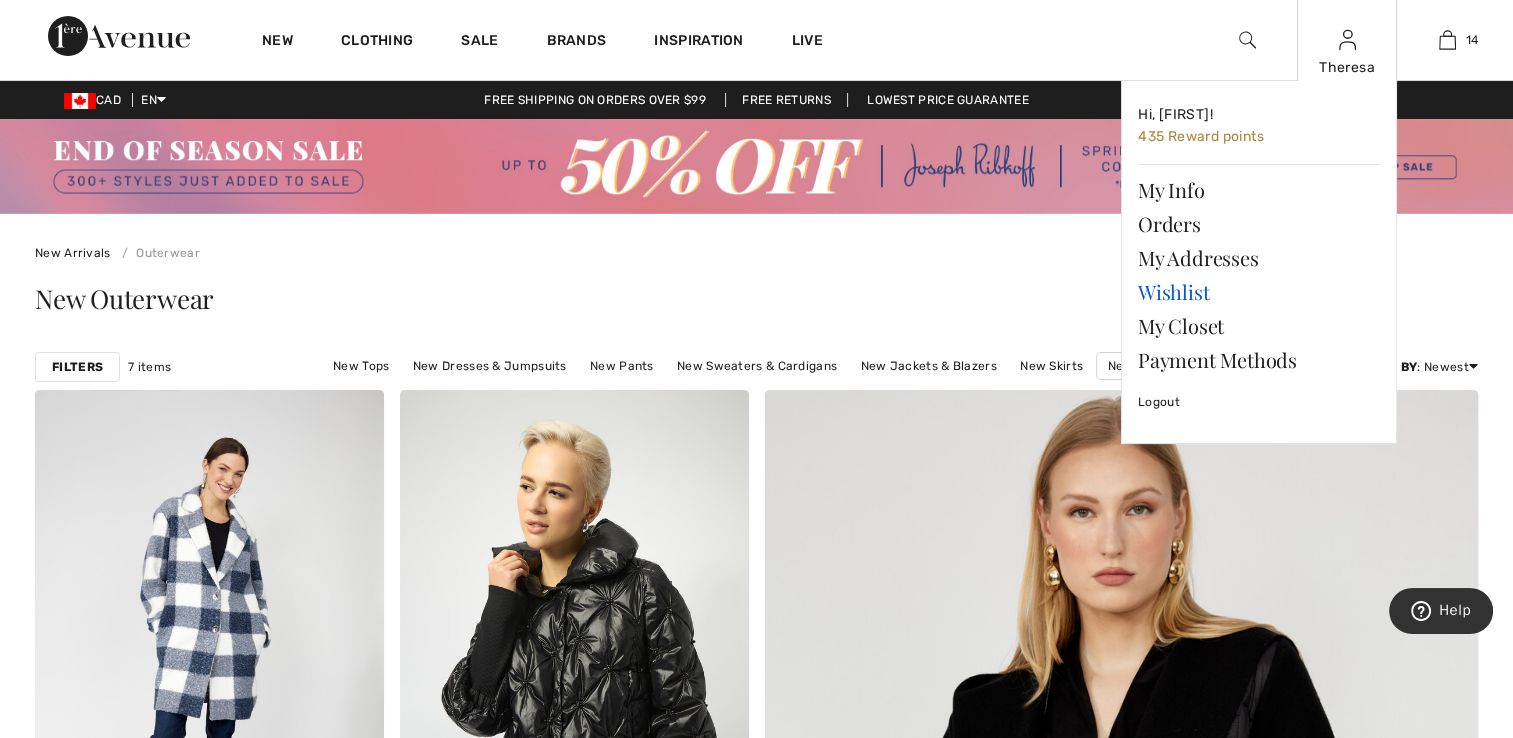 click on "Wishlist" at bounding box center (1259, 292) 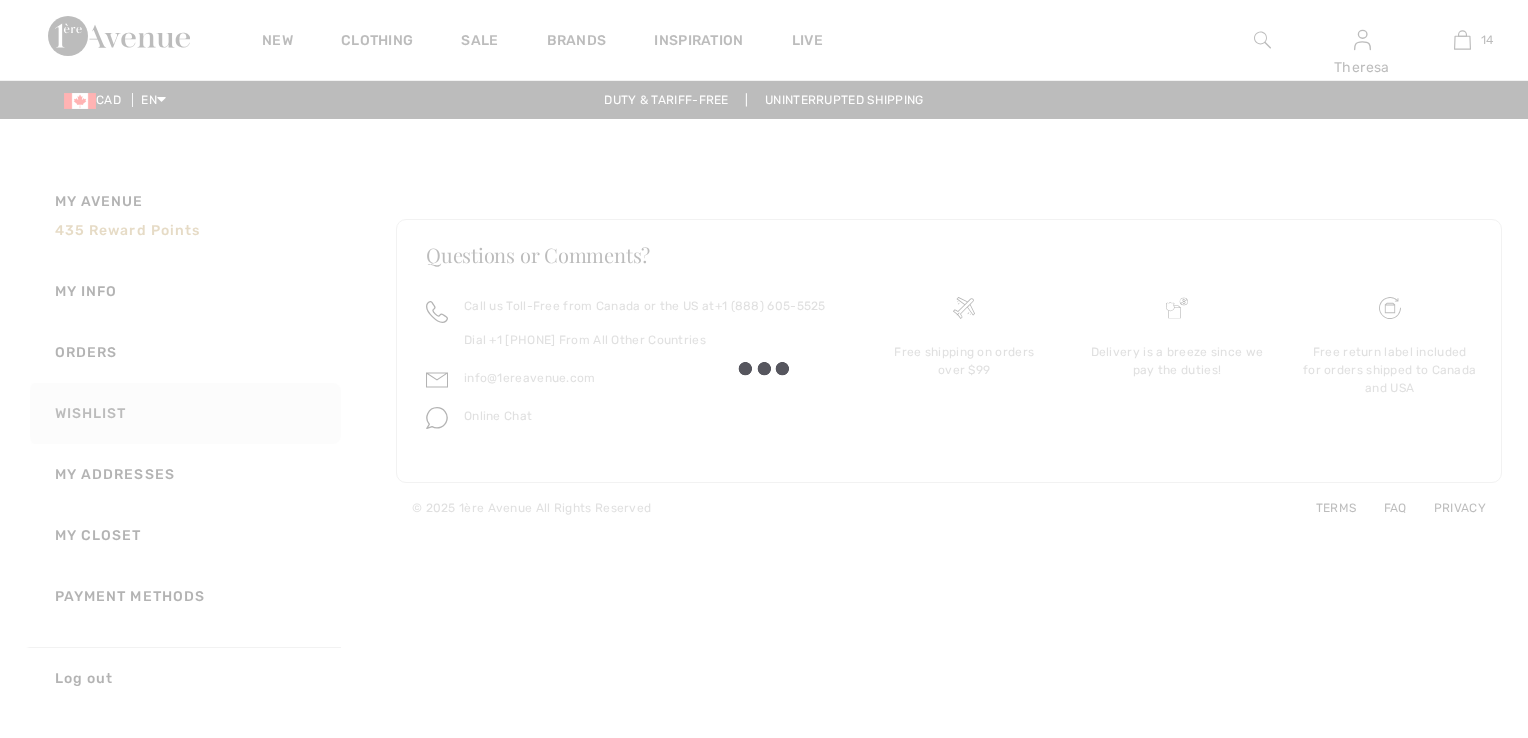 scroll, scrollTop: 0, scrollLeft: 0, axis: both 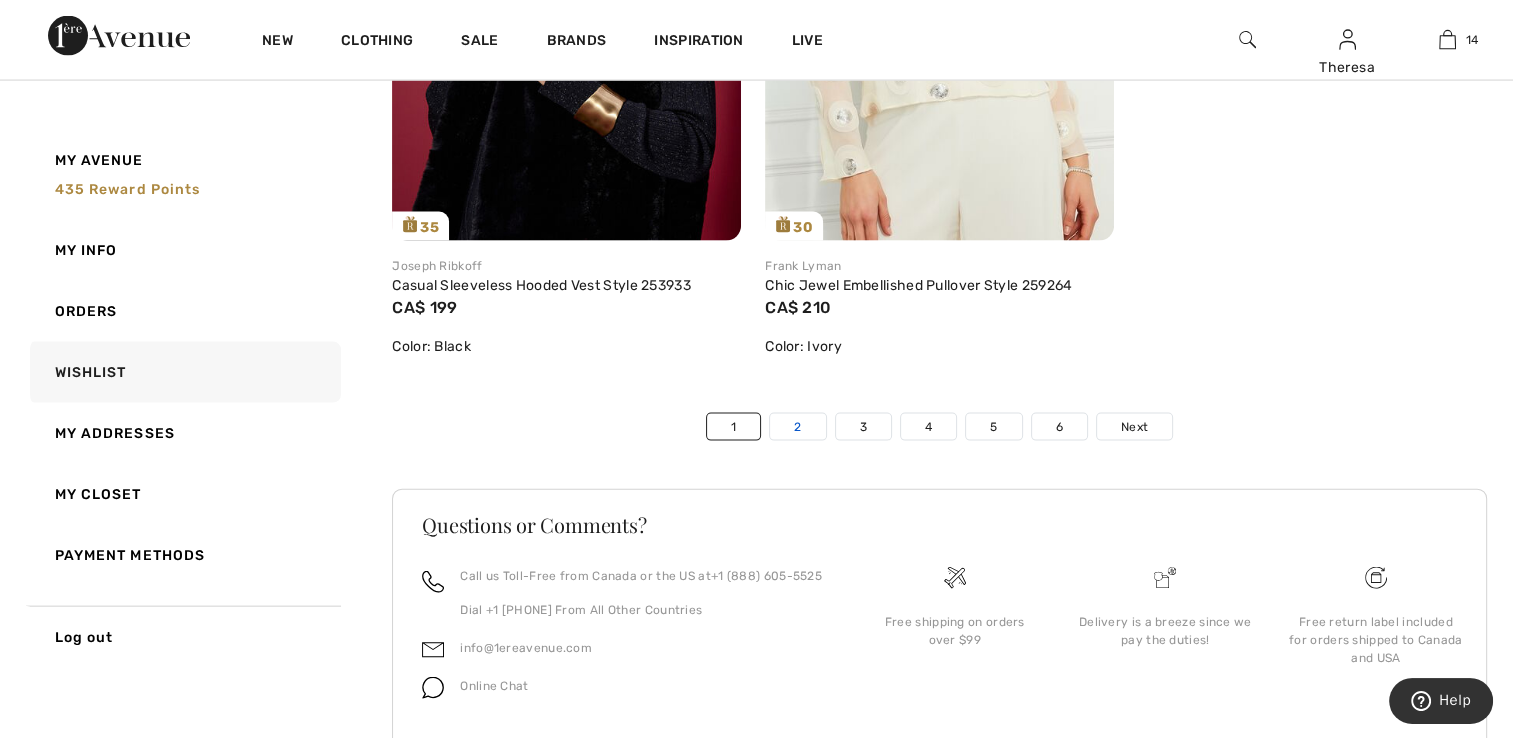click on "2" at bounding box center (797, 427) 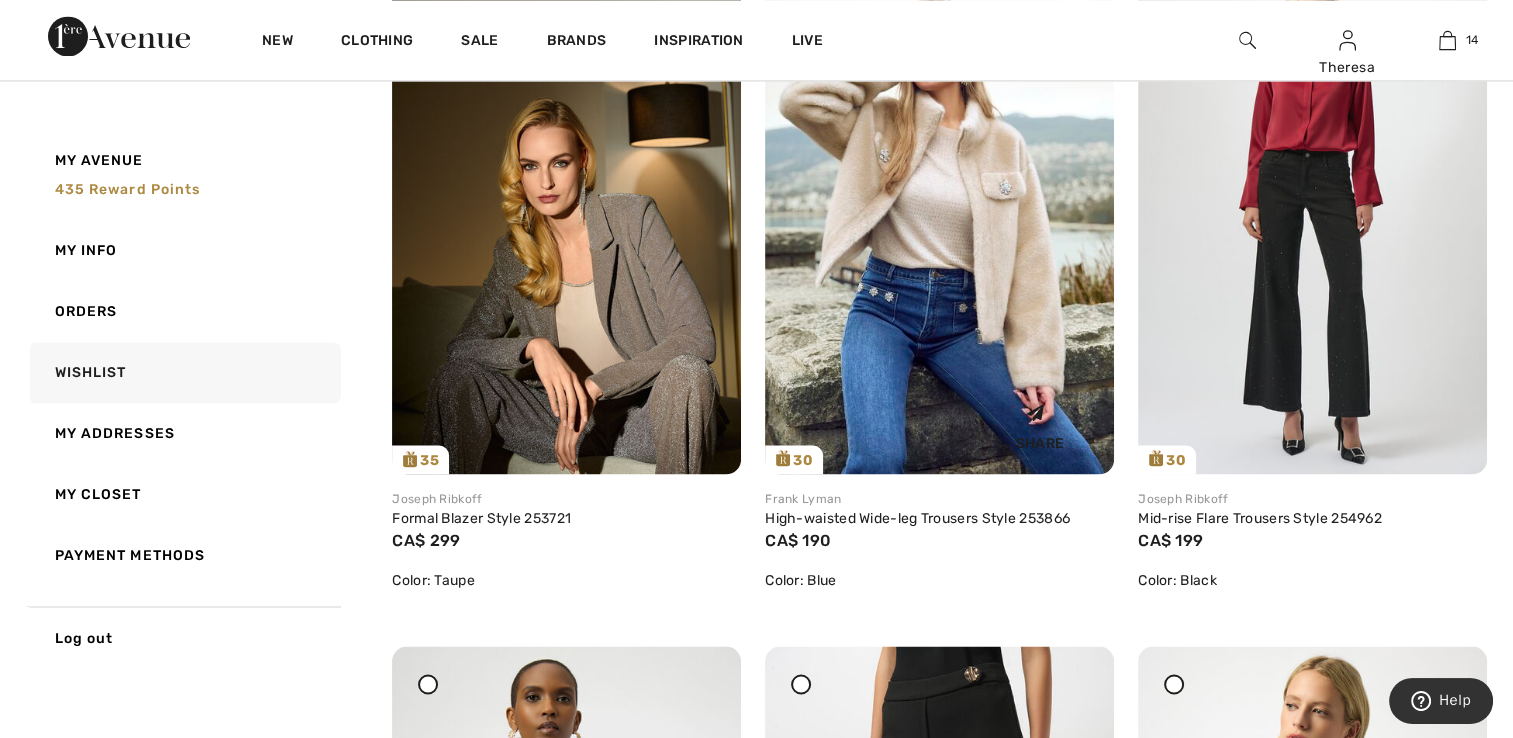 scroll, scrollTop: 3300, scrollLeft: 0, axis: vertical 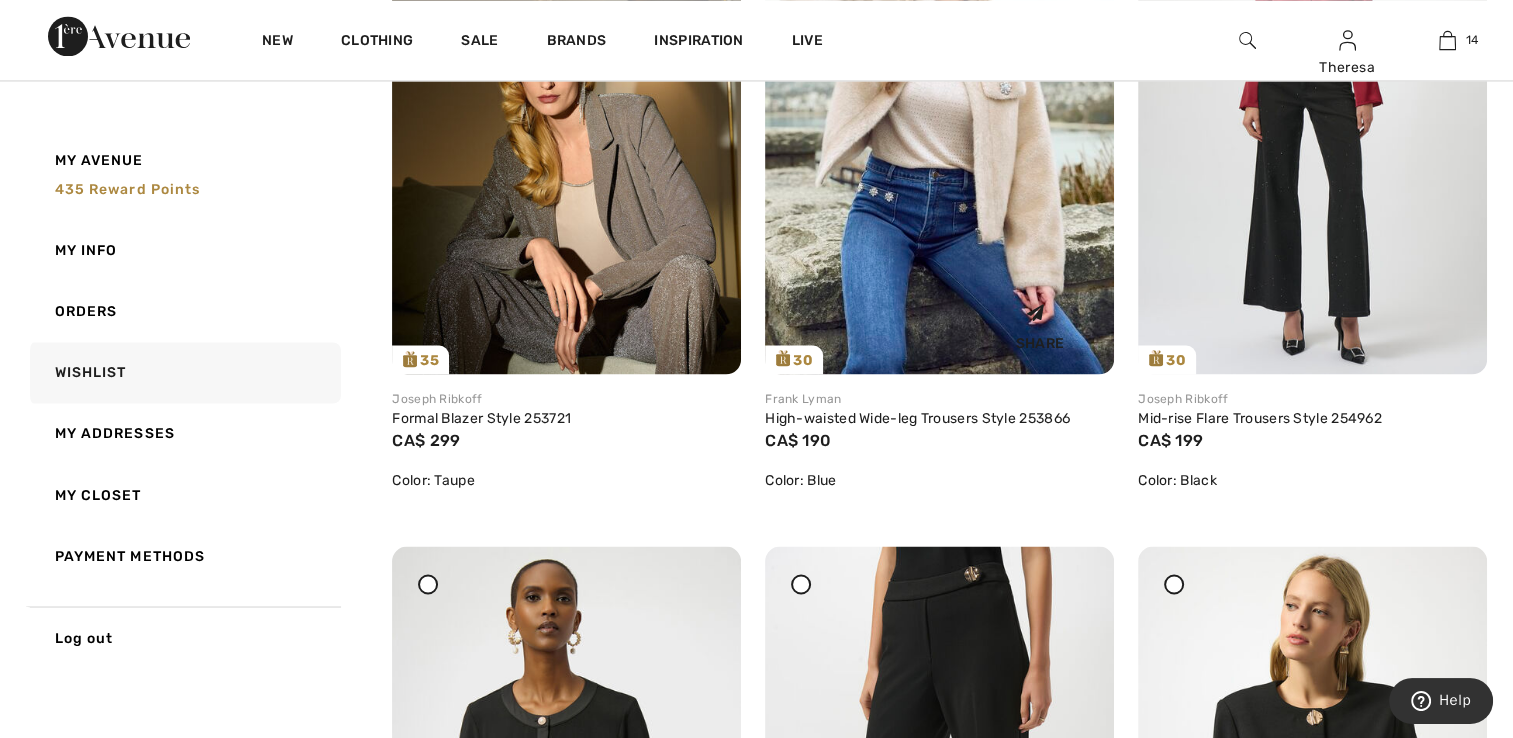 click on "Share" at bounding box center [939, 323] 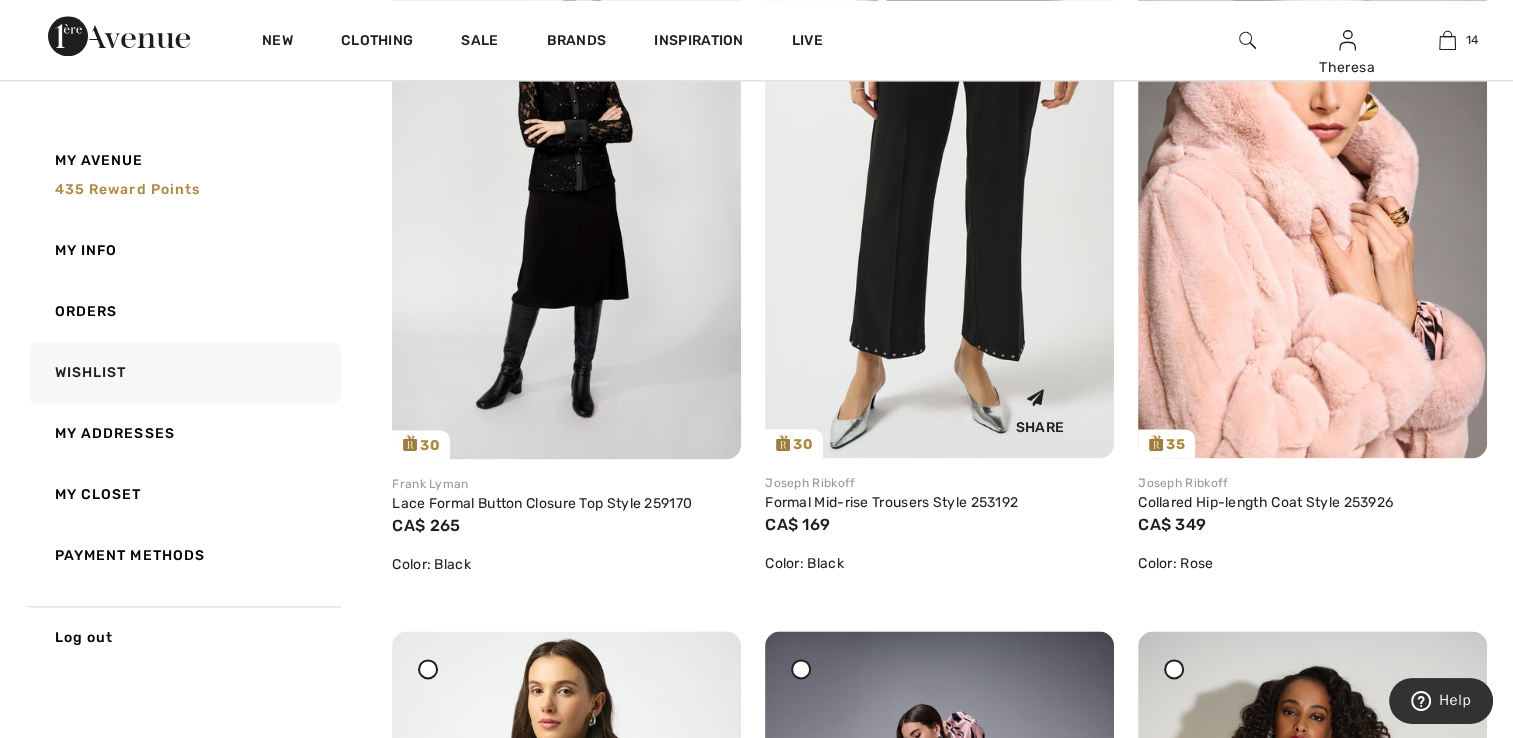 scroll, scrollTop: 10200, scrollLeft: 0, axis: vertical 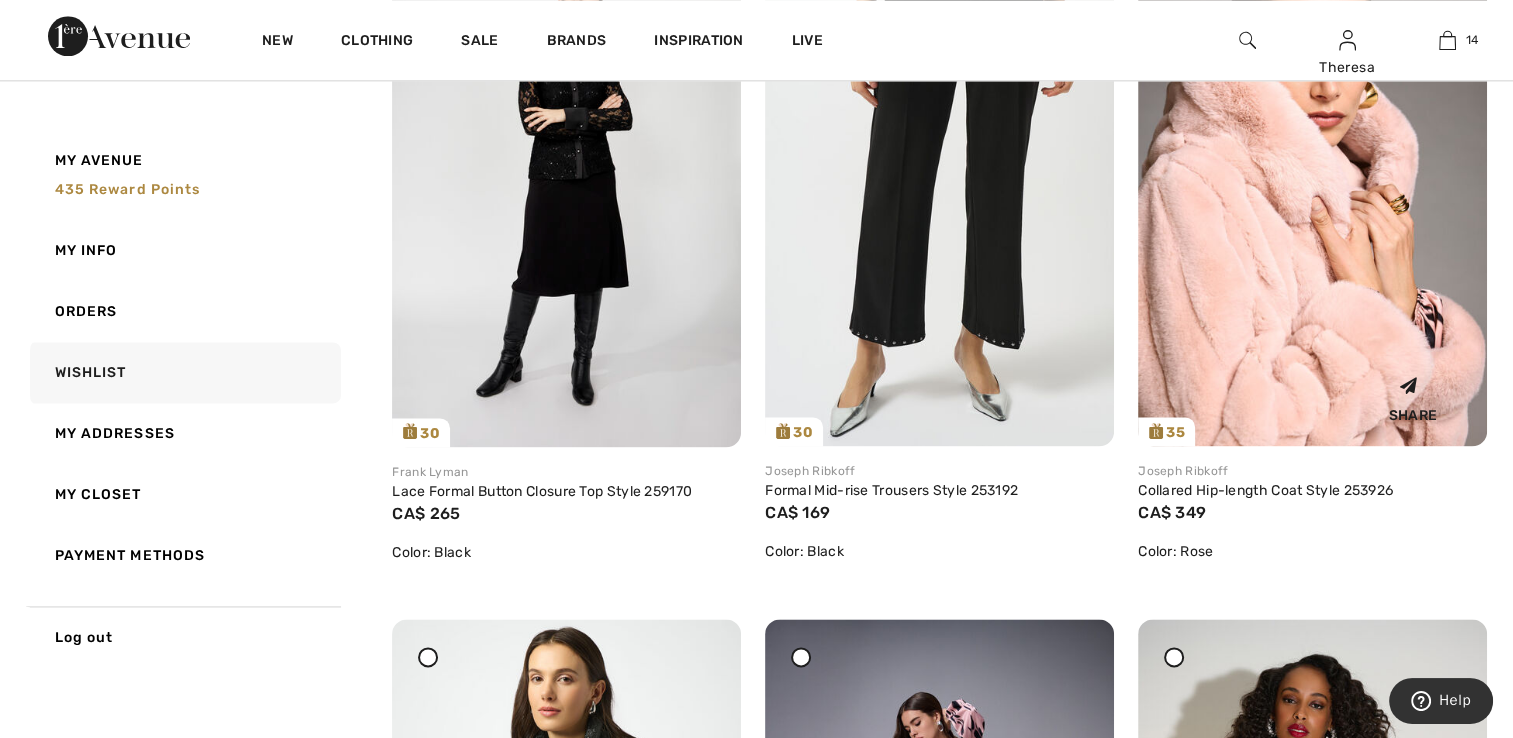 click on "Share" at bounding box center [1312, 395] 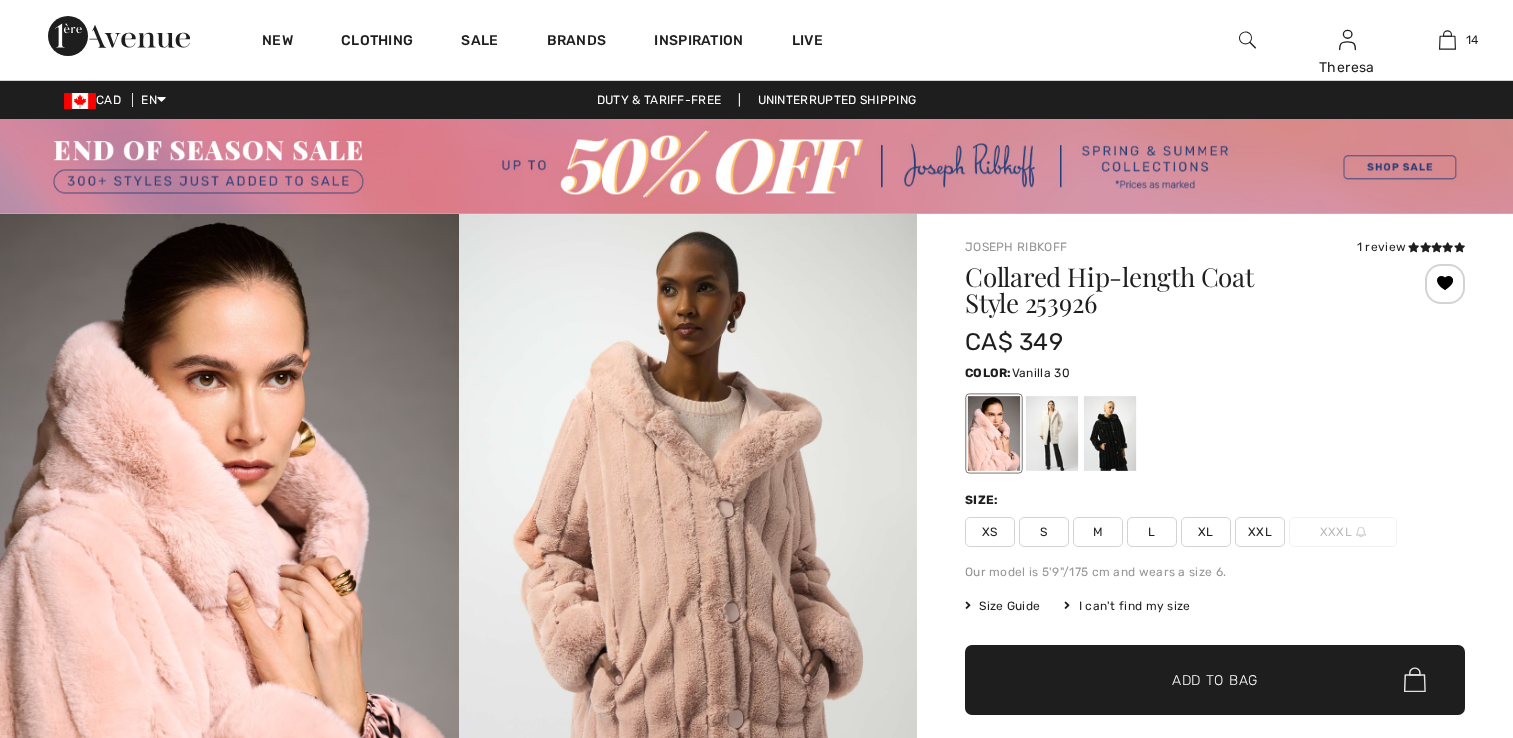 scroll, scrollTop: 0, scrollLeft: 0, axis: both 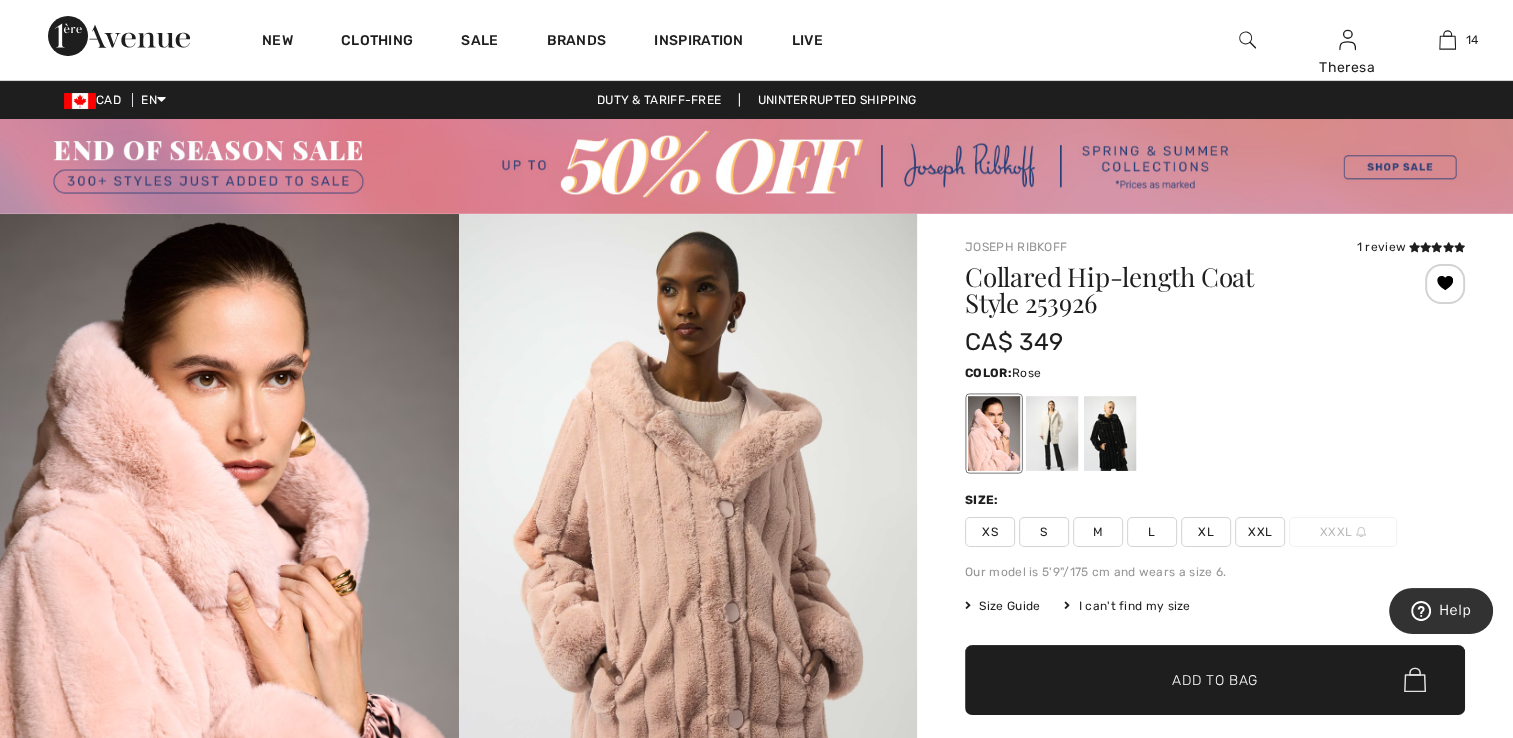 click at bounding box center [994, 433] 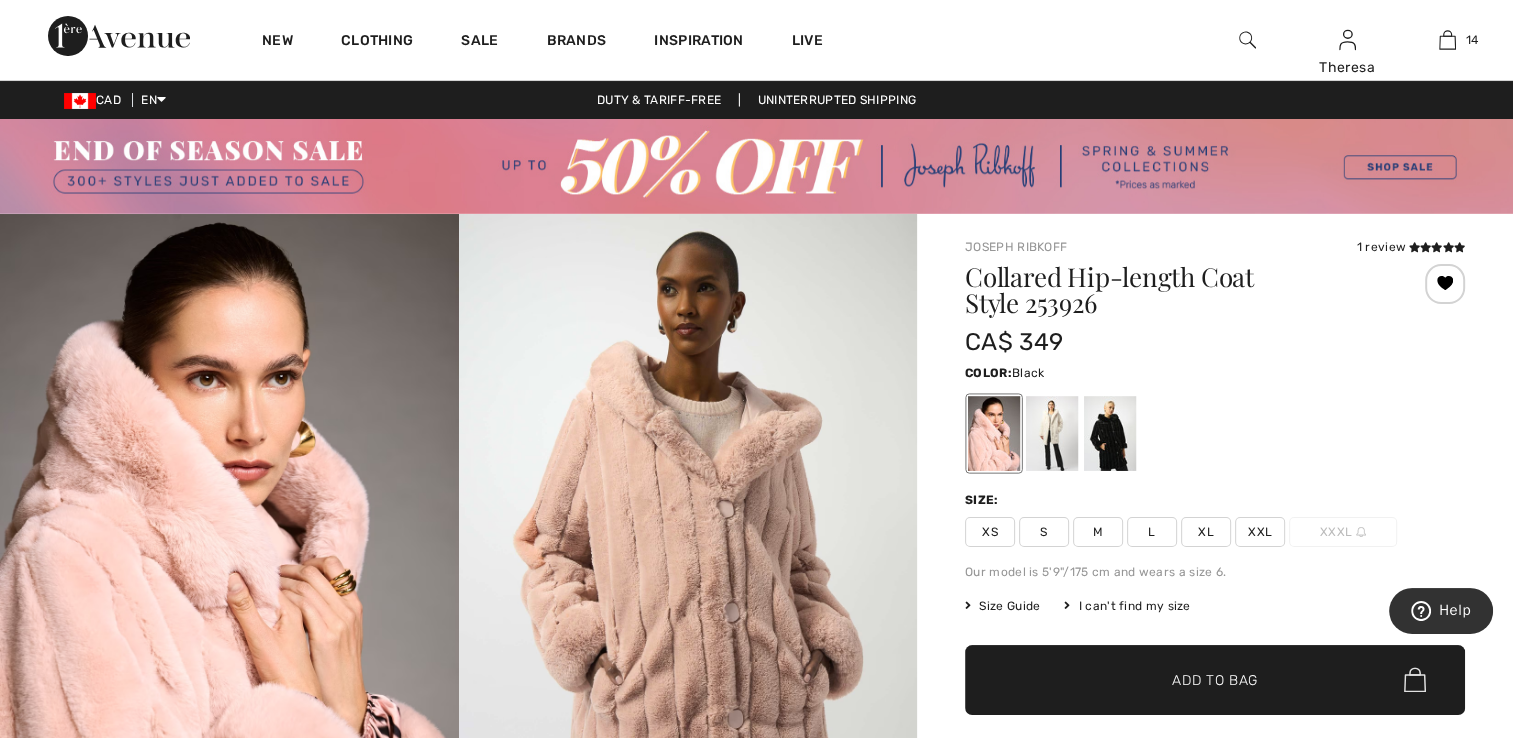 click at bounding box center (1110, 433) 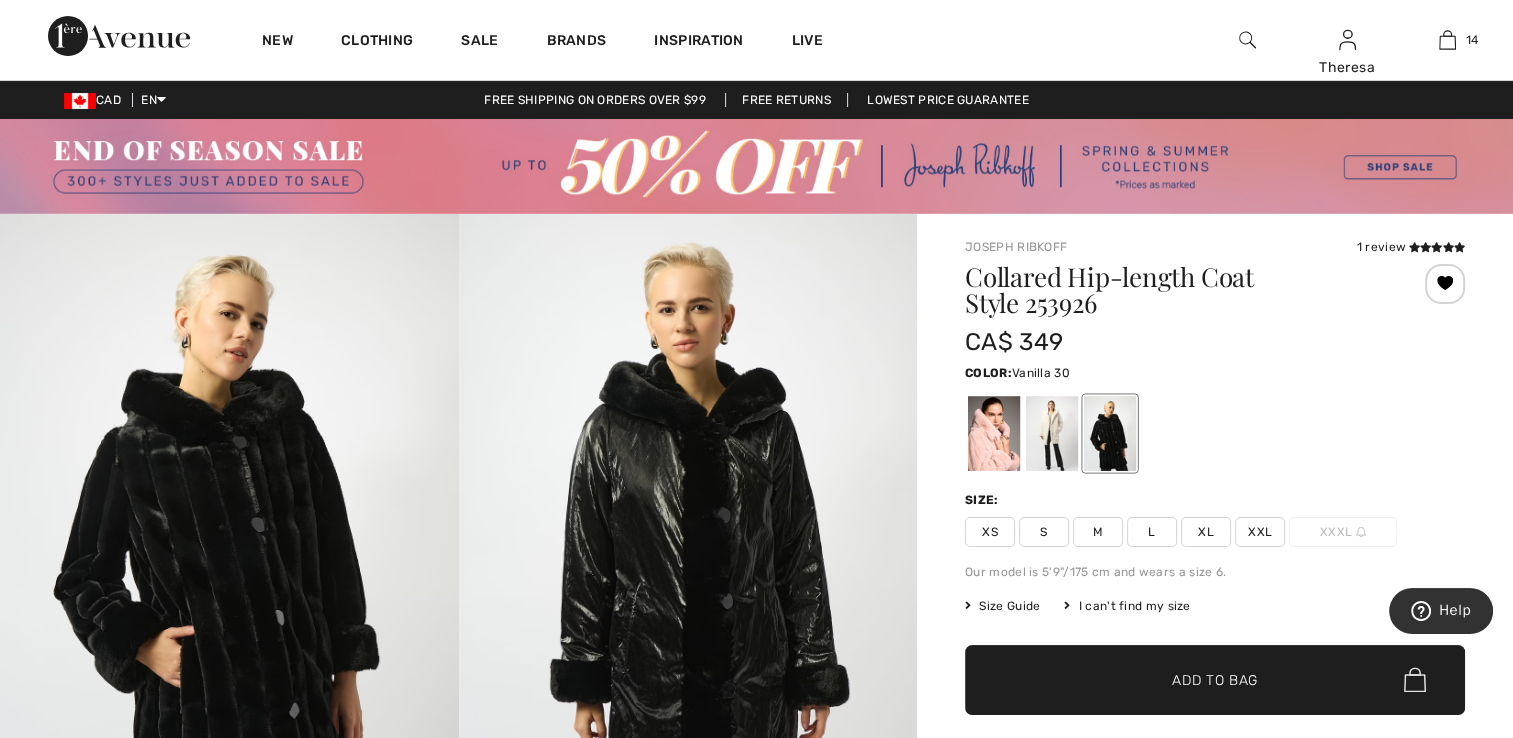 click at bounding box center [1052, 433] 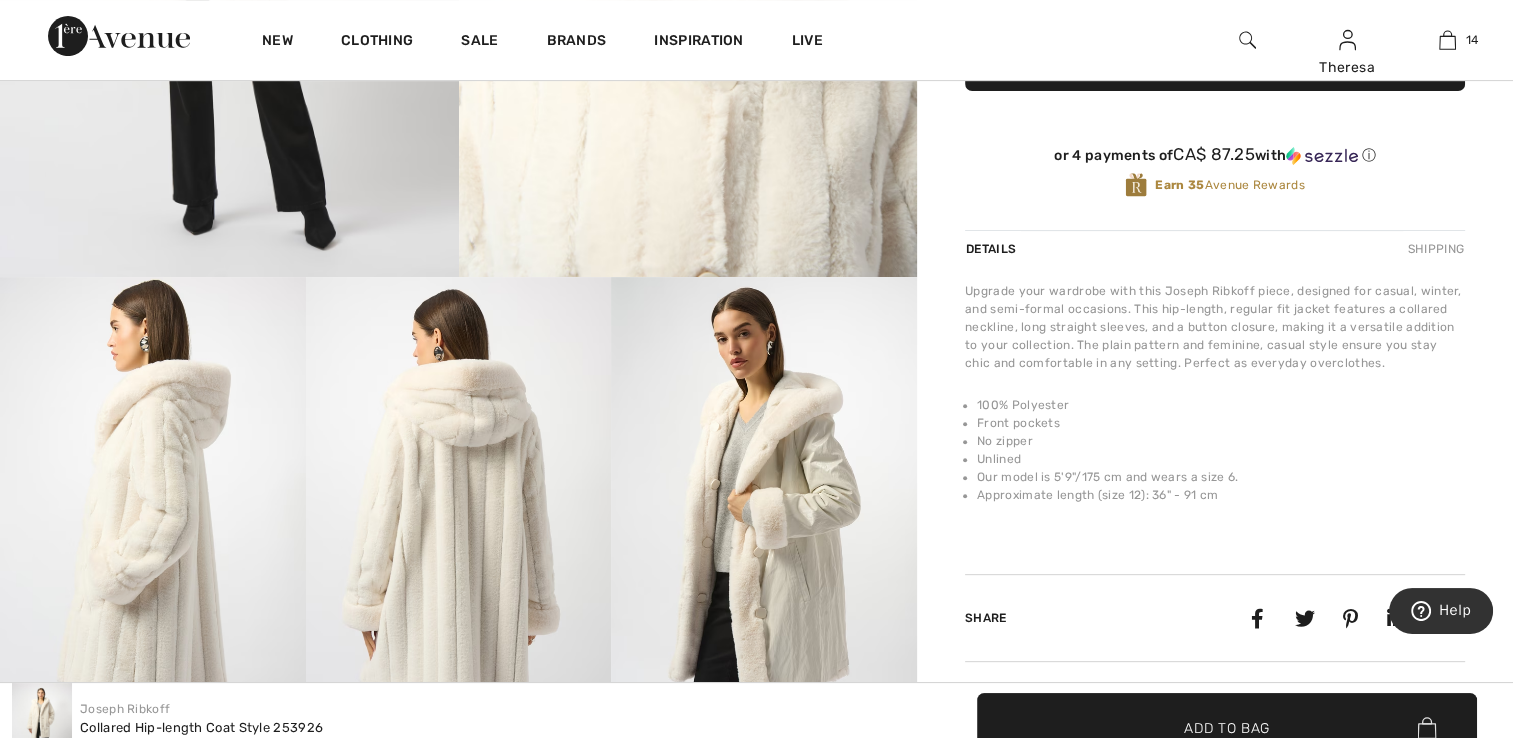 scroll, scrollTop: 700, scrollLeft: 0, axis: vertical 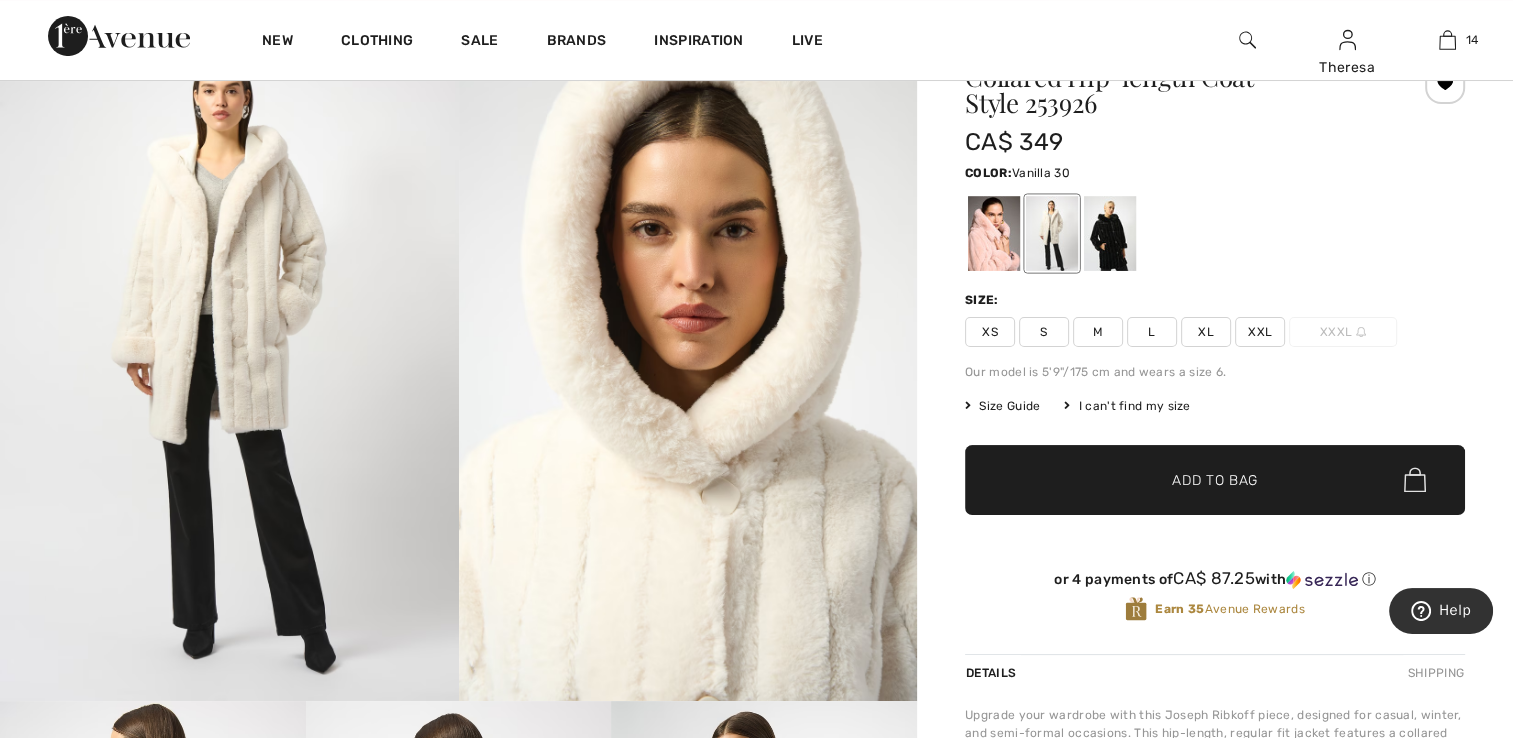 click at bounding box center [229, 357] 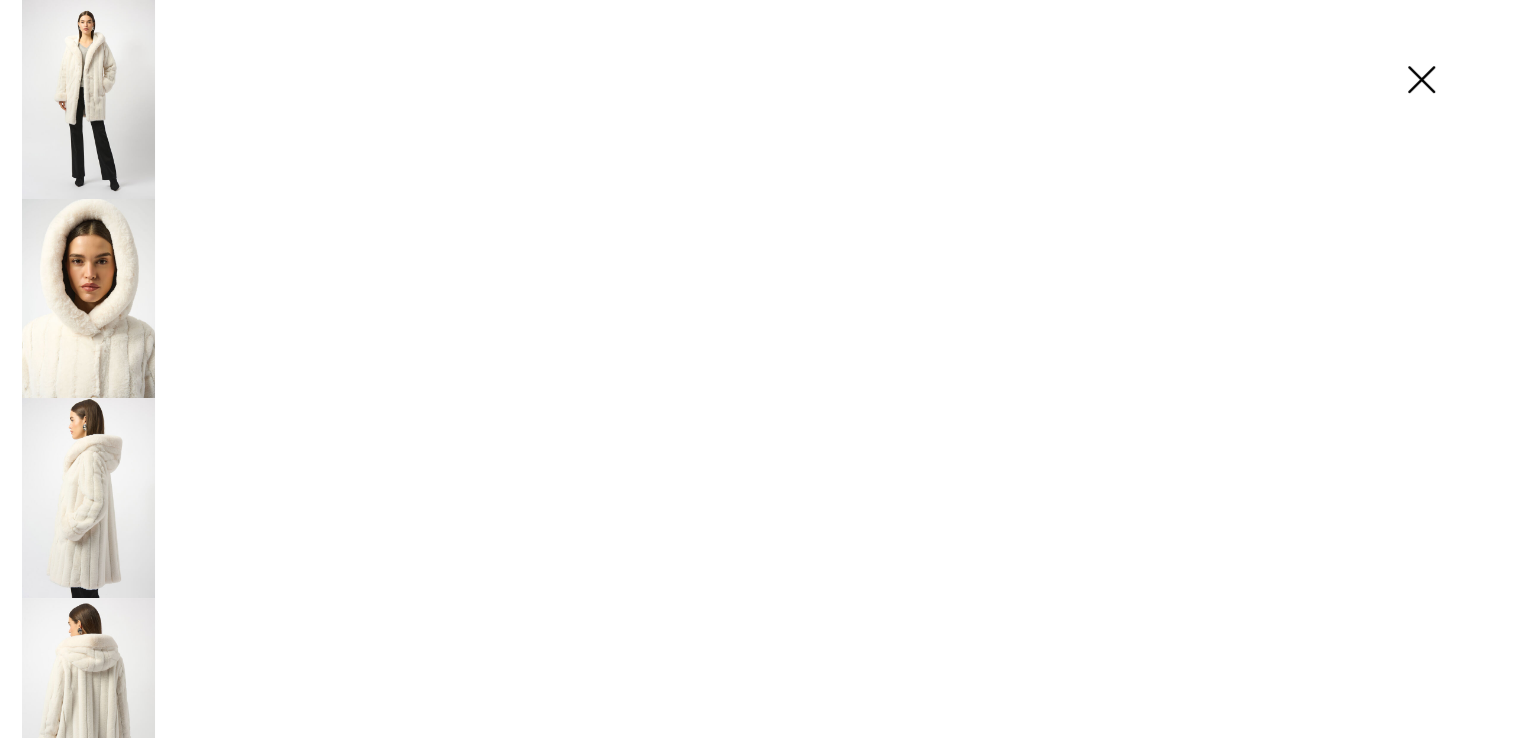 scroll, scrollTop: 200, scrollLeft: 0, axis: vertical 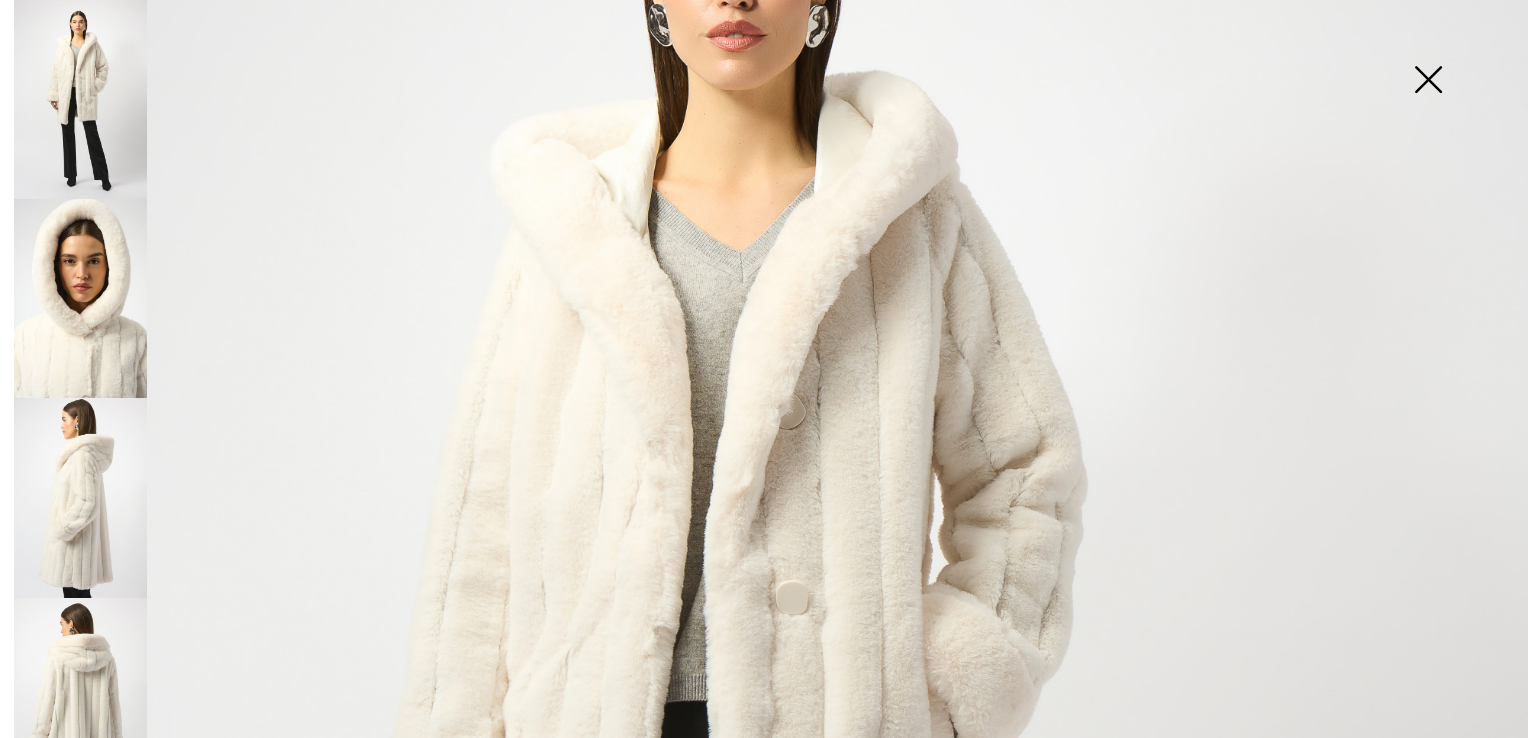 click at bounding box center [80, 298] 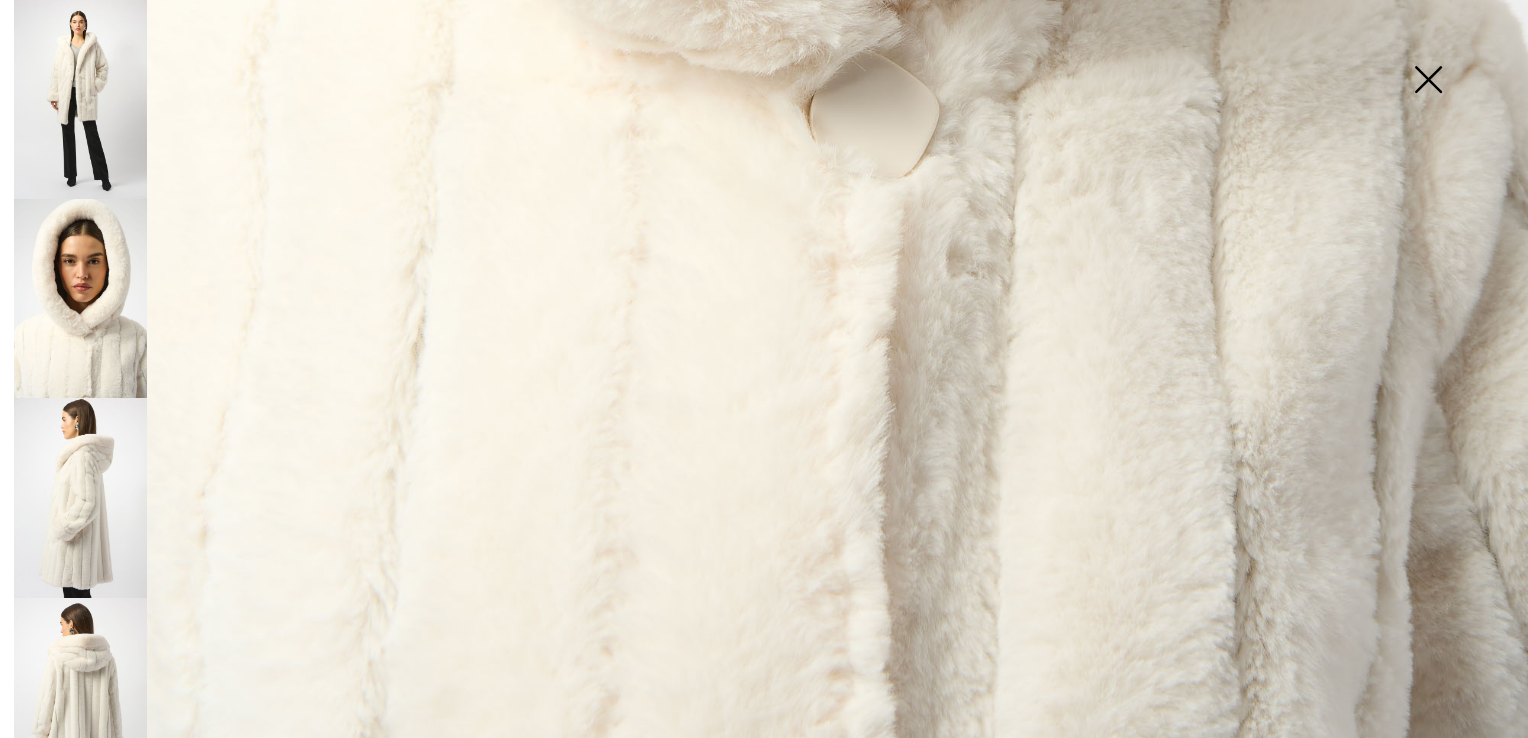 scroll, scrollTop: 1528, scrollLeft: 0, axis: vertical 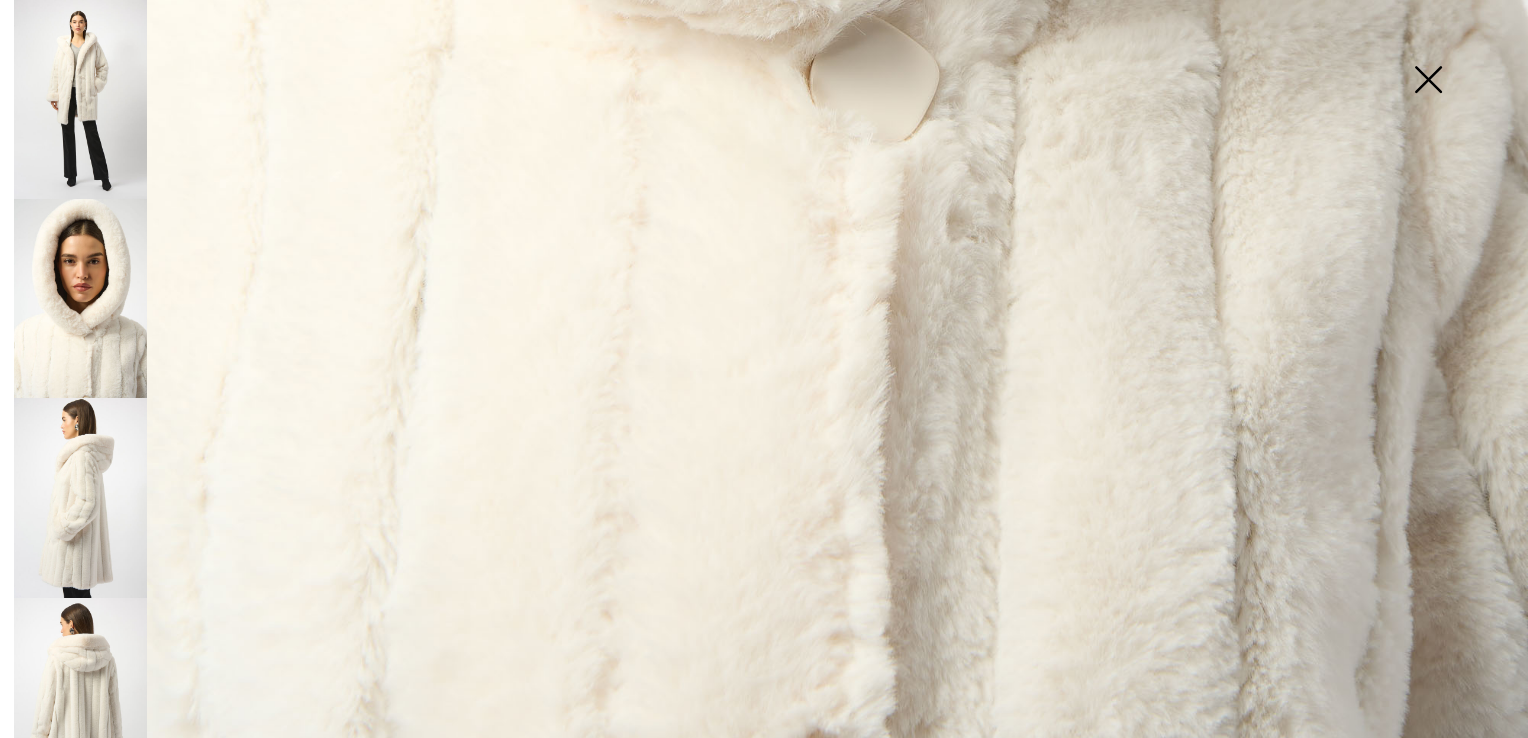 click at bounding box center (80, 497) 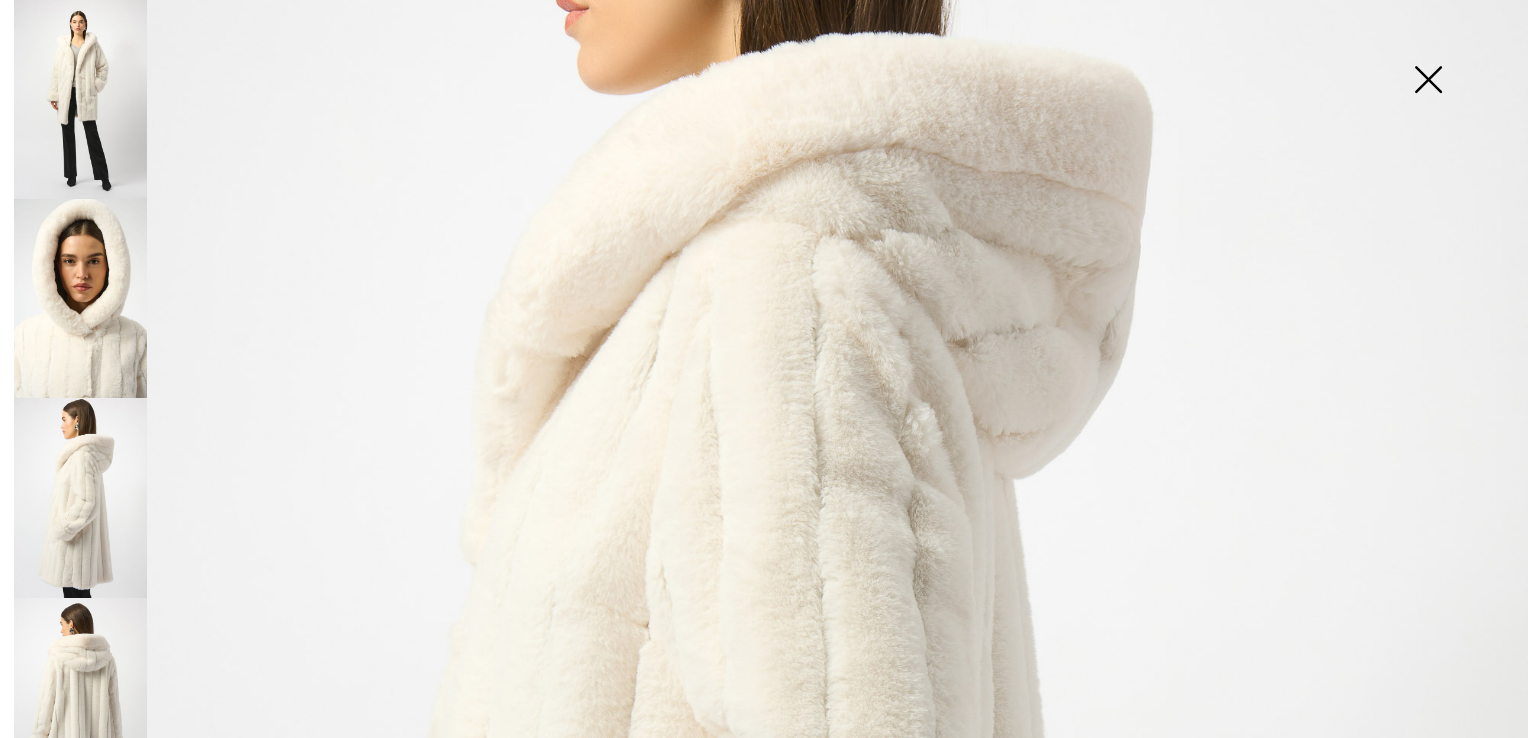 scroll, scrollTop: 328, scrollLeft: 0, axis: vertical 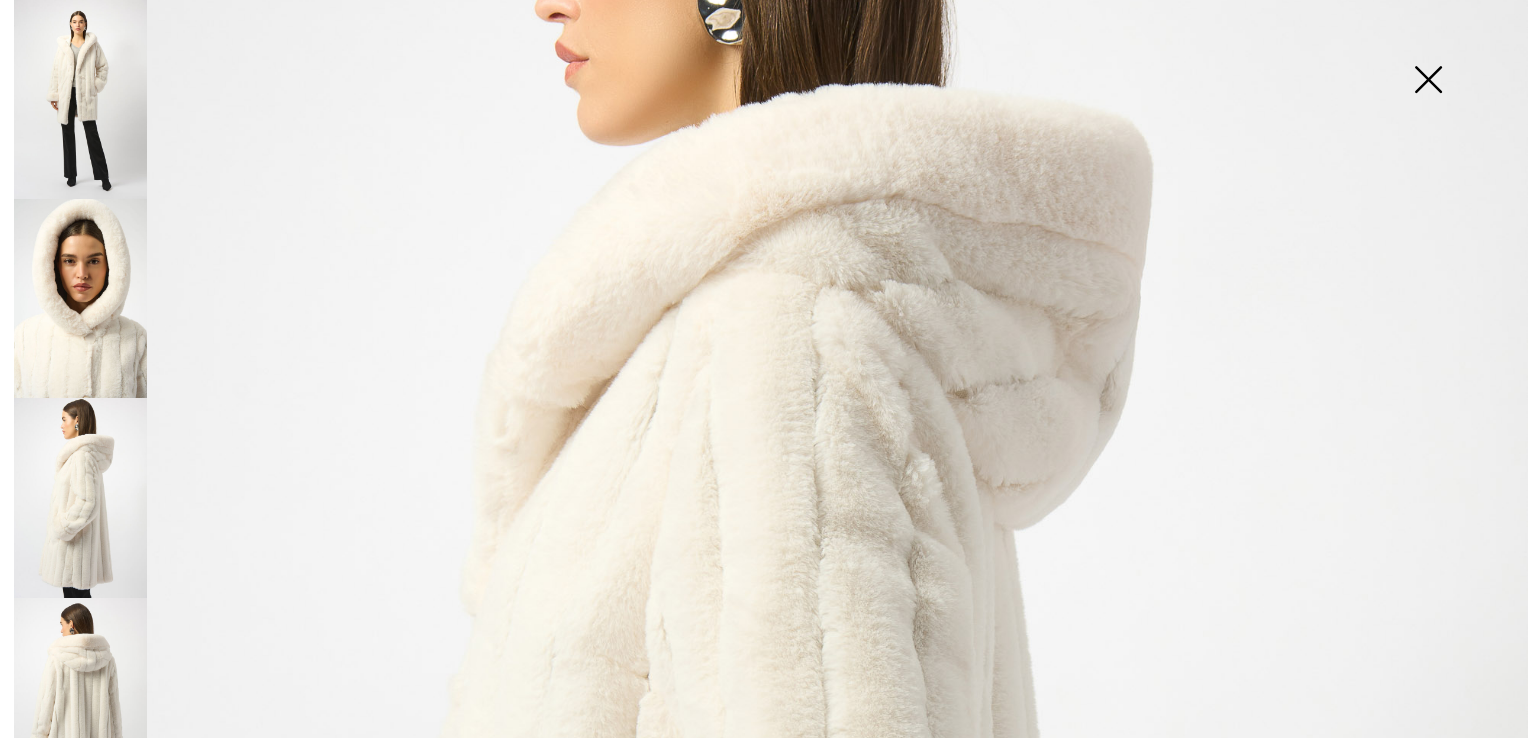 click at bounding box center (80, 697) 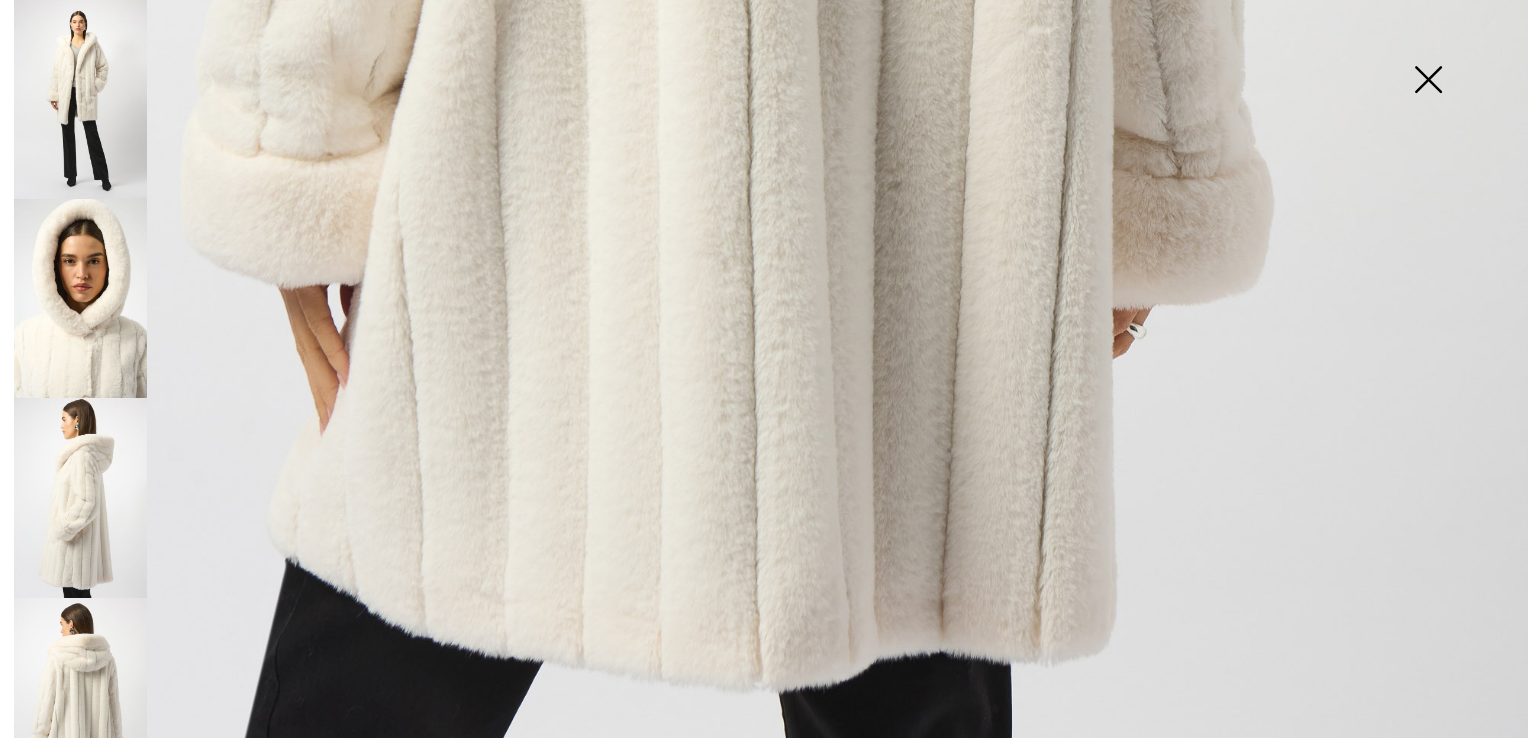 scroll, scrollTop: 1528, scrollLeft: 0, axis: vertical 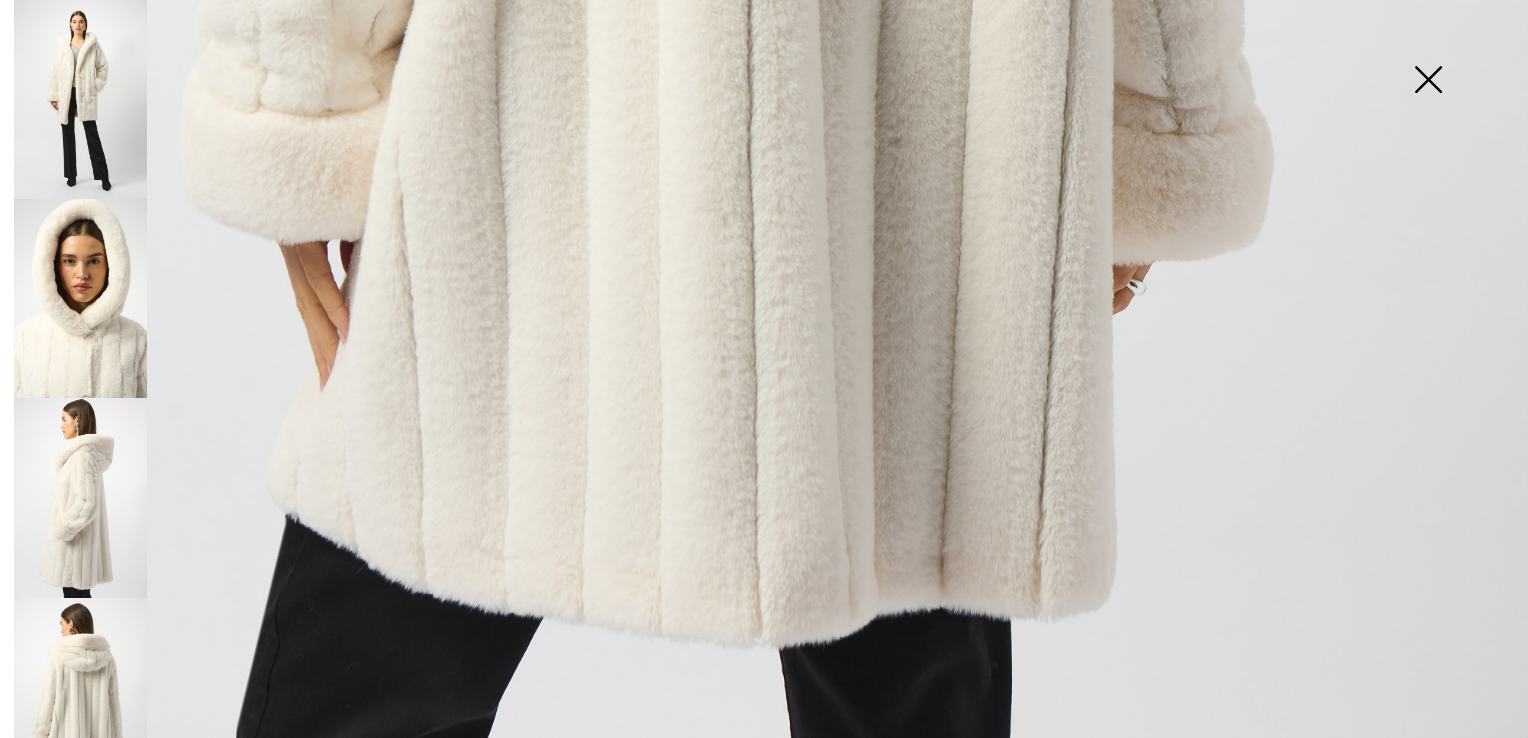 click at bounding box center [80, 497] 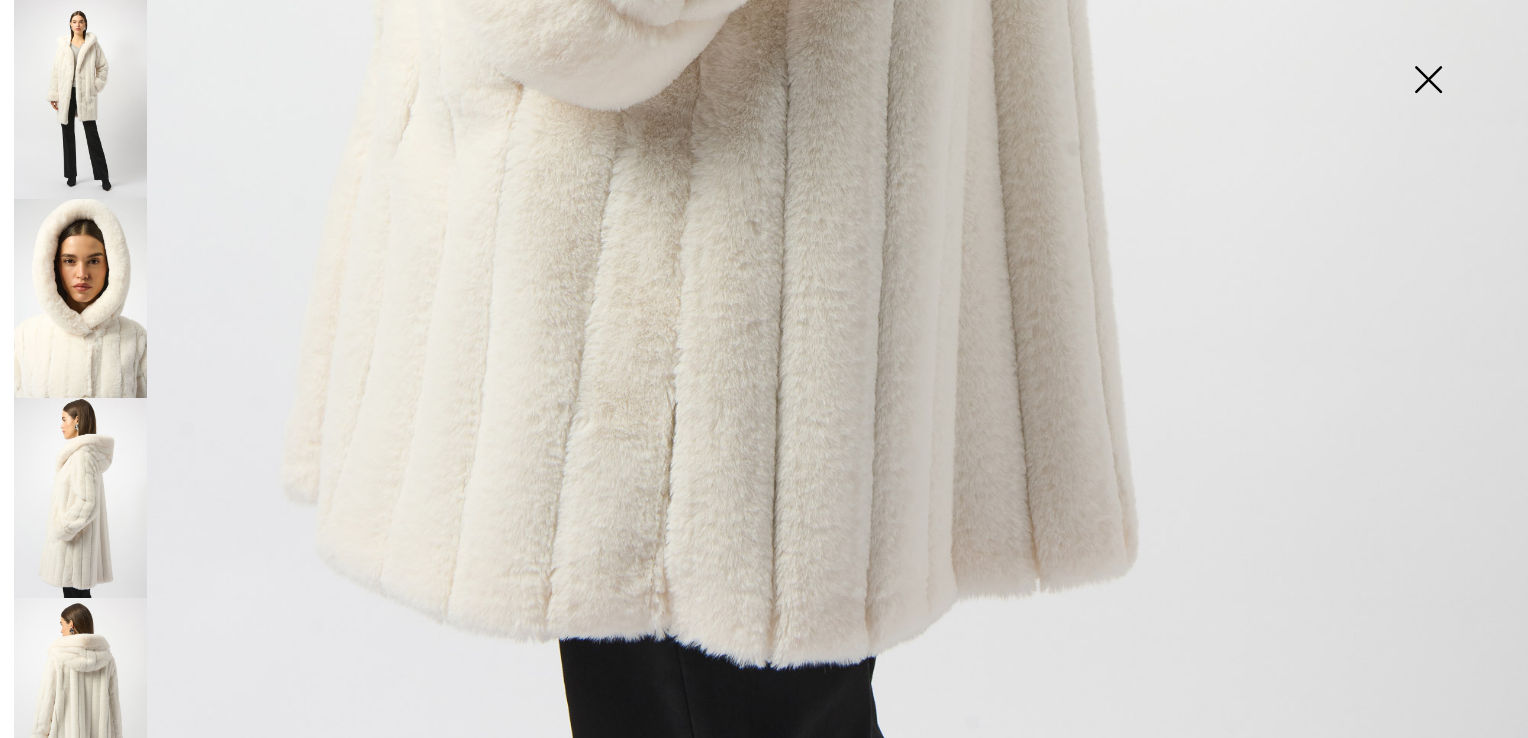click at bounding box center [80, 298] 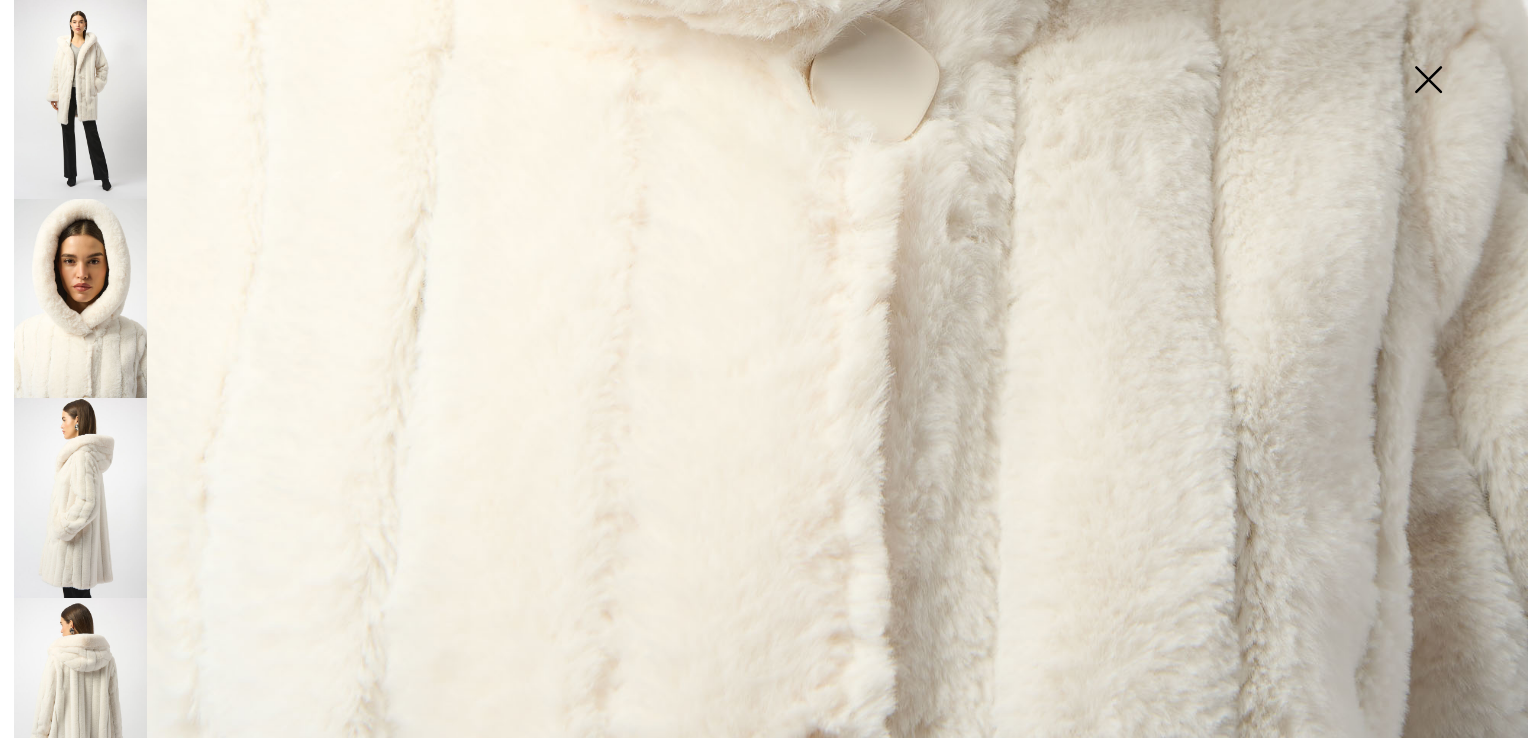 click at bounding box center [80, 99] 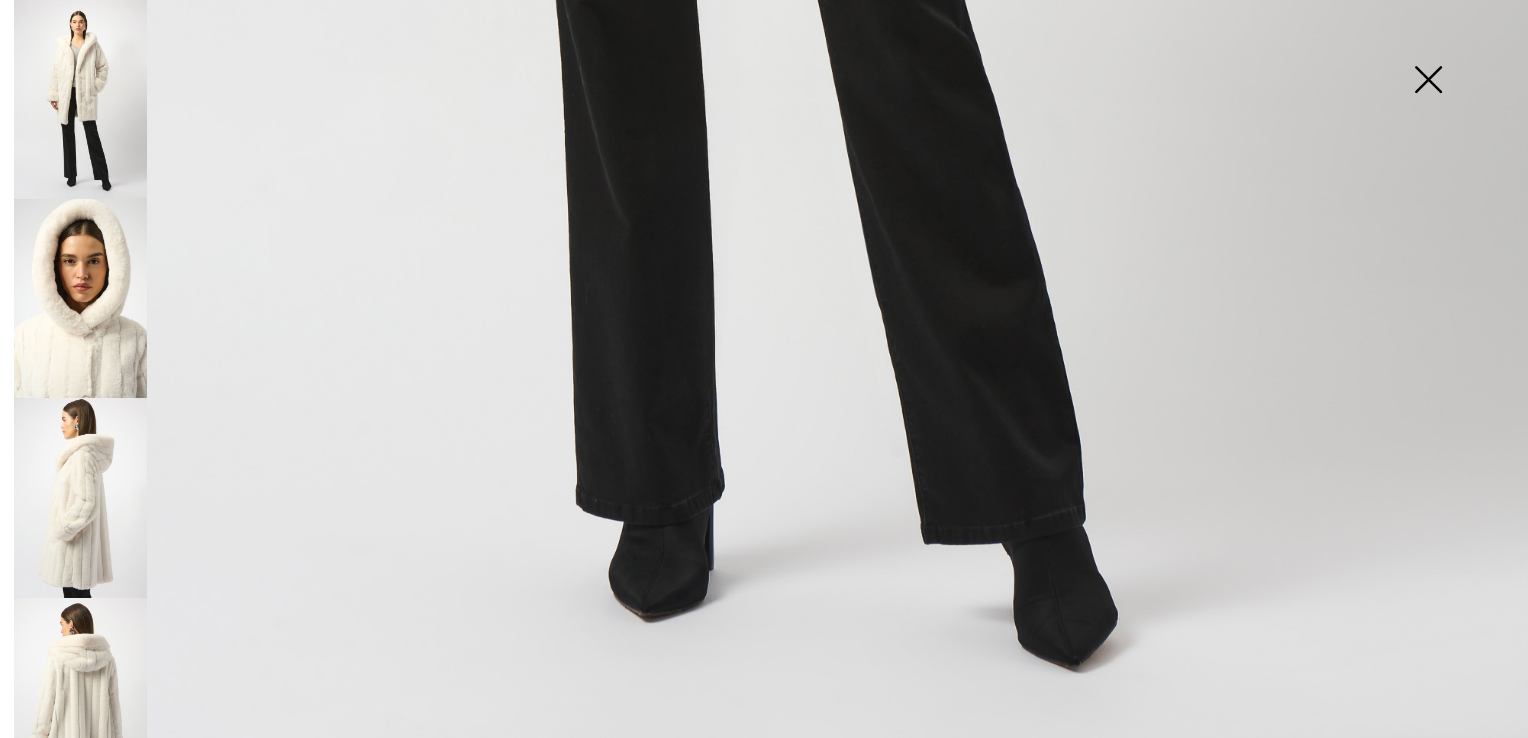 click at bounding box center [1428, 81] 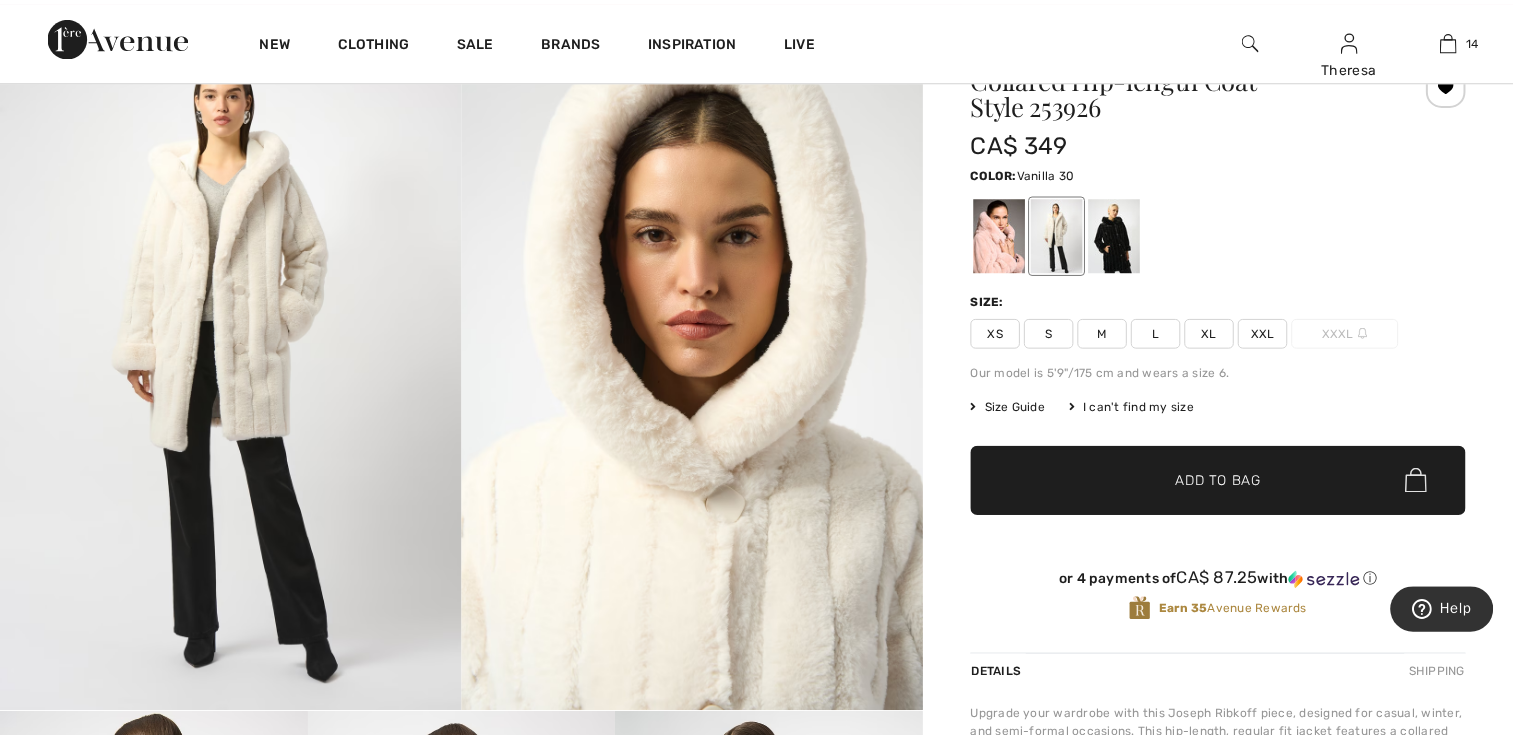 scroll, scrollTop: 200, scrollLeft: 0, axis: vertical 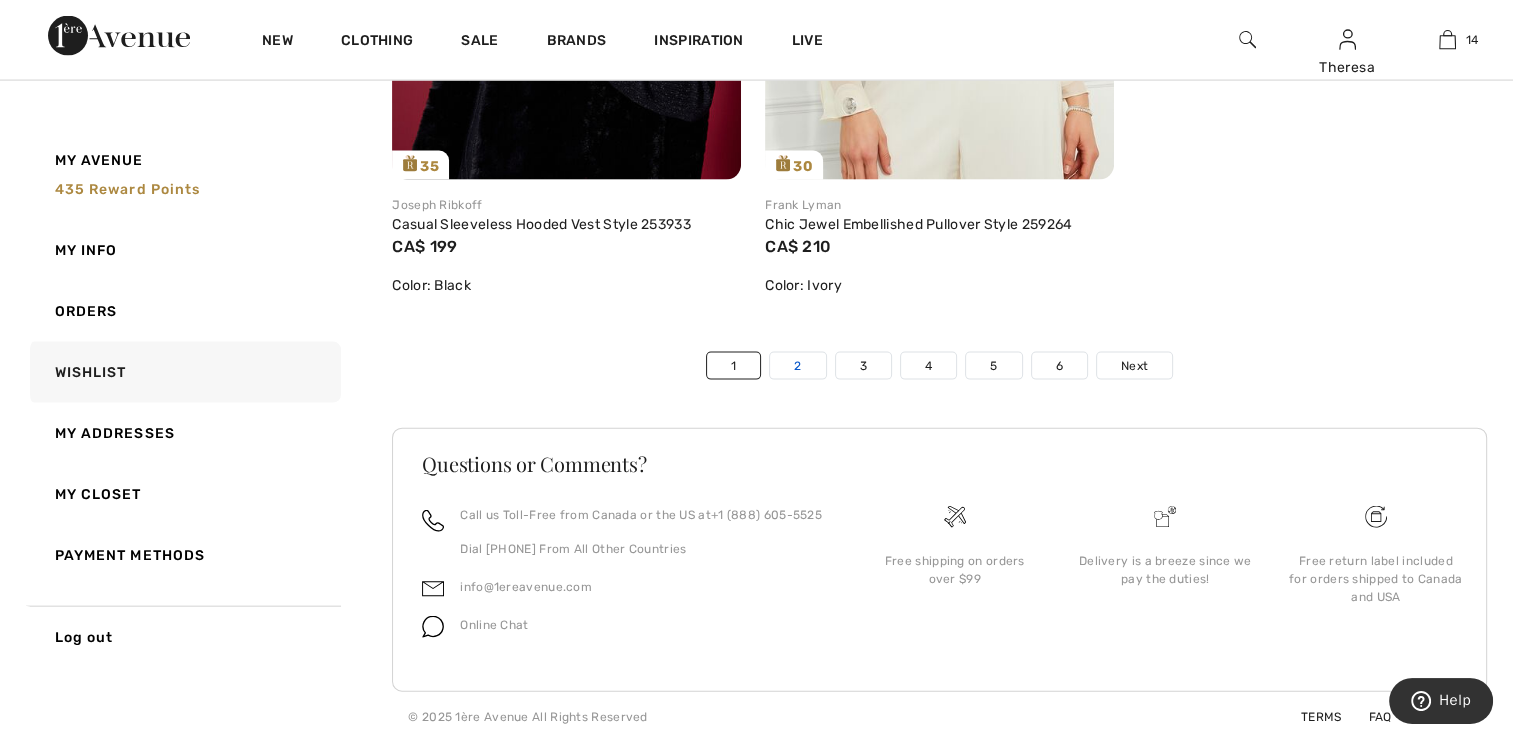 click on "2" at bounding box center [797, 366] 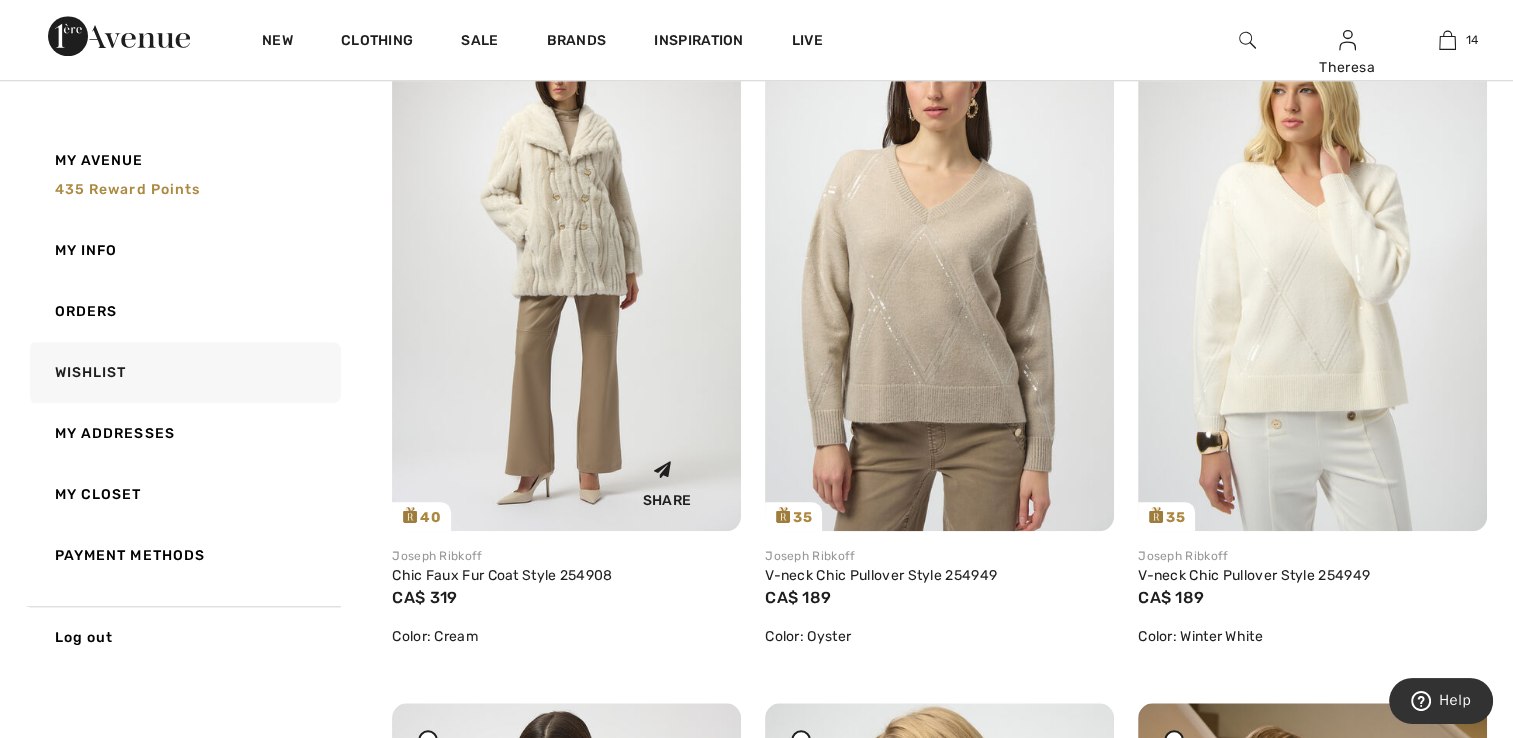scroll, scrollTop: 1800, scrollLeft: 0, axis: vertical 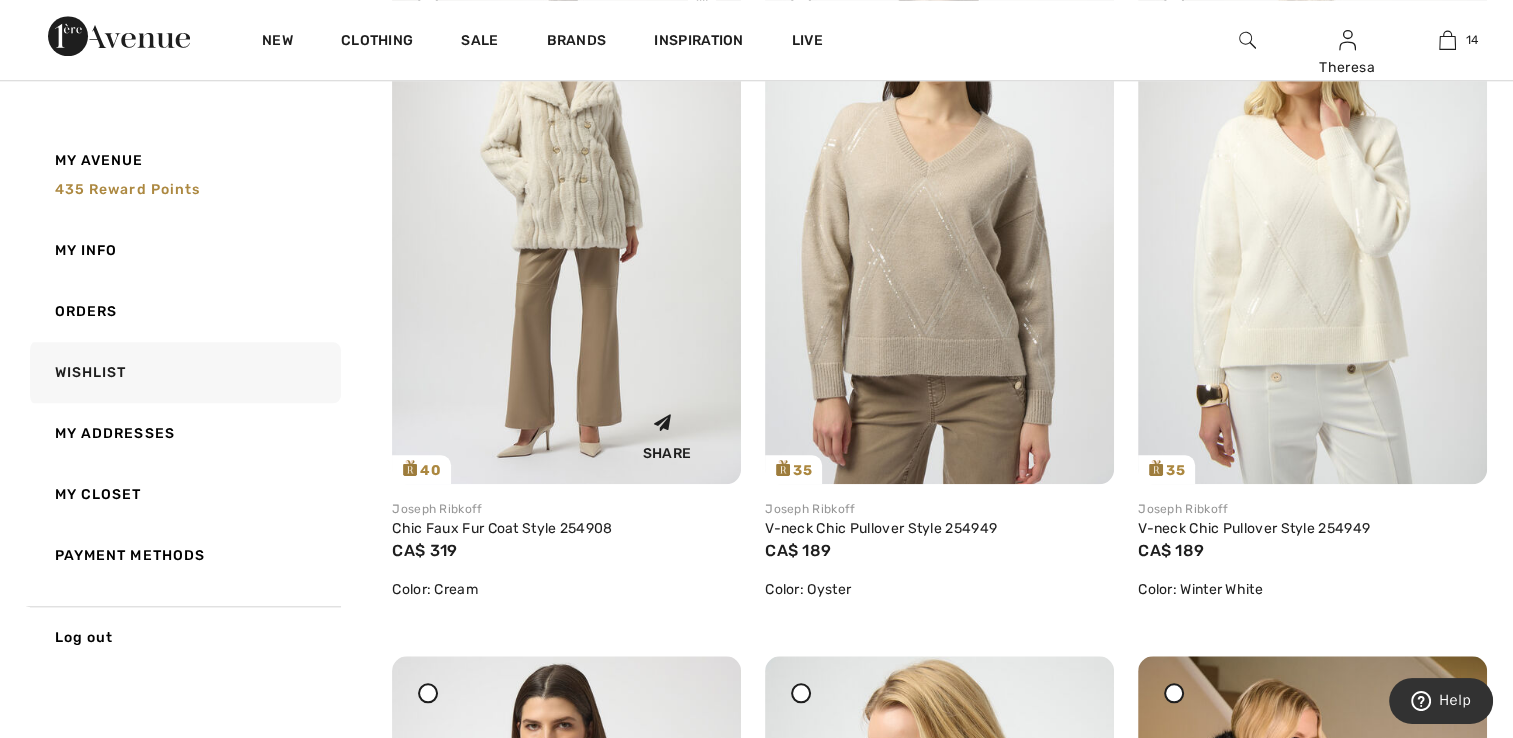 click at bounding box center (566, 222) 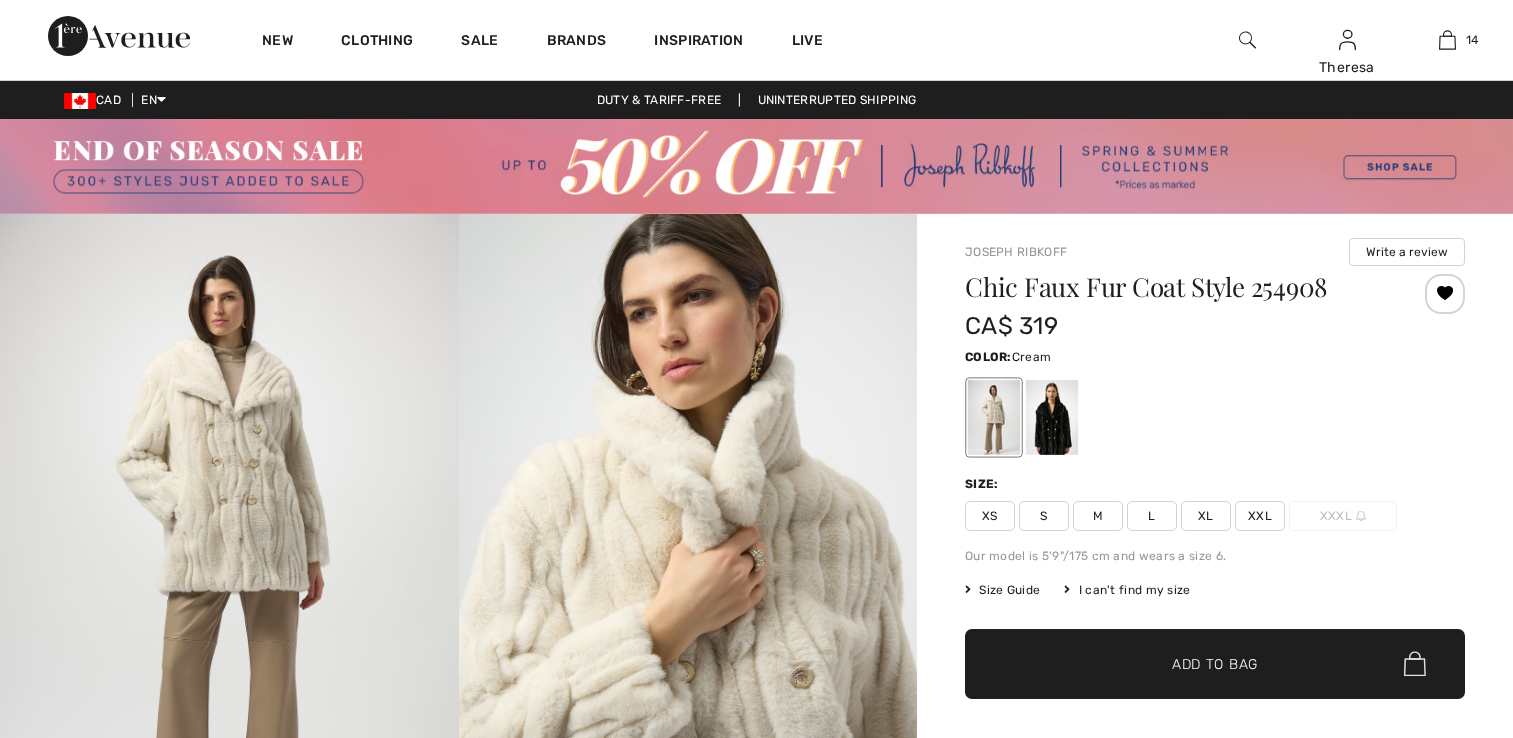 scroll, scrollTop: 0, scrollLeft: 0, axis: both 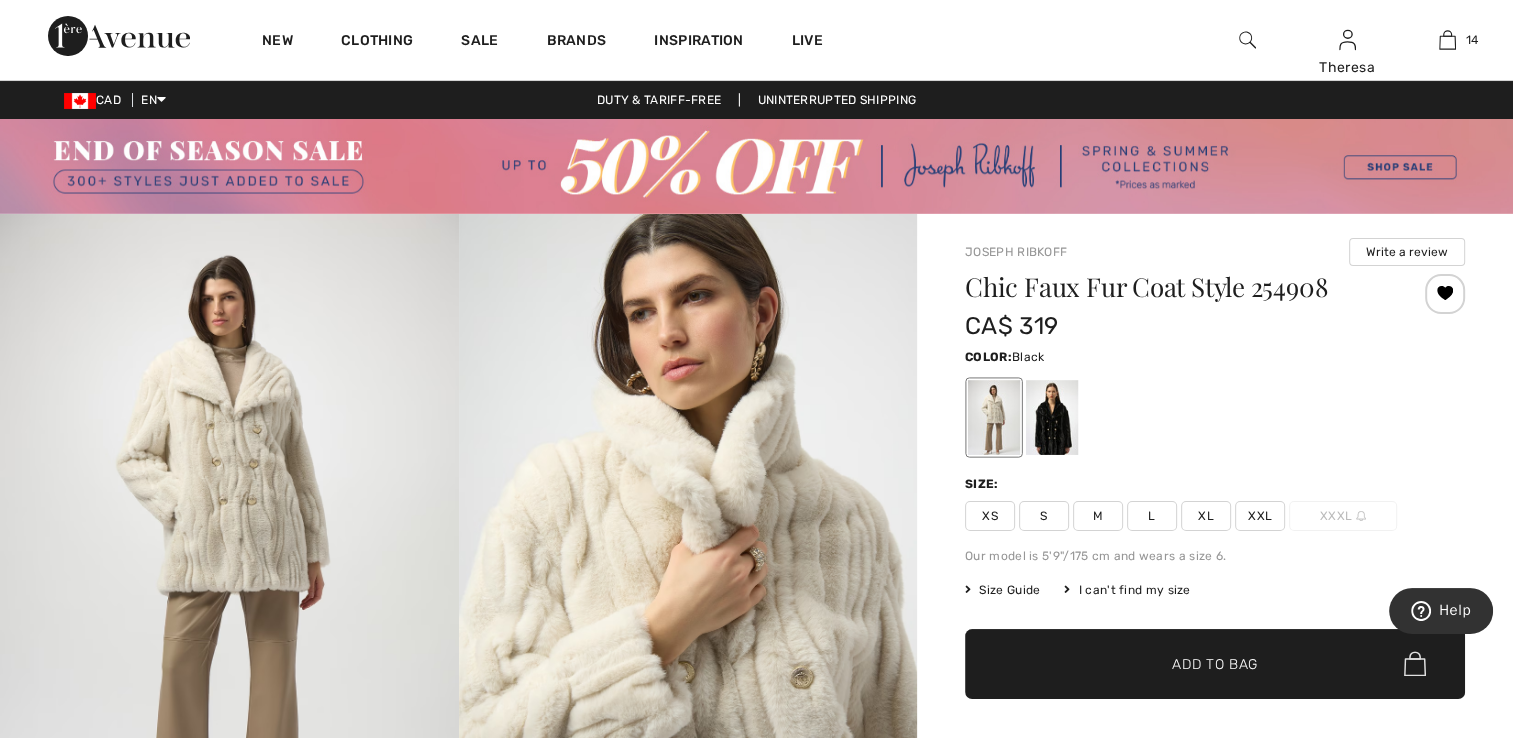 click at bounding box center (1052, 417) 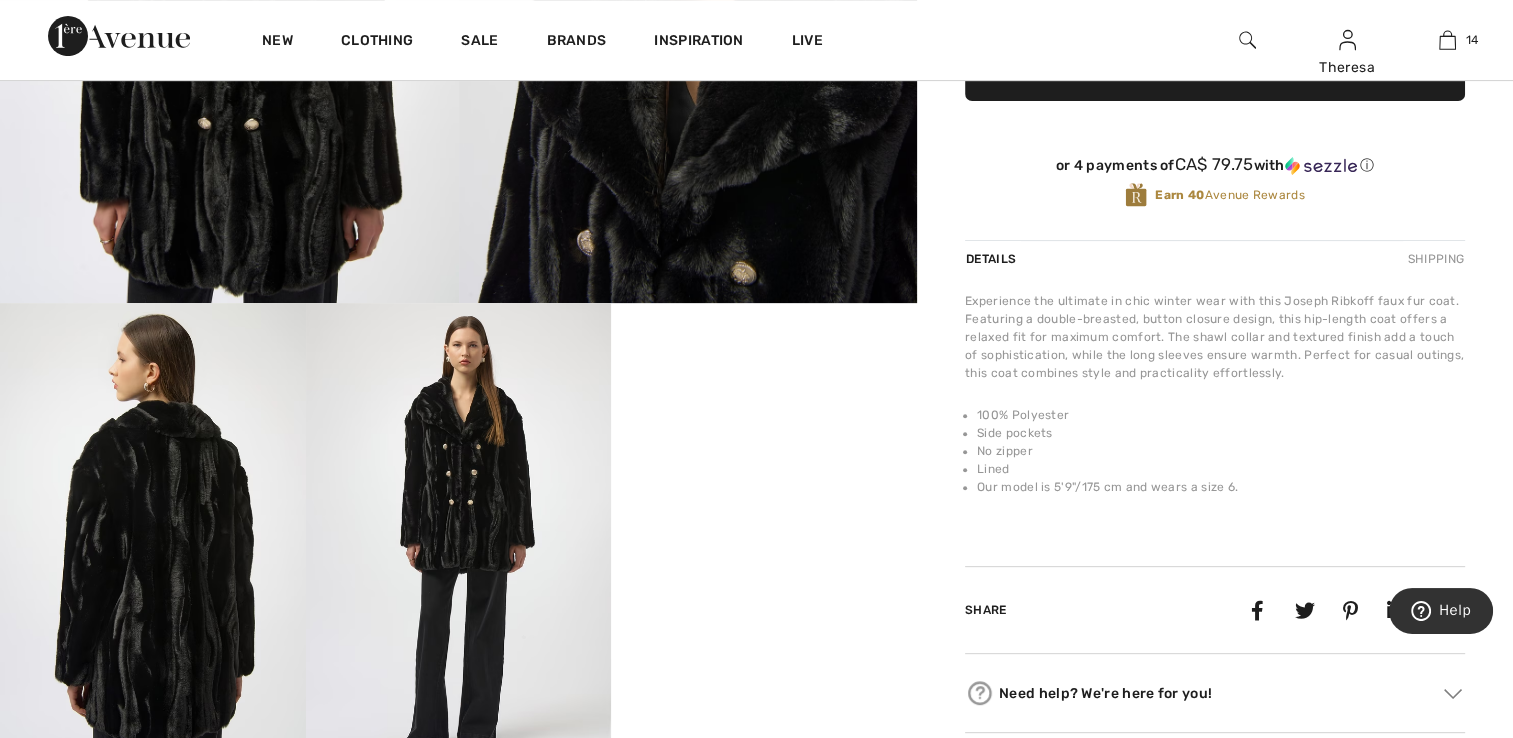 scroll, scrollTop: 600, scrollLeft: 0, axis: vertical 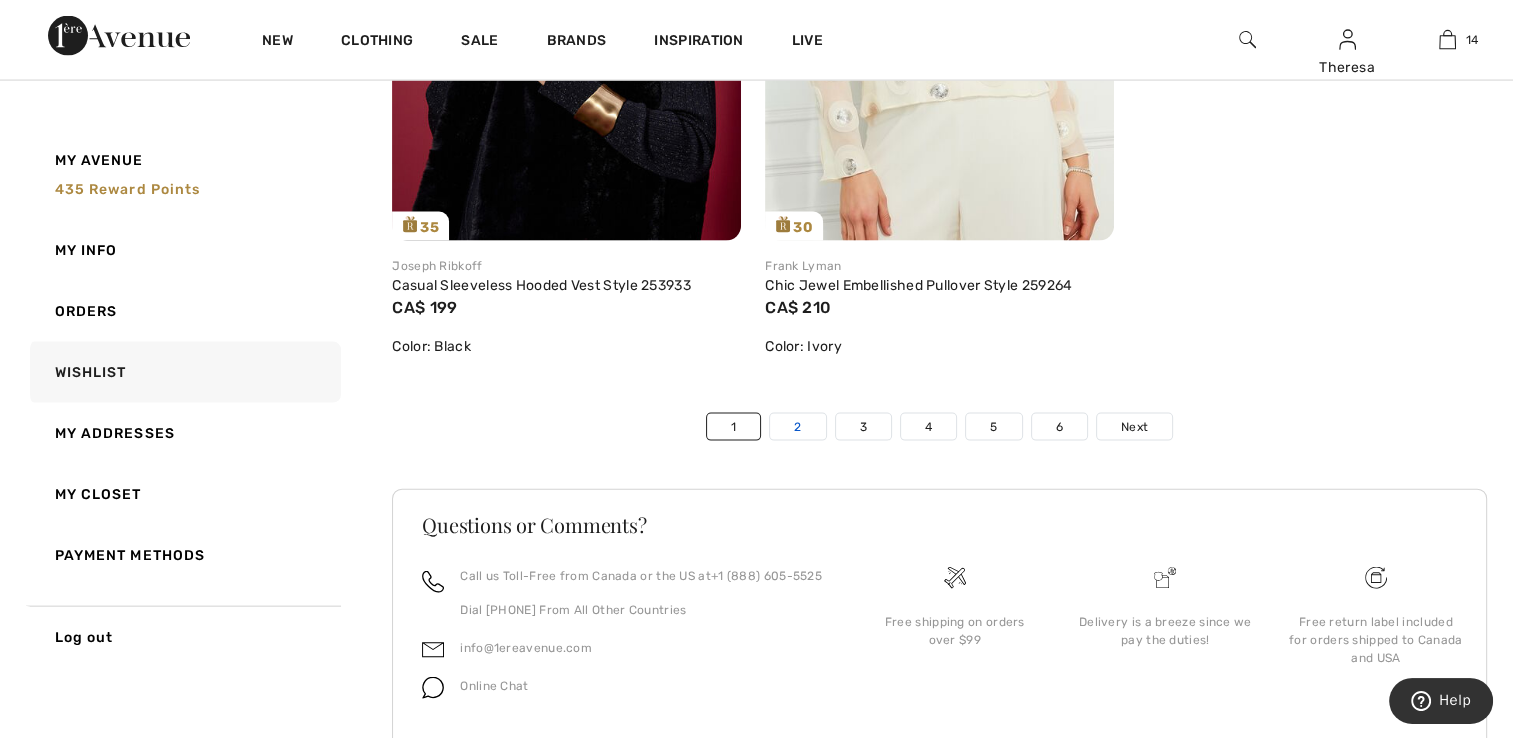 click on "2" at bounding box center (797, 427) 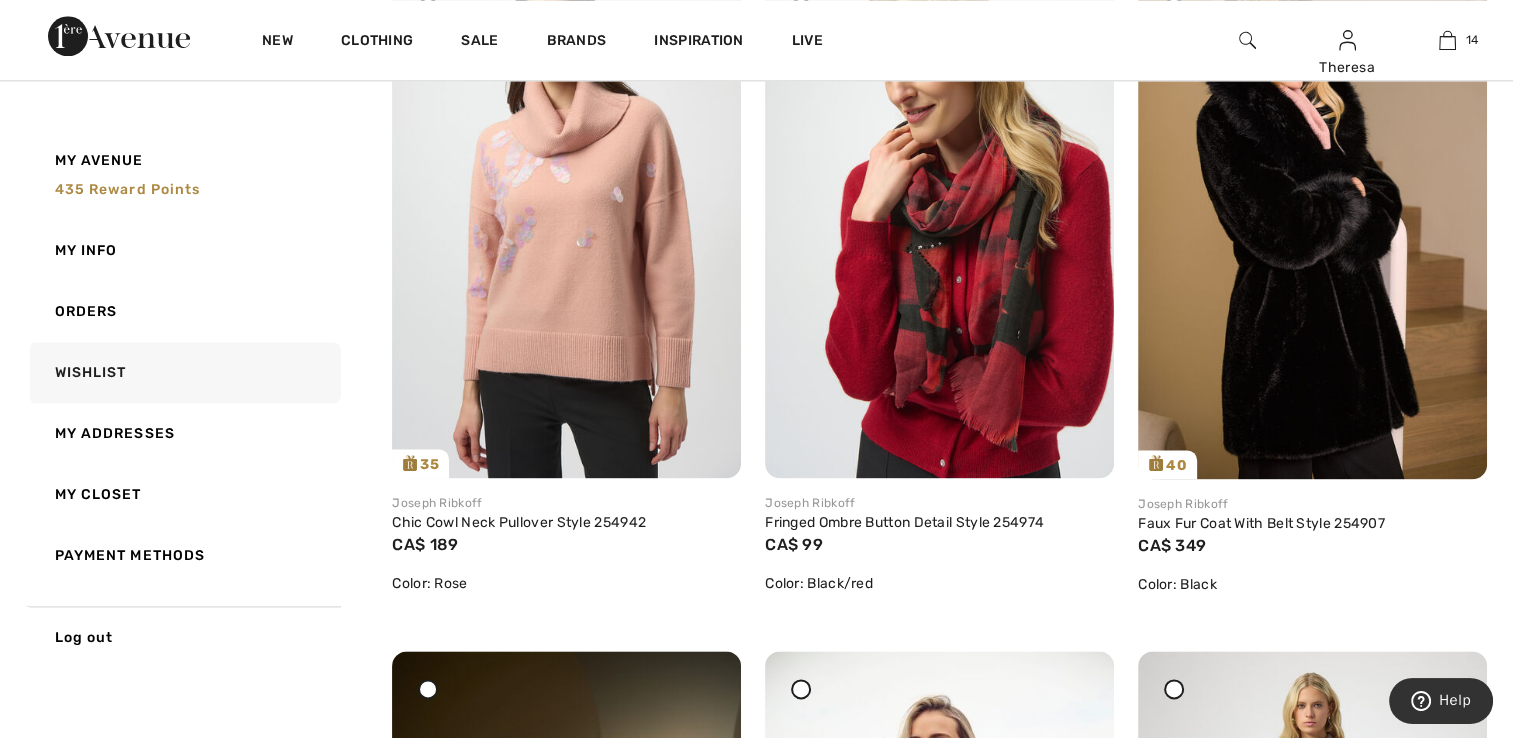 scroll, scrollTop: 2500, scrollLeft: 0, axis: vertical 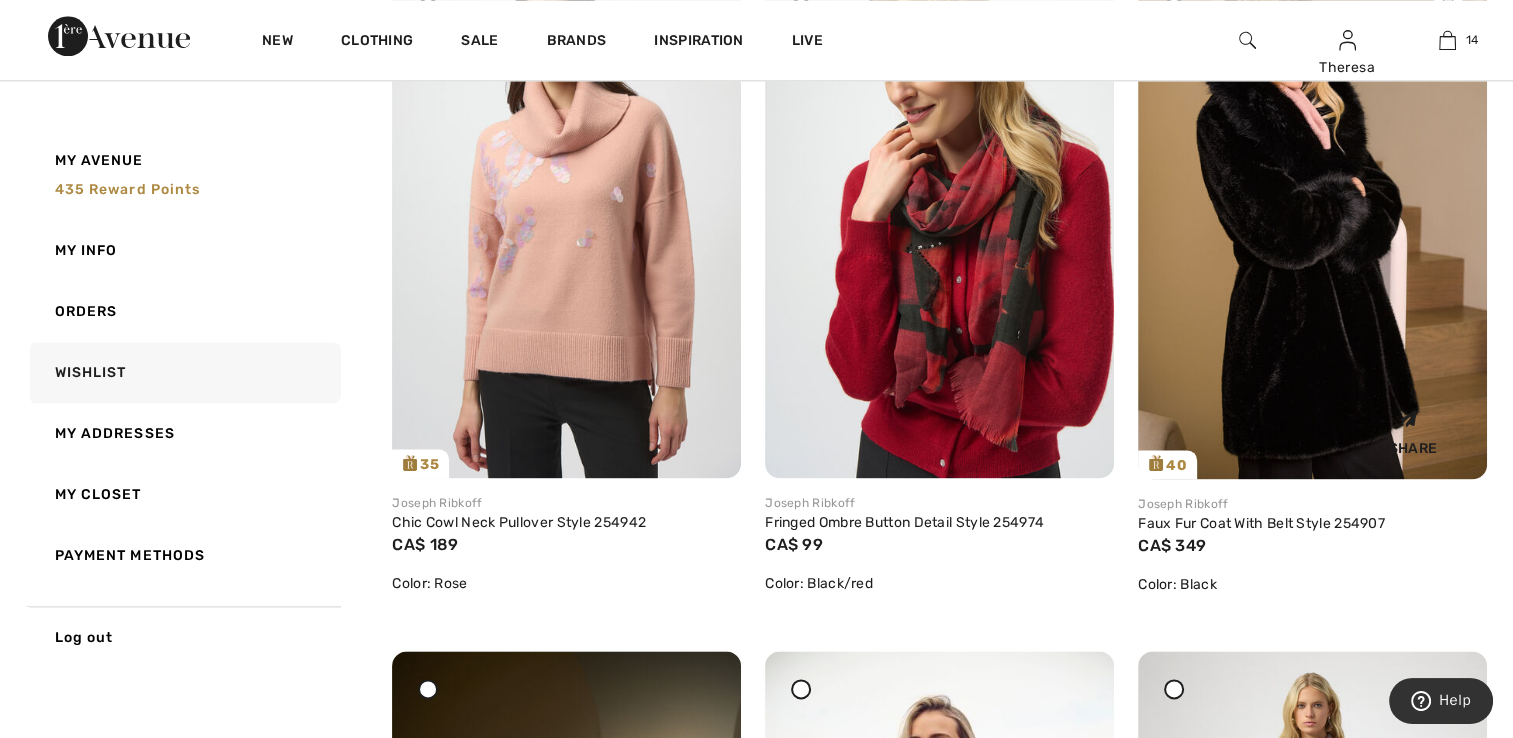 click at bounding box center [1312, 217] 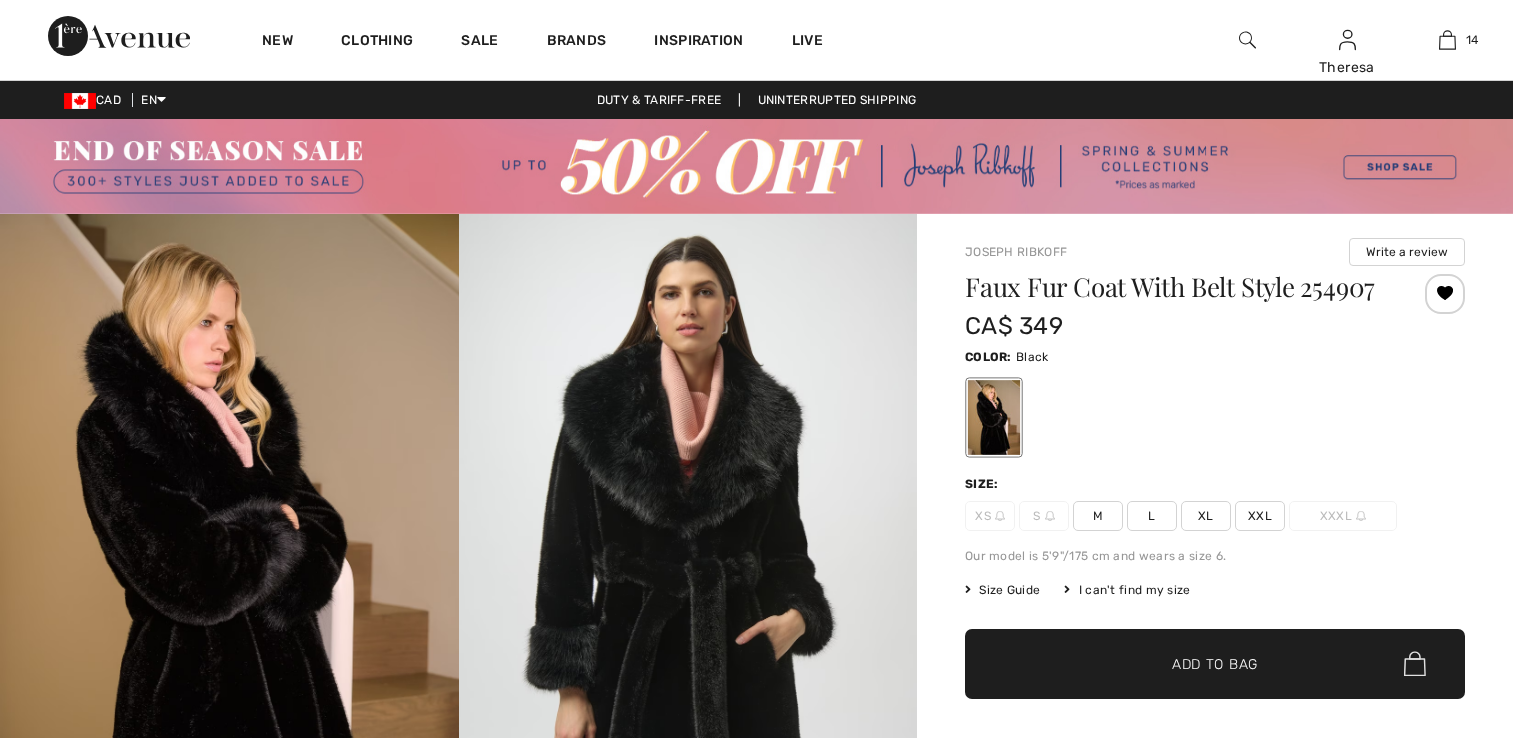 scroll, scrollTop: 0, scrollLeft: 0, axis: both 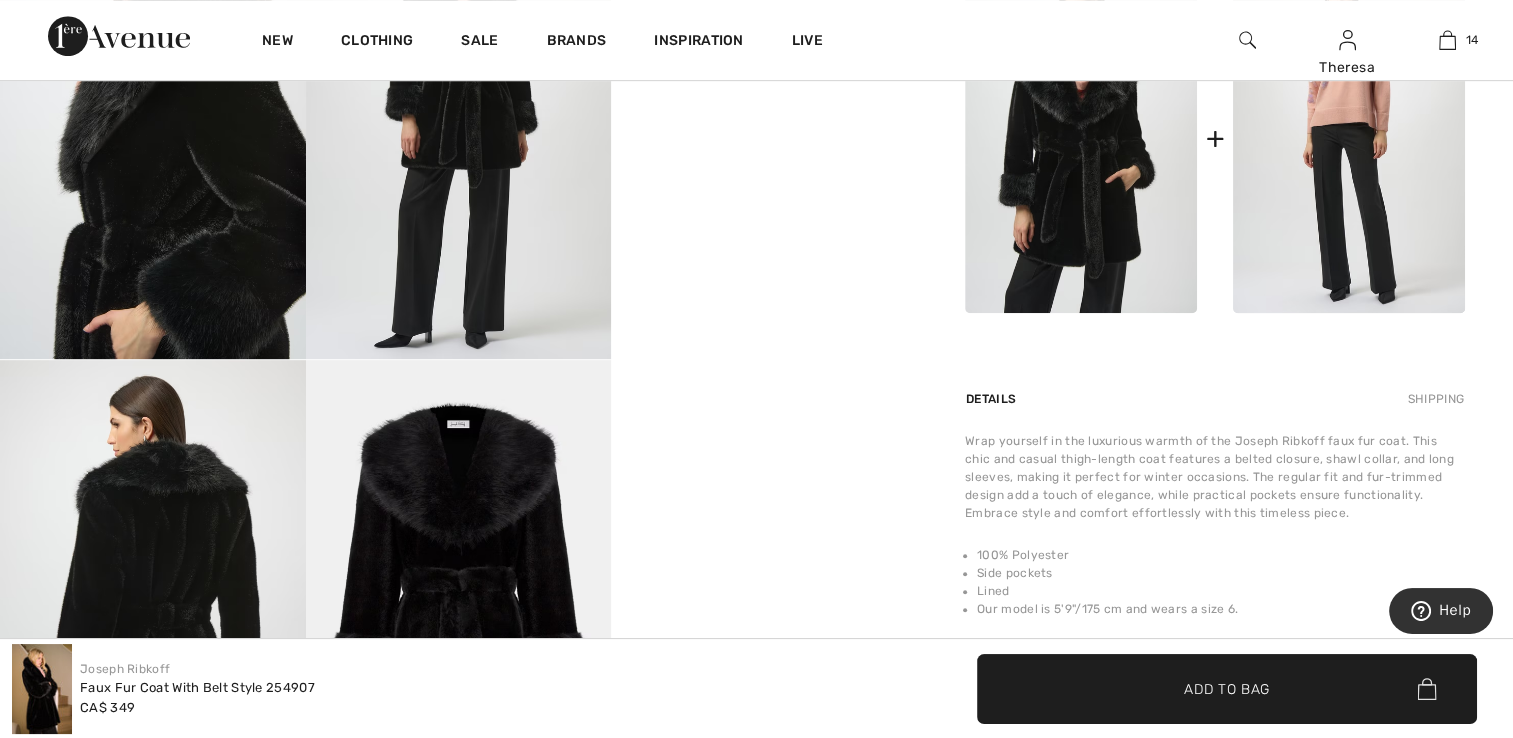 click at bounding box center (153, 130) 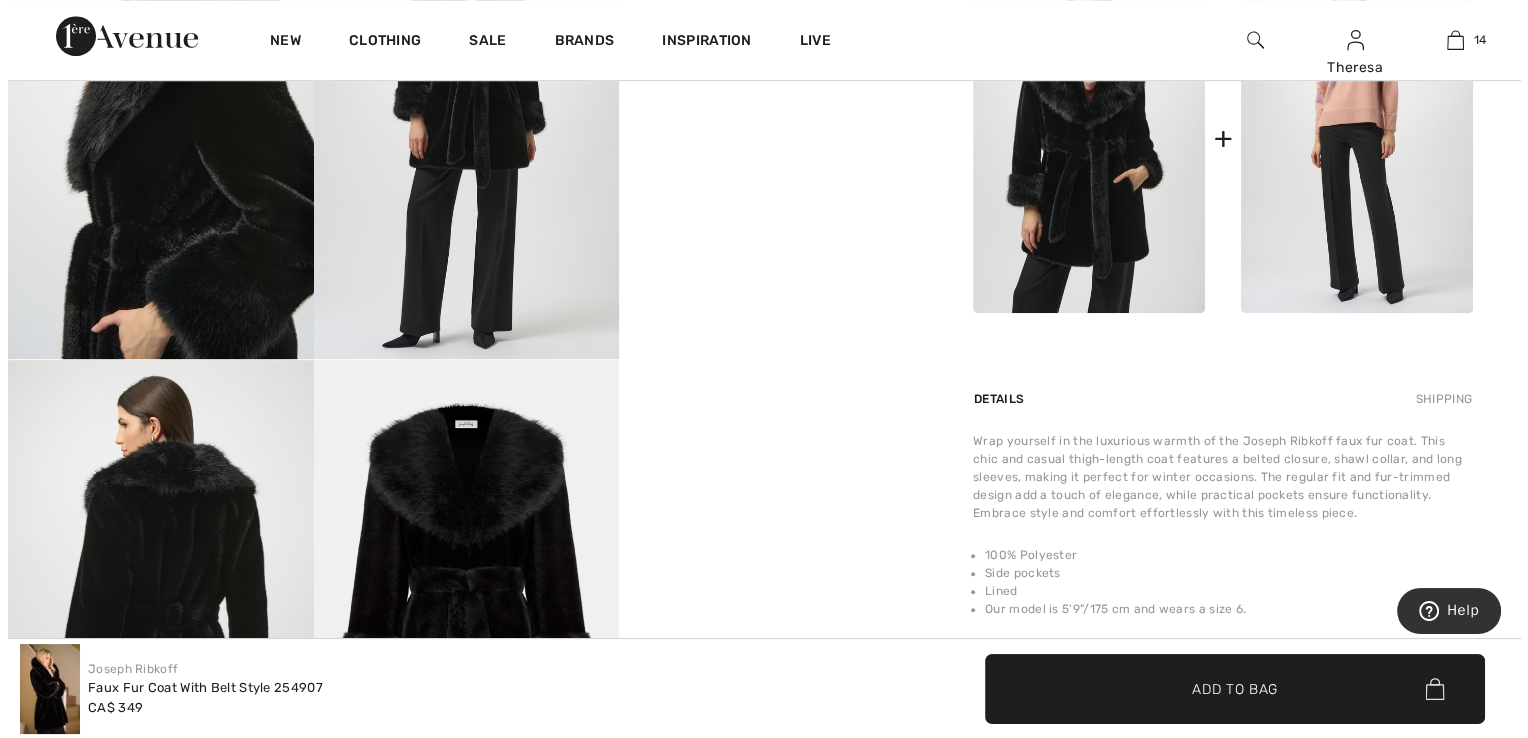 scroll, scrollTop: 1012, scrollLeft: 0, axis: vertical 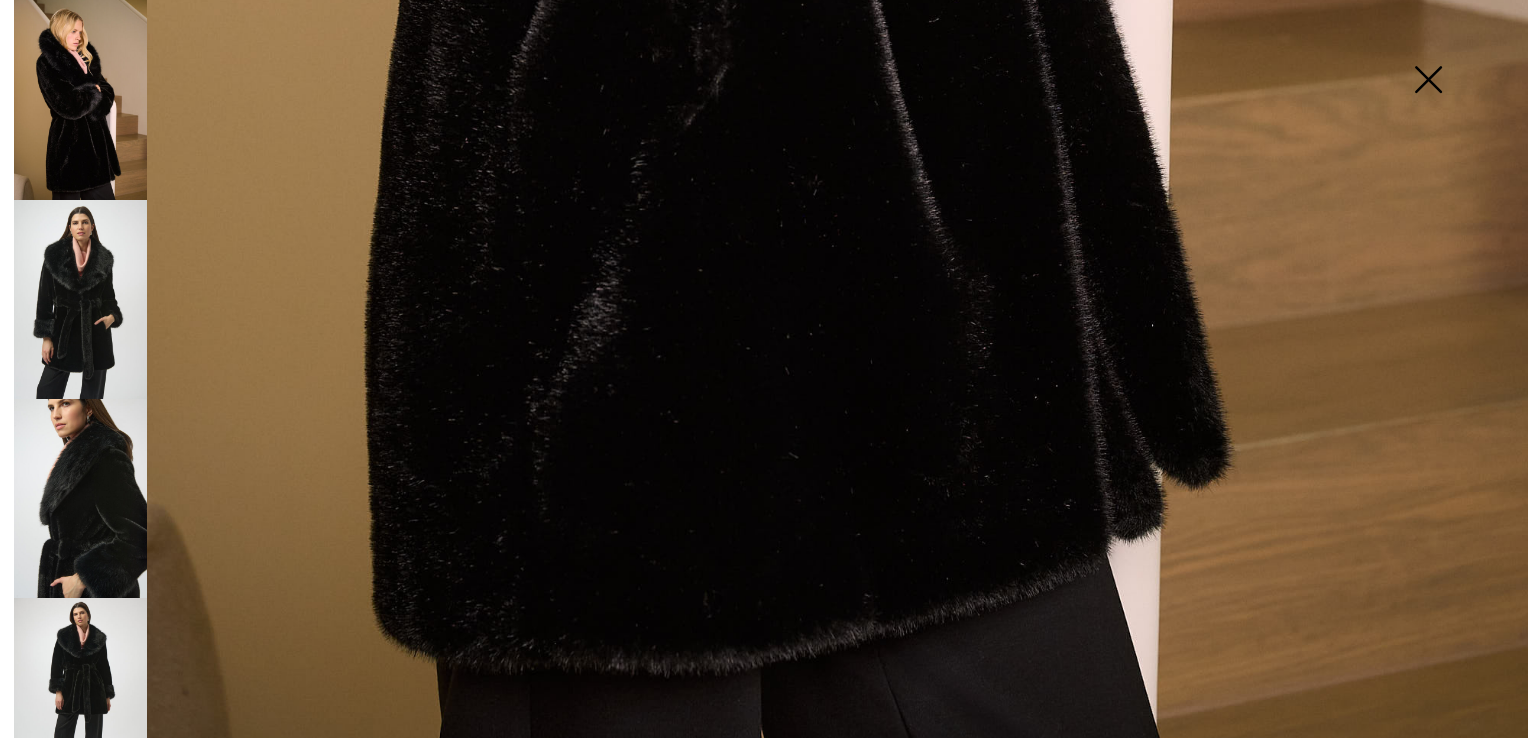 click at bounding box center [80, 299] 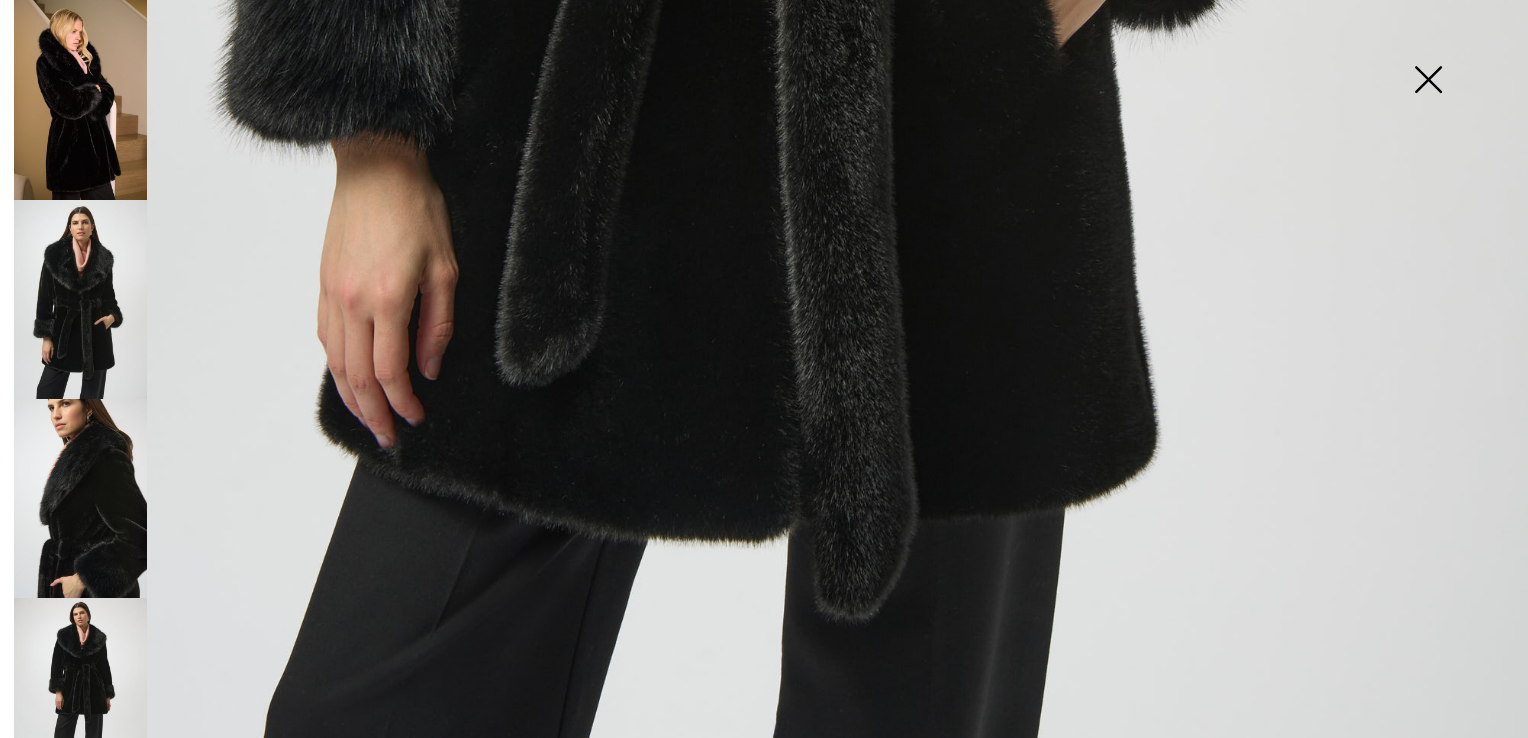 scroll, scrollTop: 1528, scrollLeft: 0, axis: vertical 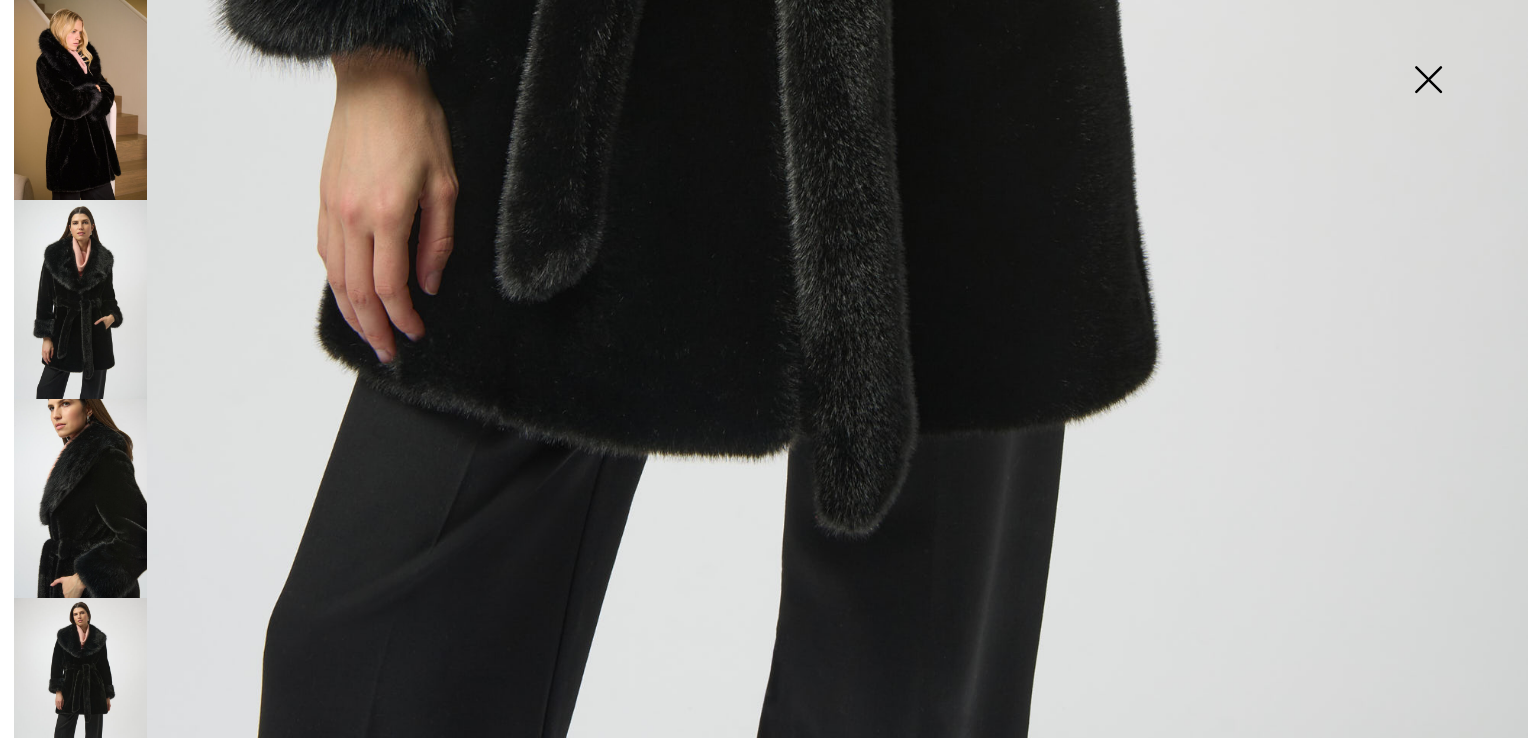 click at bounding box center [80, 498] 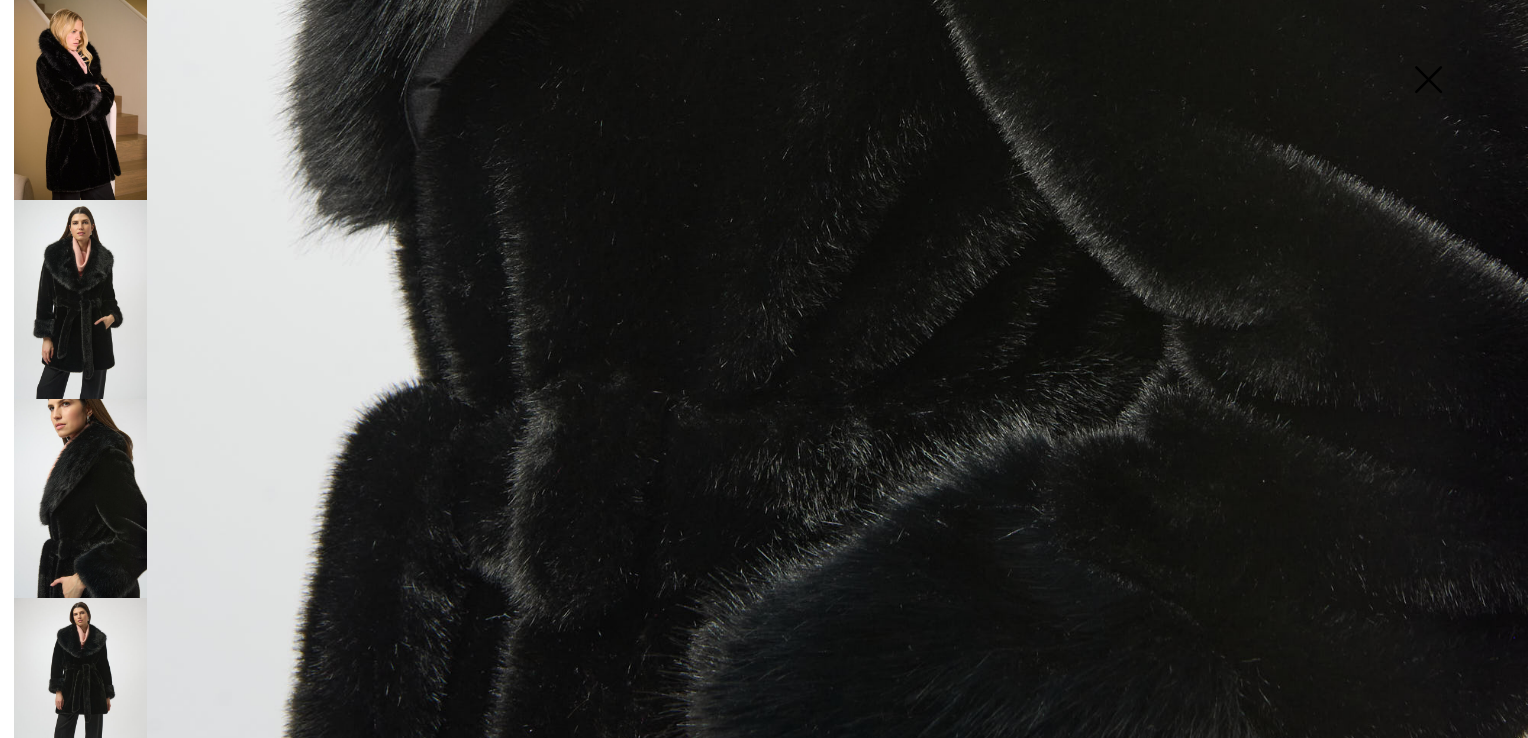 scroll, scrollTop: 1528, scrollLeft: 0, axis: vertical 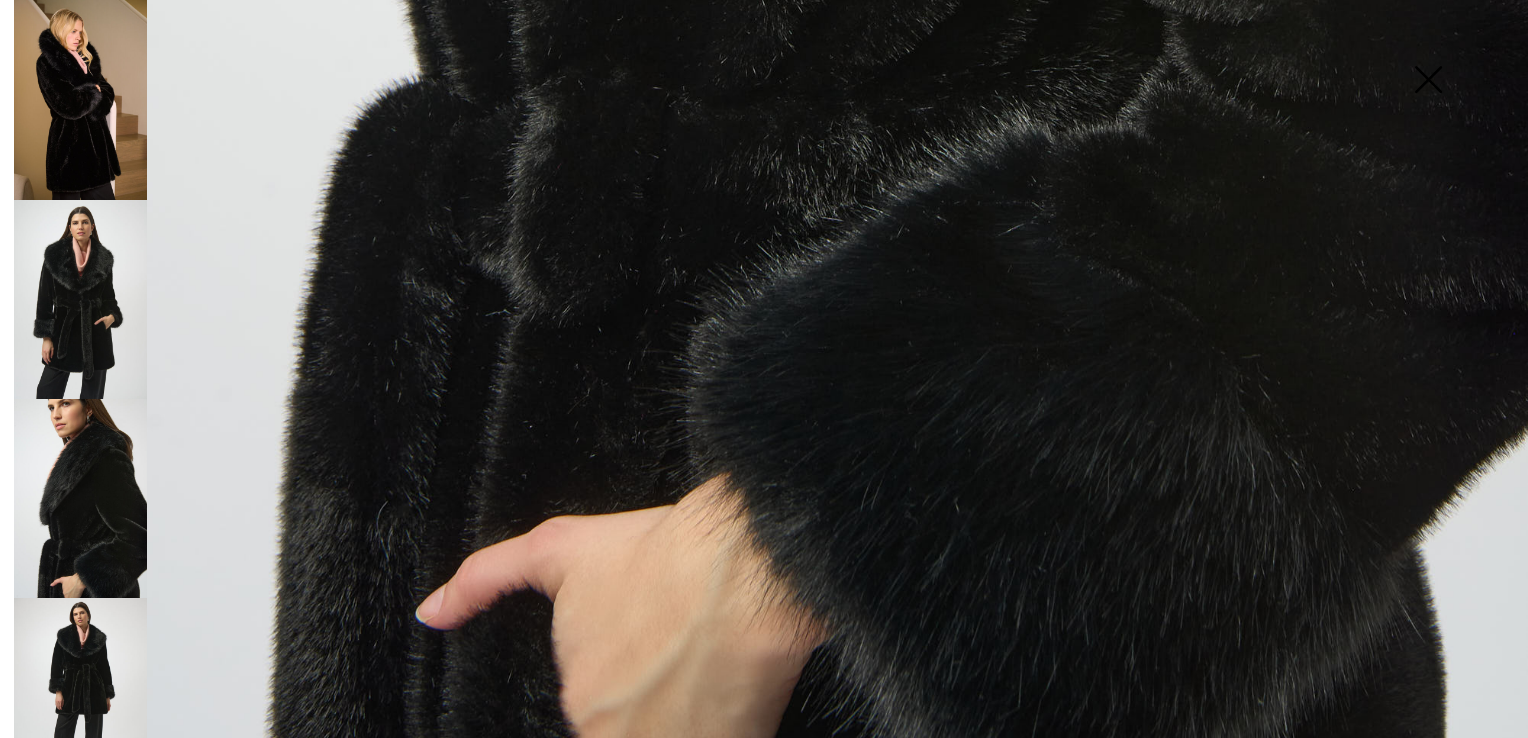 click at bounding box center (80, 697) 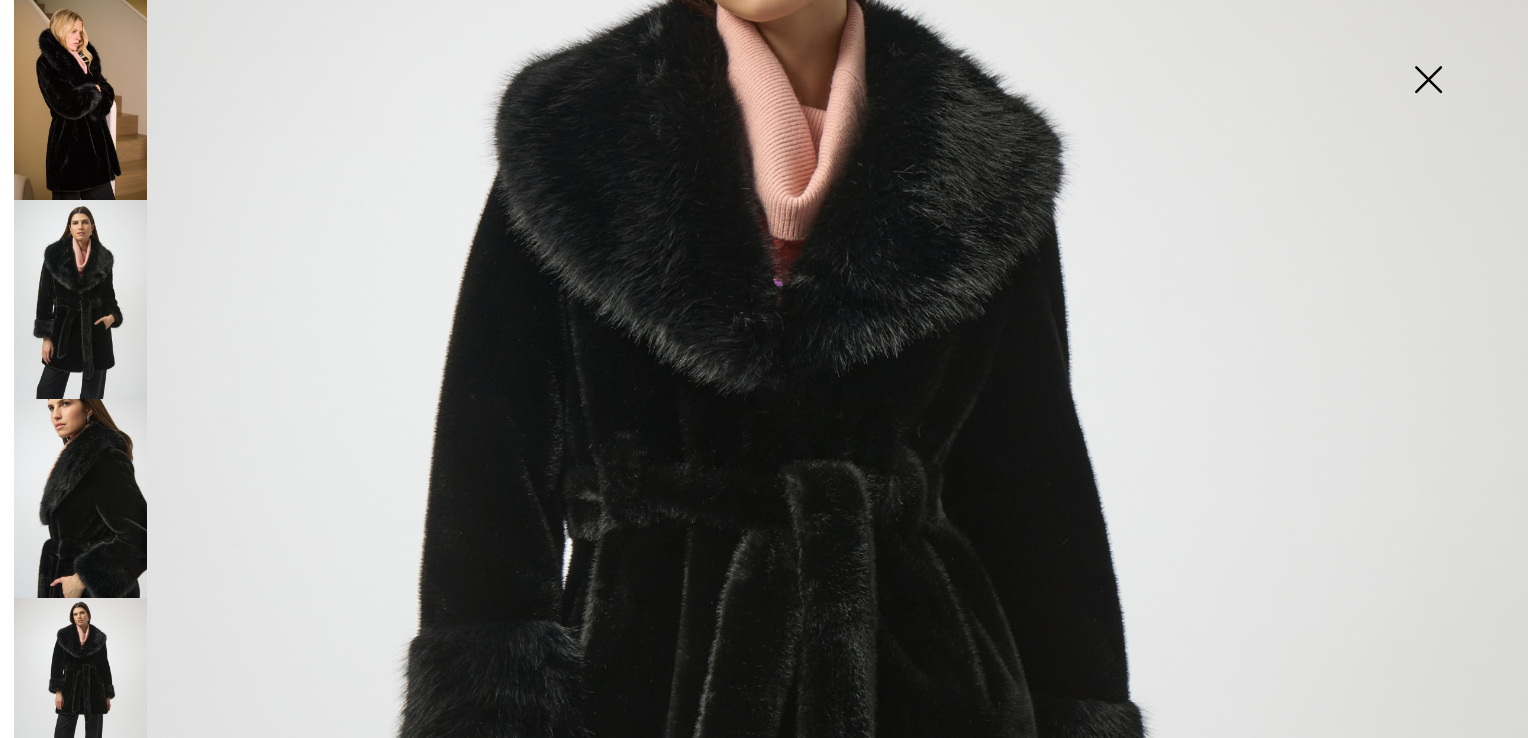 scroll, scrollTop: 300, scrollLeft: 0, axis: vertical 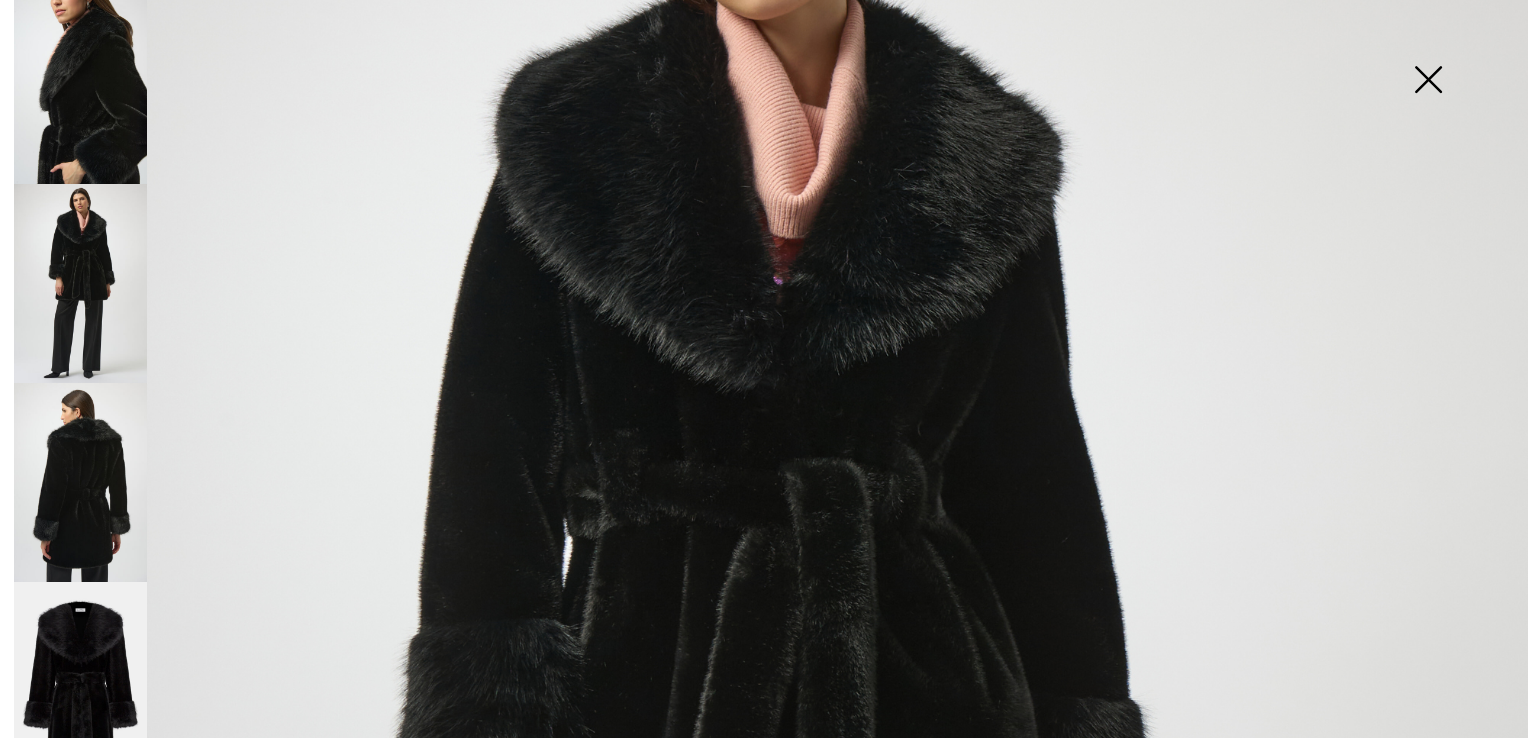 click at bounding box center [80, 482] 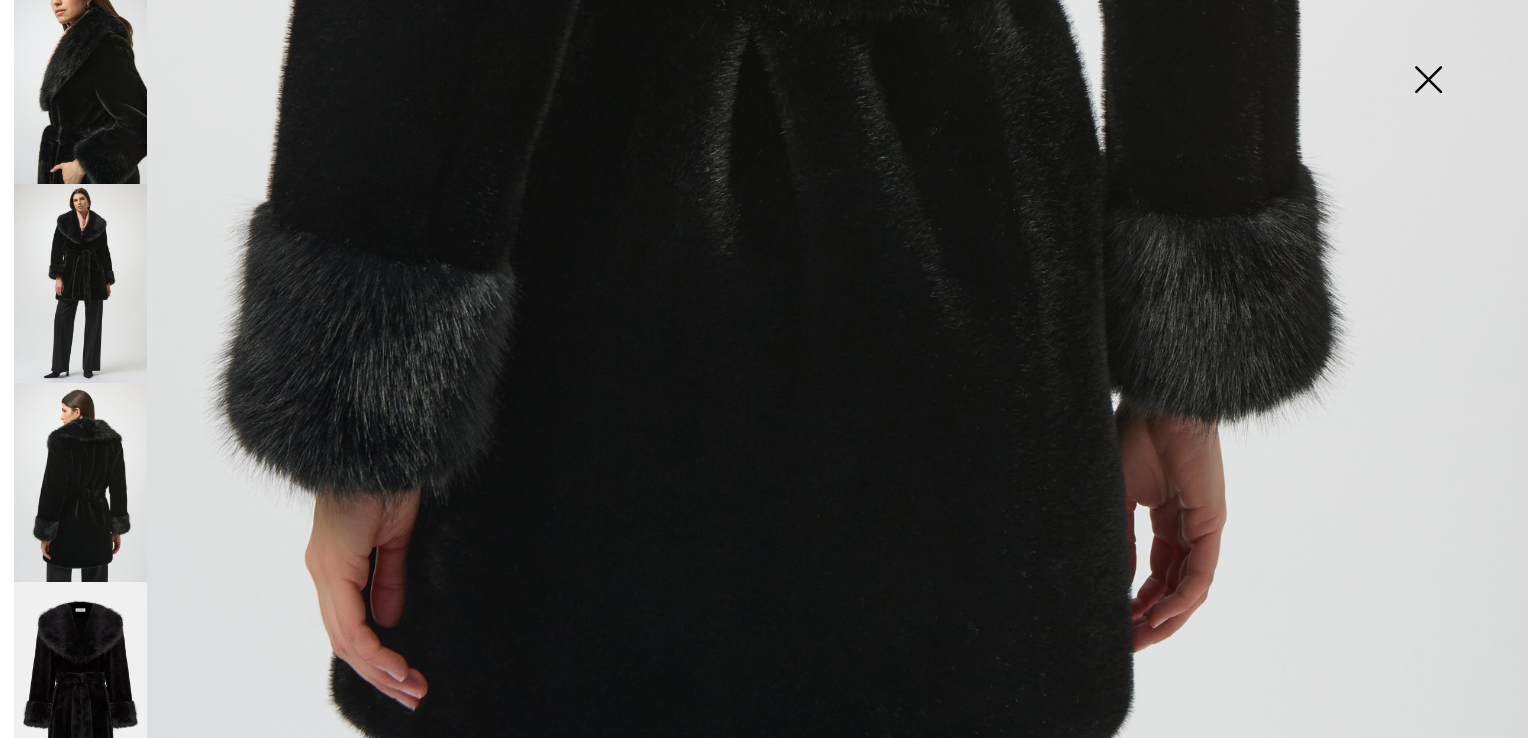 scroll, scrollTop: 1400, scrollLeft: 0, axis: vertical 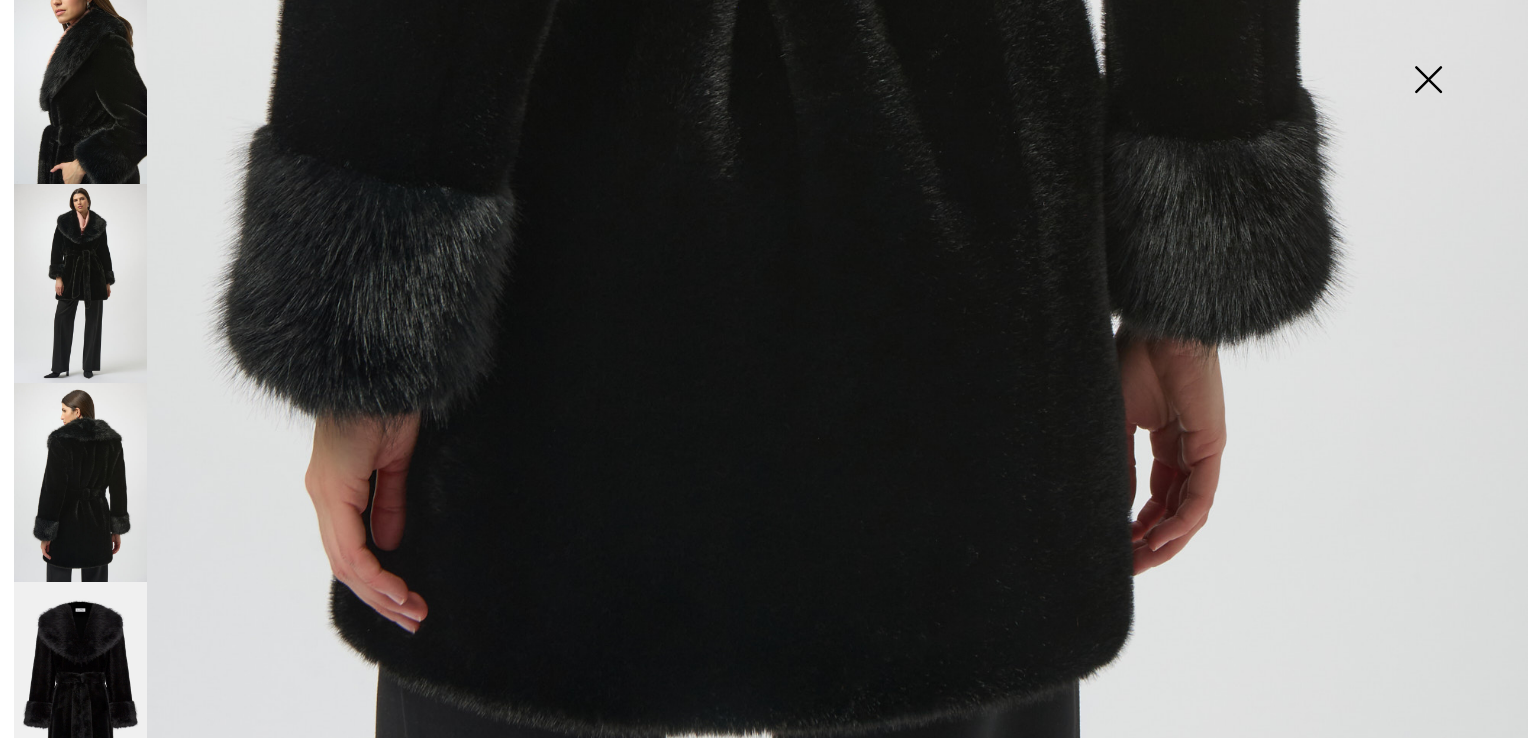 click at bounding box center [1428, 81] 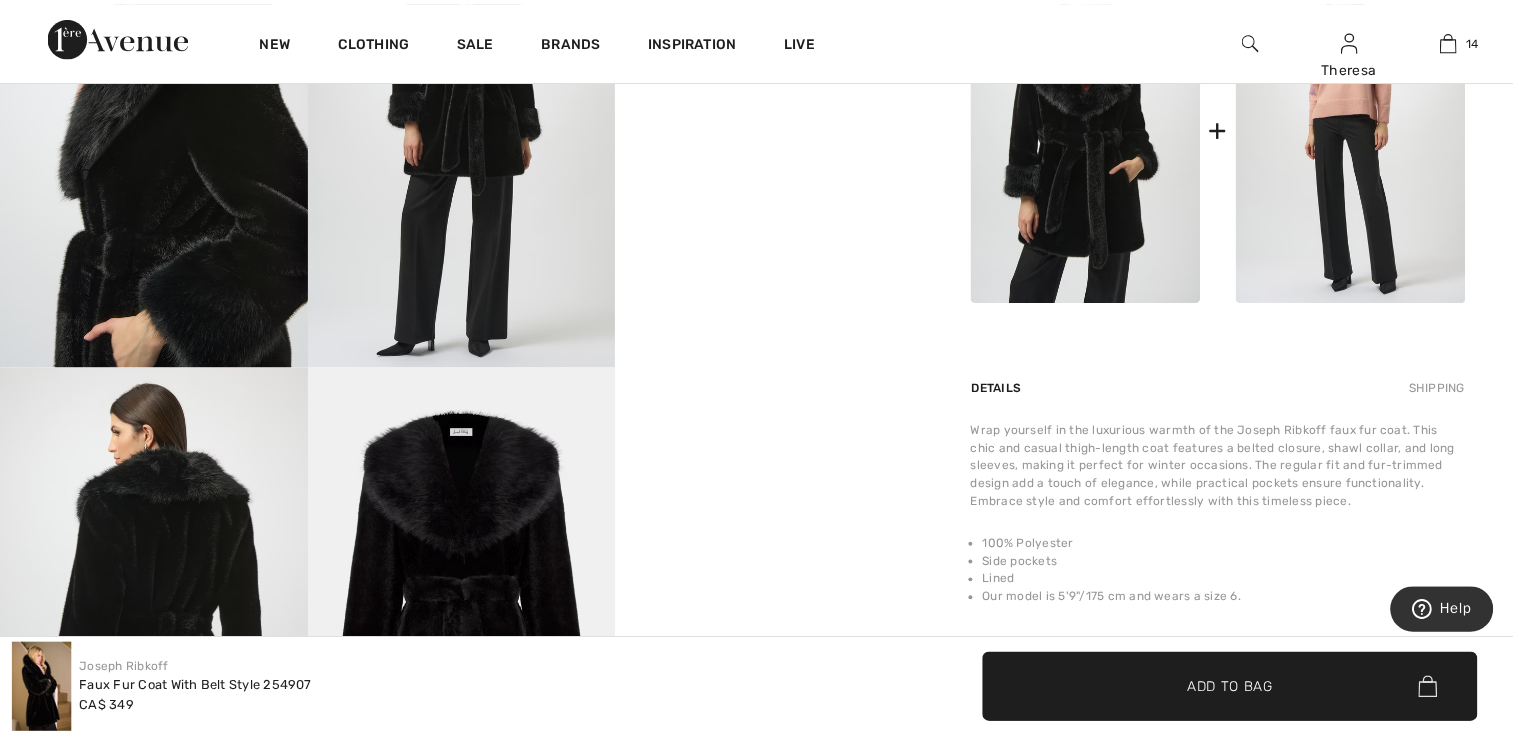 scroll, scrollTop: 1000, scrollLeft: 0, axis: vertical 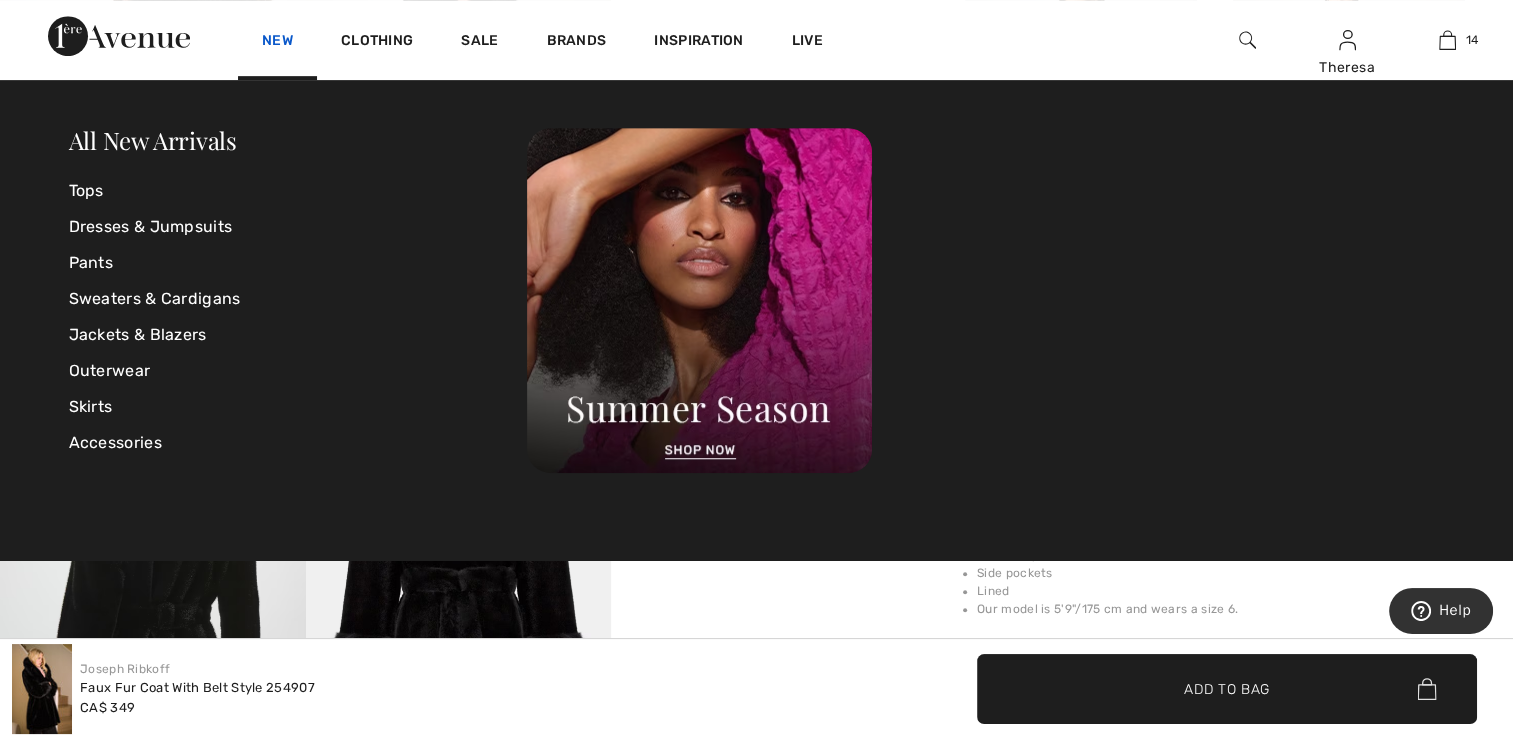 click on "New" at bounding box center (277, 42) 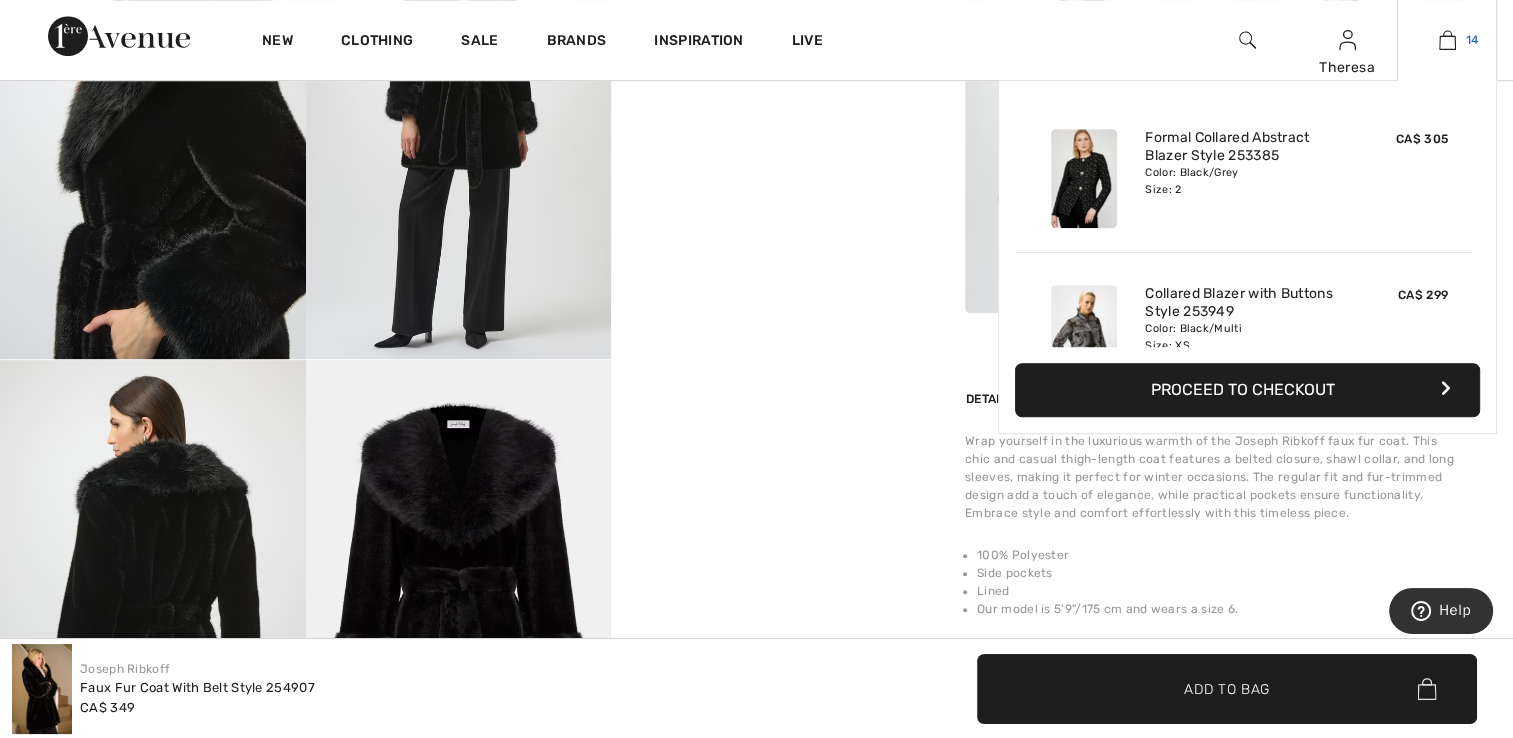 click at bounding box center (1447, 40) 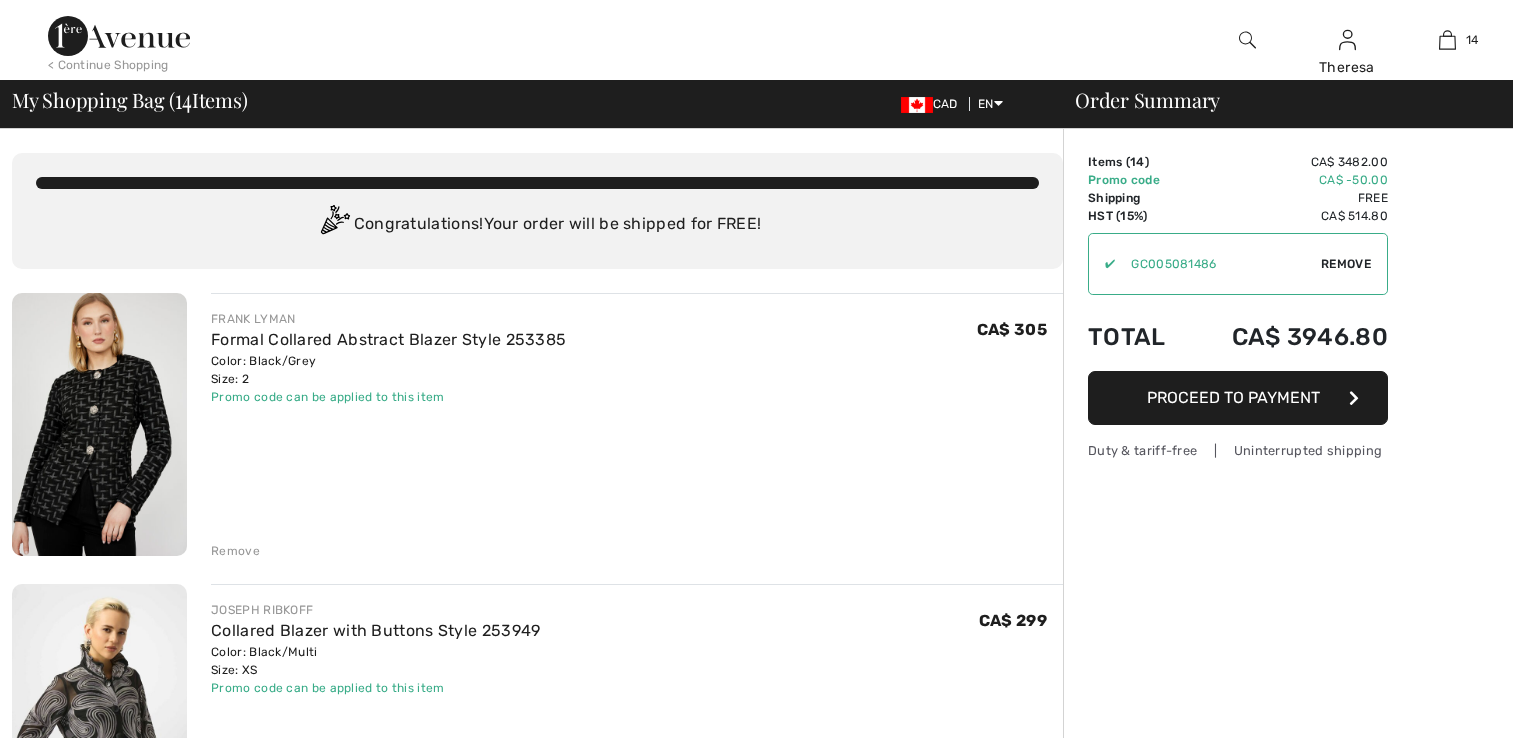 scroll, scrollTop: 0, scrollLeft: 0, axis: both 